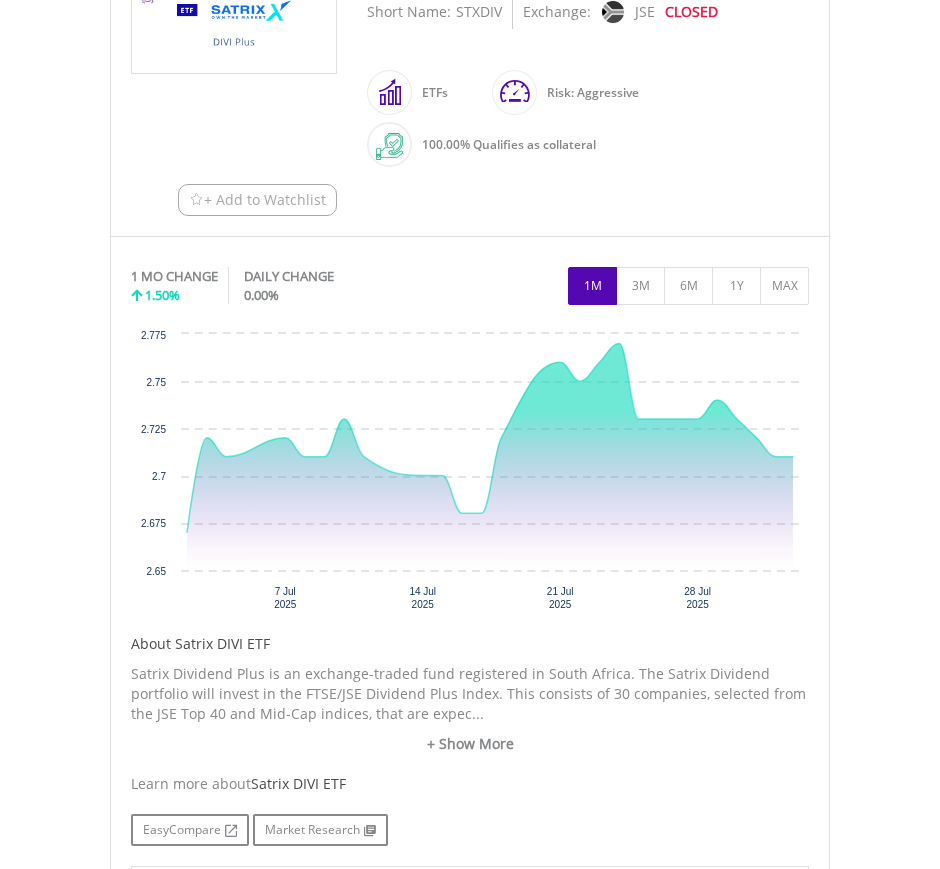 scroll, scrollTop: 440, scrollLeft: 0, axis: vertical 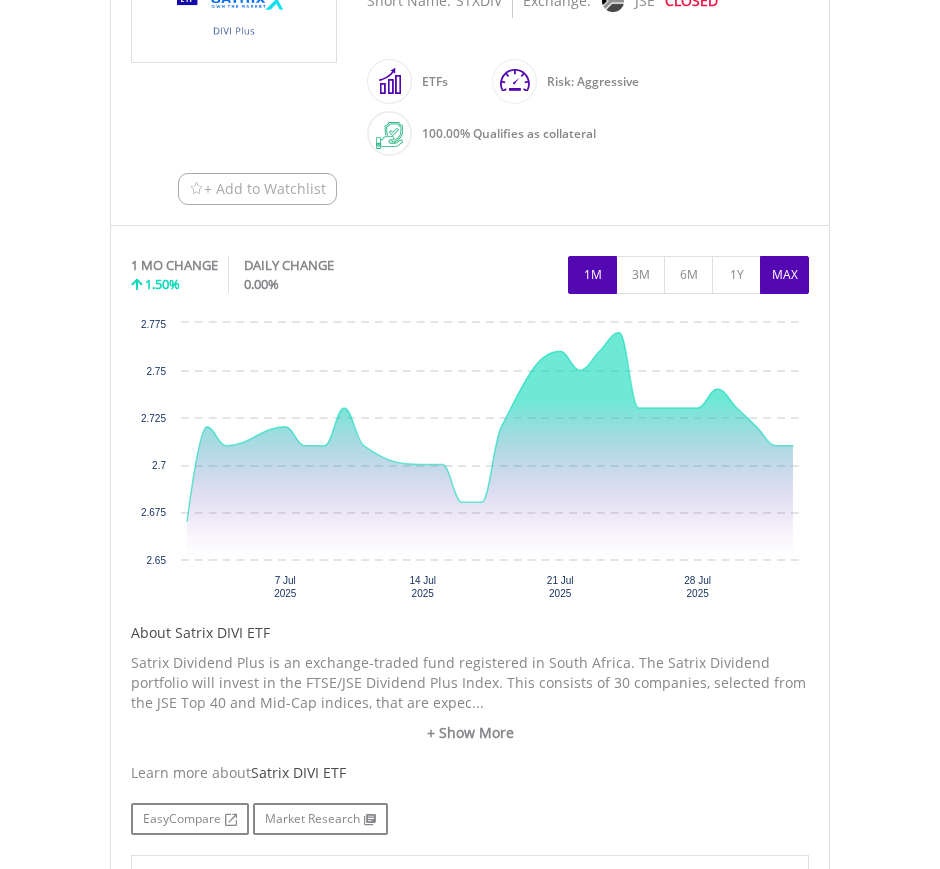 click on "MAX" at bounding box center (784, 275) 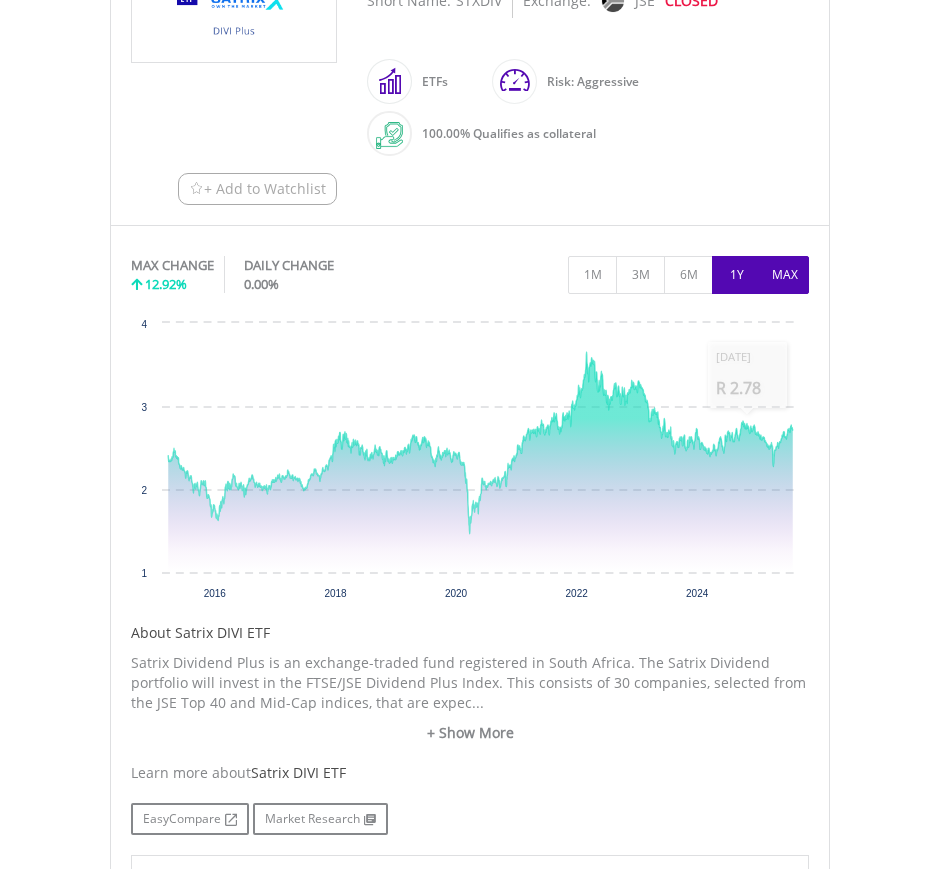 click on "1Y" at bounding box center (736, 275) 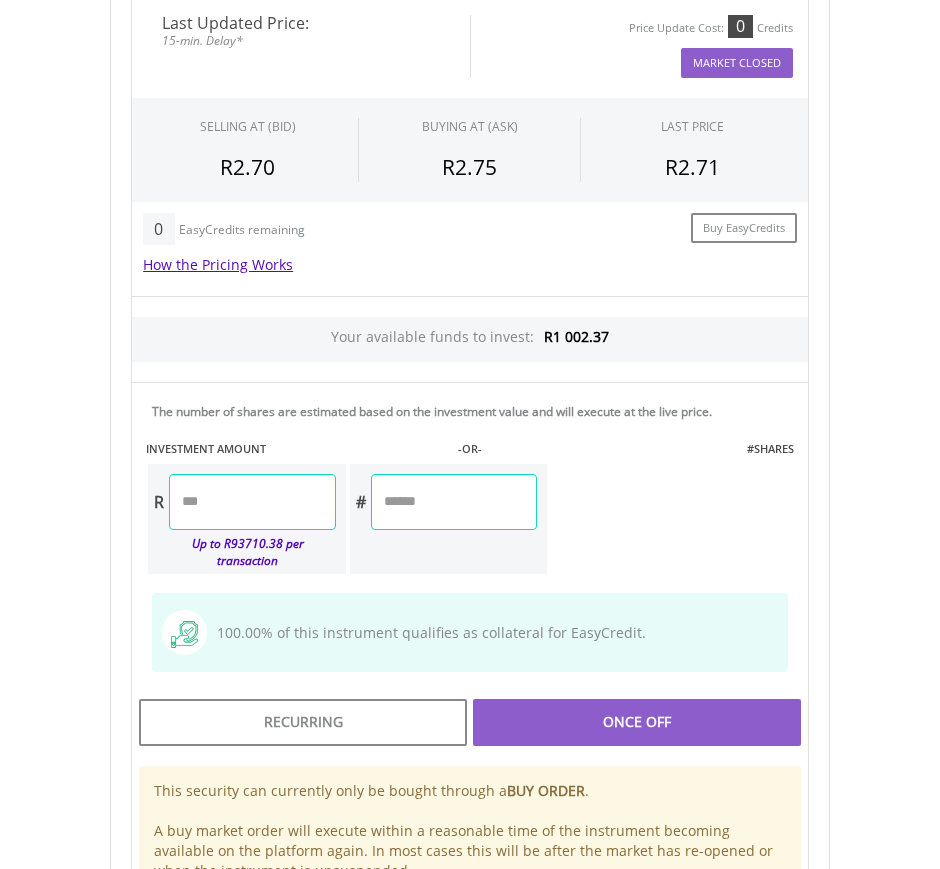 scroll, scrollTop: 1304, scrollLeft: 0, axis: vertical 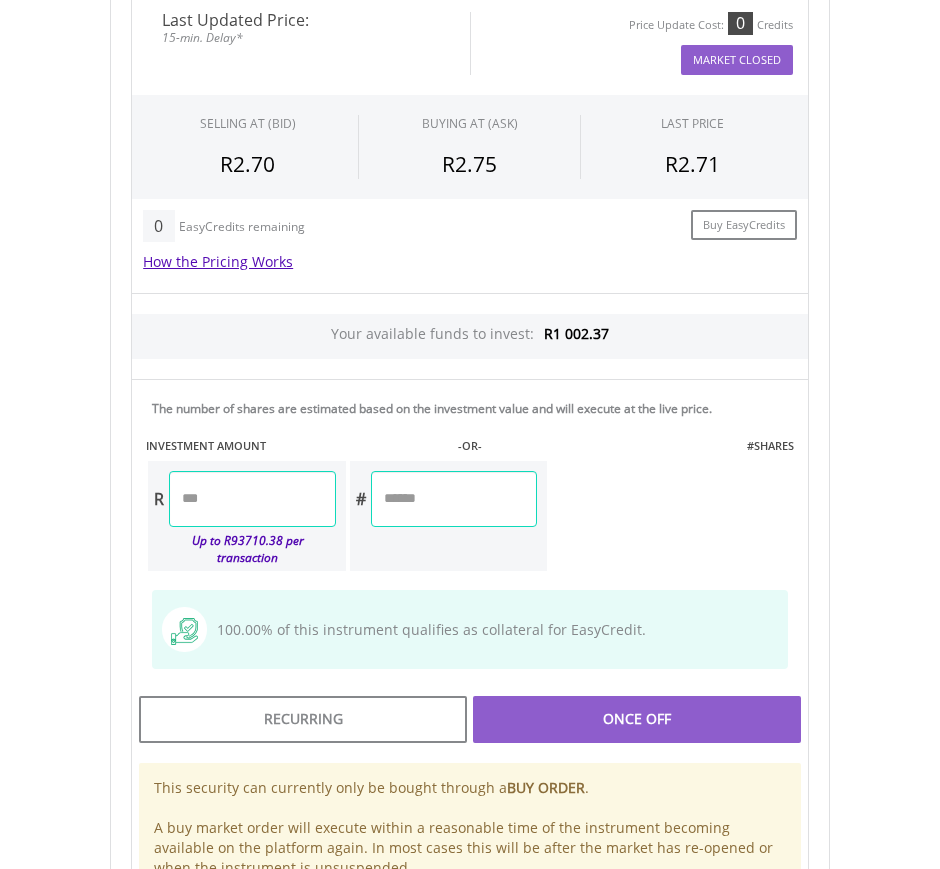 click at bounding box center [252, 499] 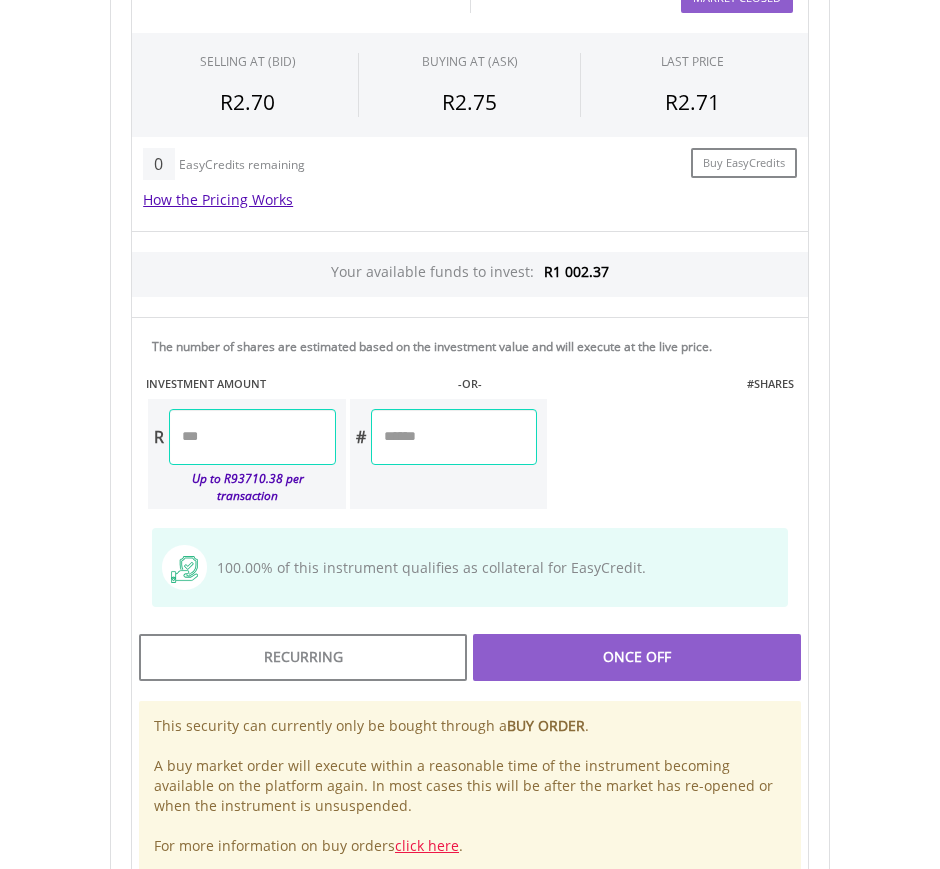 scroll, scrollTop: 1370, scrollLeft: 0, axis: vertical 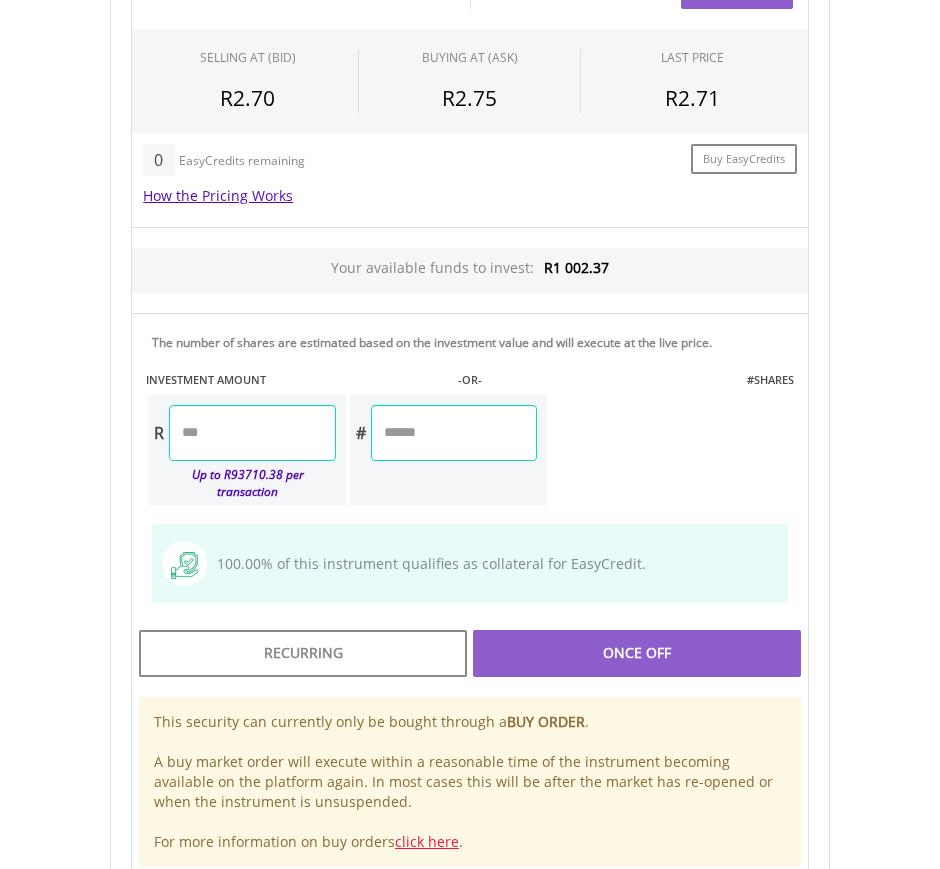 click at bounding box center (252, 433) 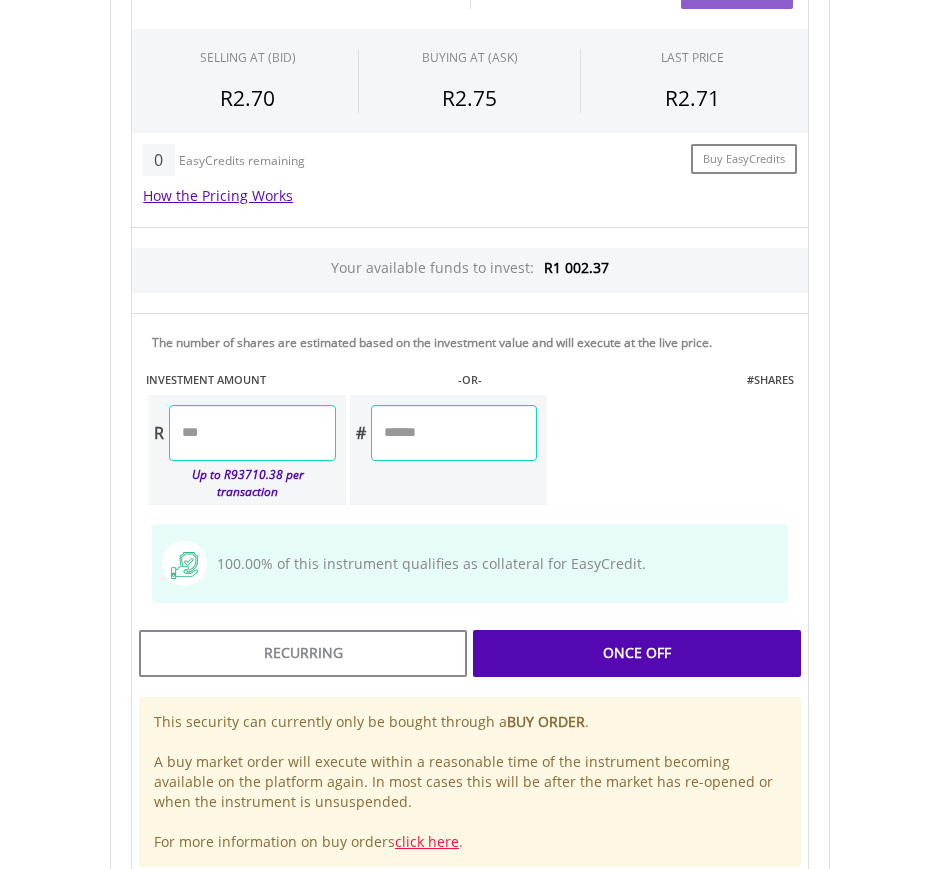type on "******" 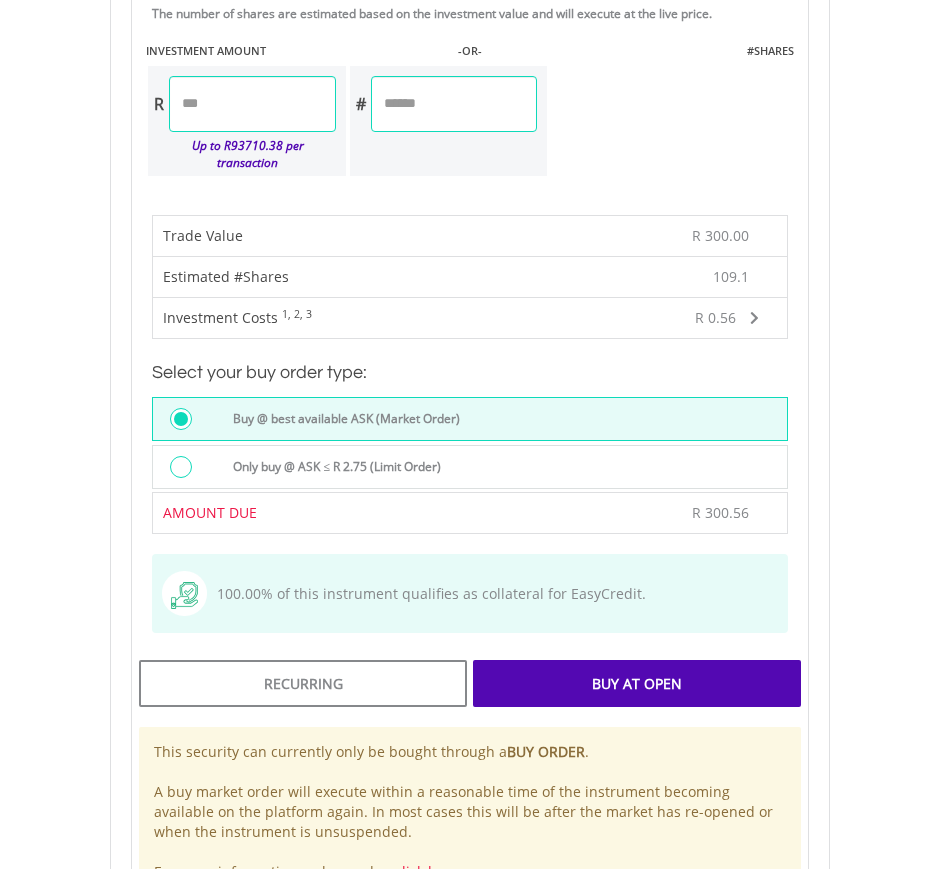 scroll, scrollTop: 1700, scrollLeft: 0, axis: vertical 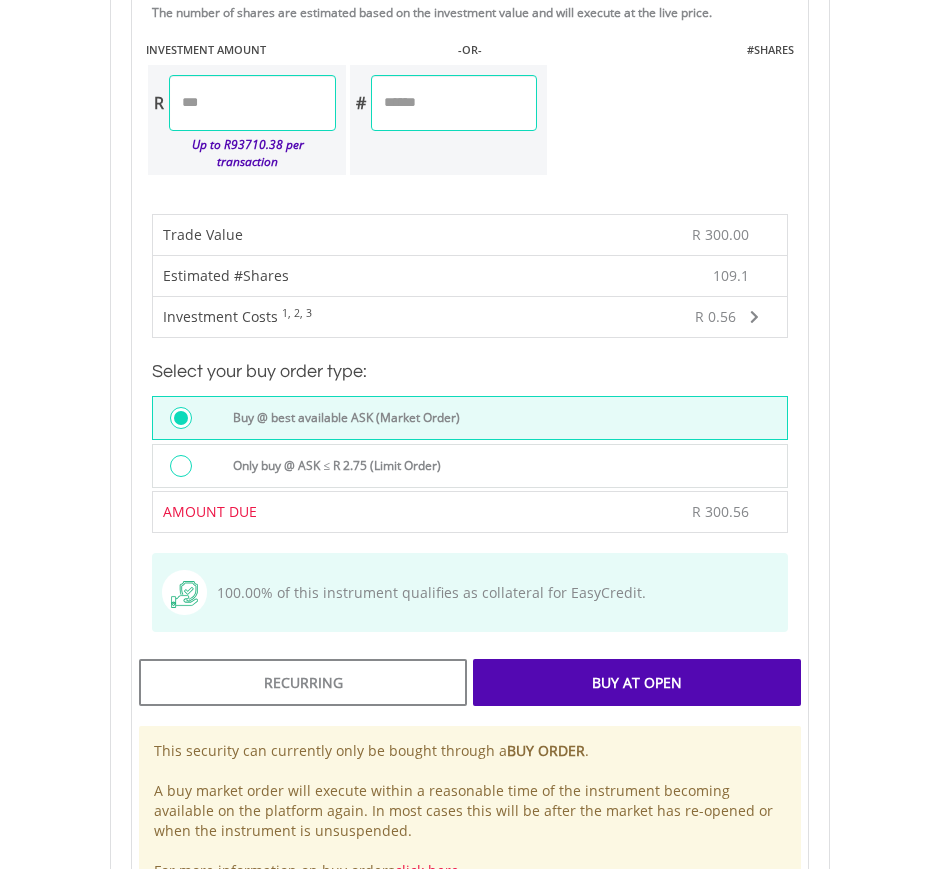 click on "Buy At Open" at bounding box center (637, 682) 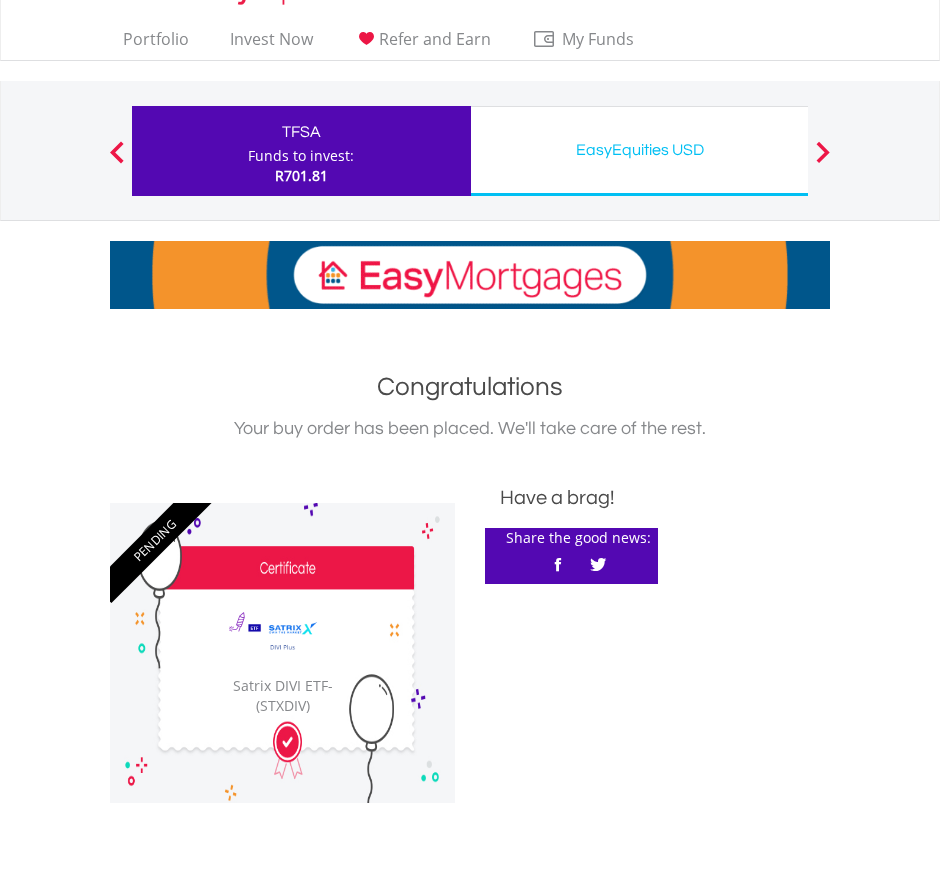 scroll, scrollTop: 0, scrollLeft: 0, axis: both 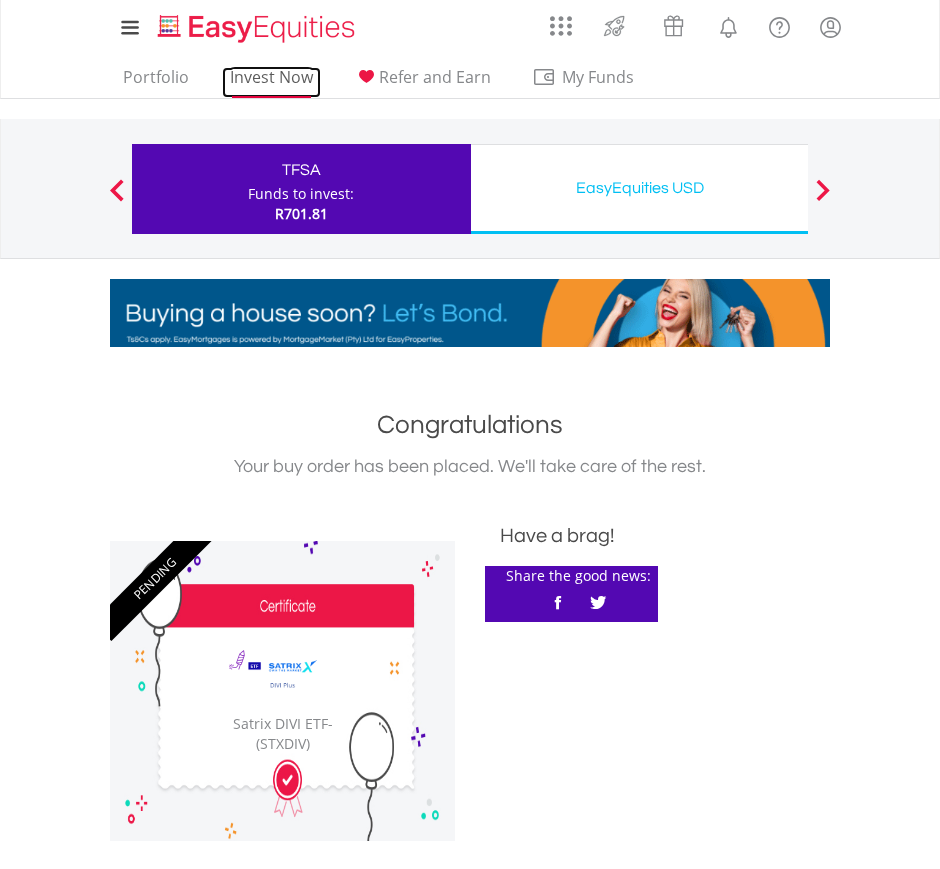 click on "Invest Now" at bounding box center [271, 82] 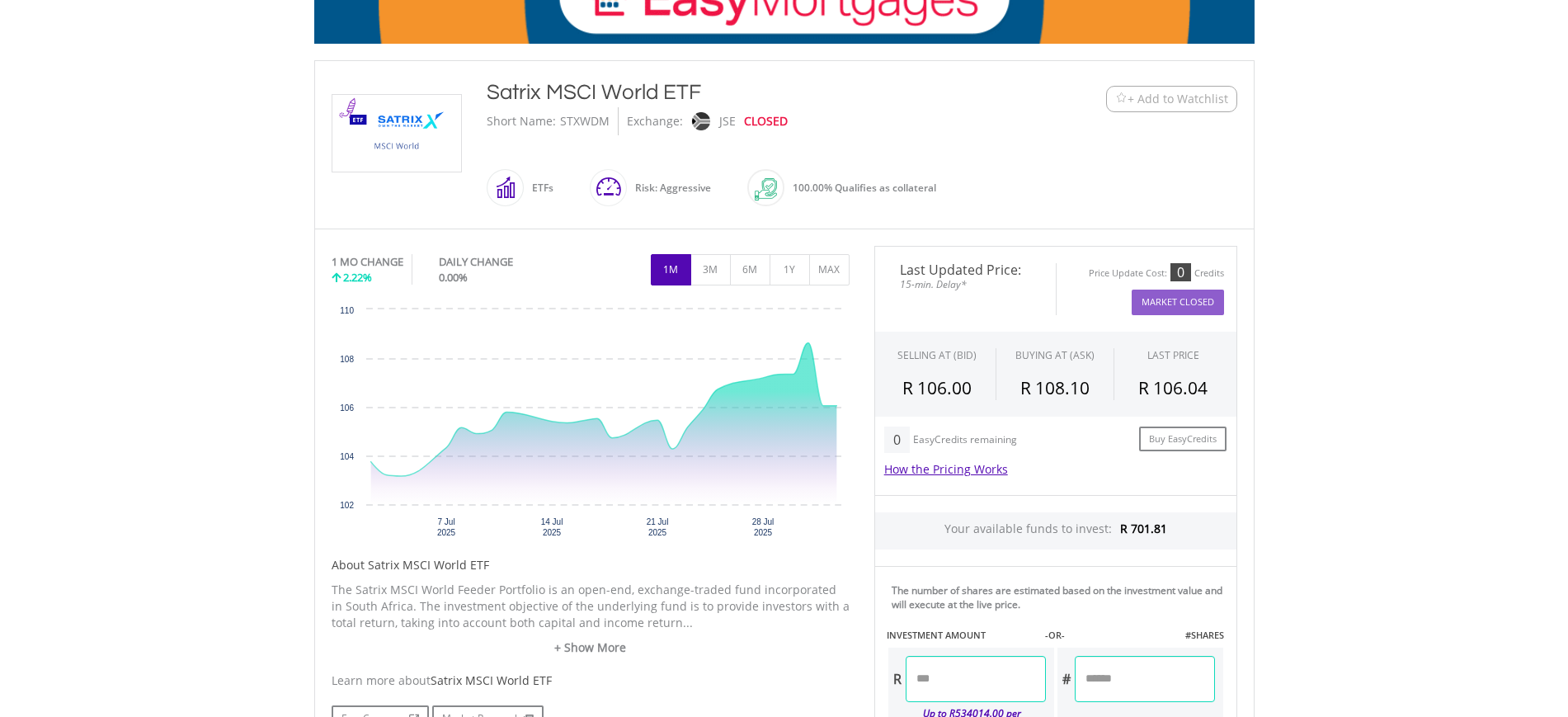 scroll, scrollTop: 304, scrollLeft: 0, axis: vertical 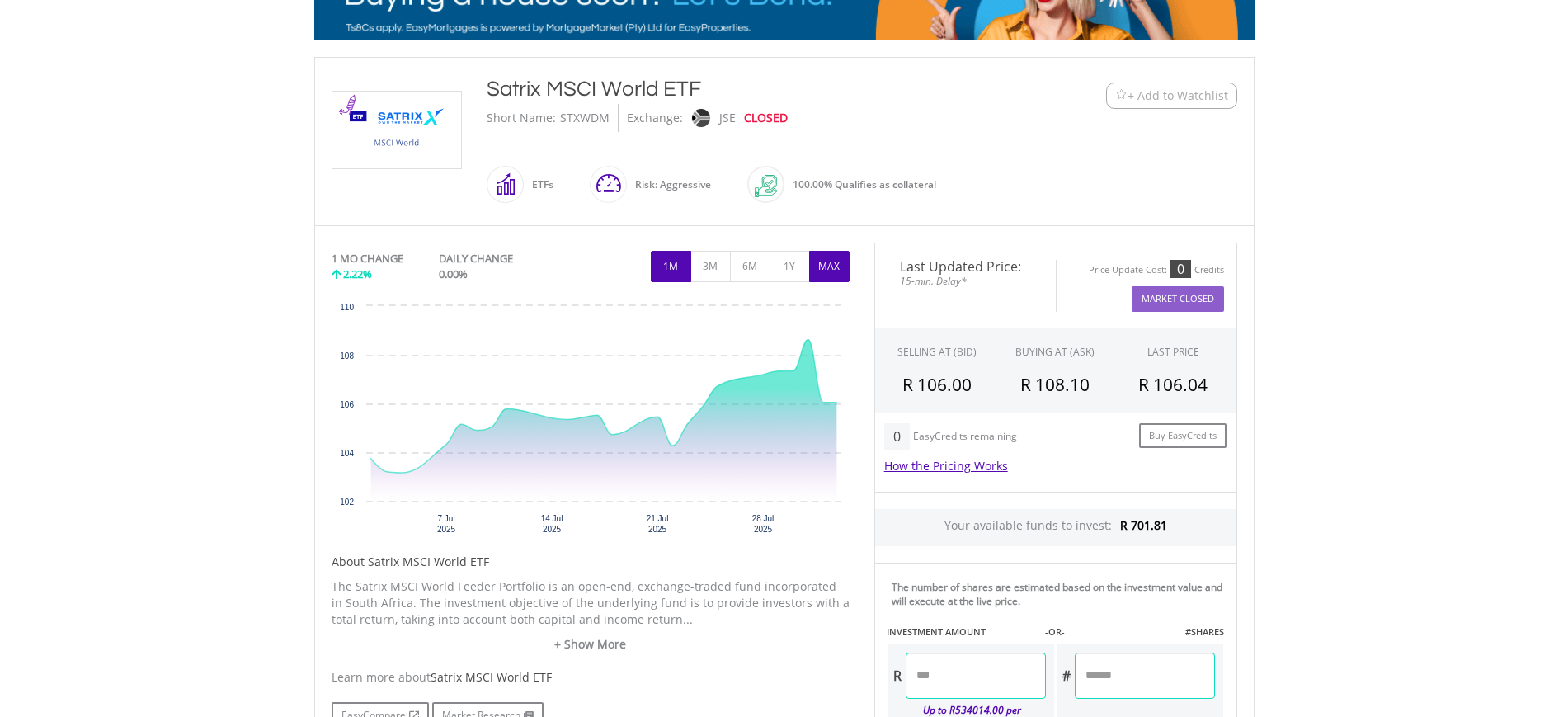 click on "MAX" at bounding box center (829, 267) 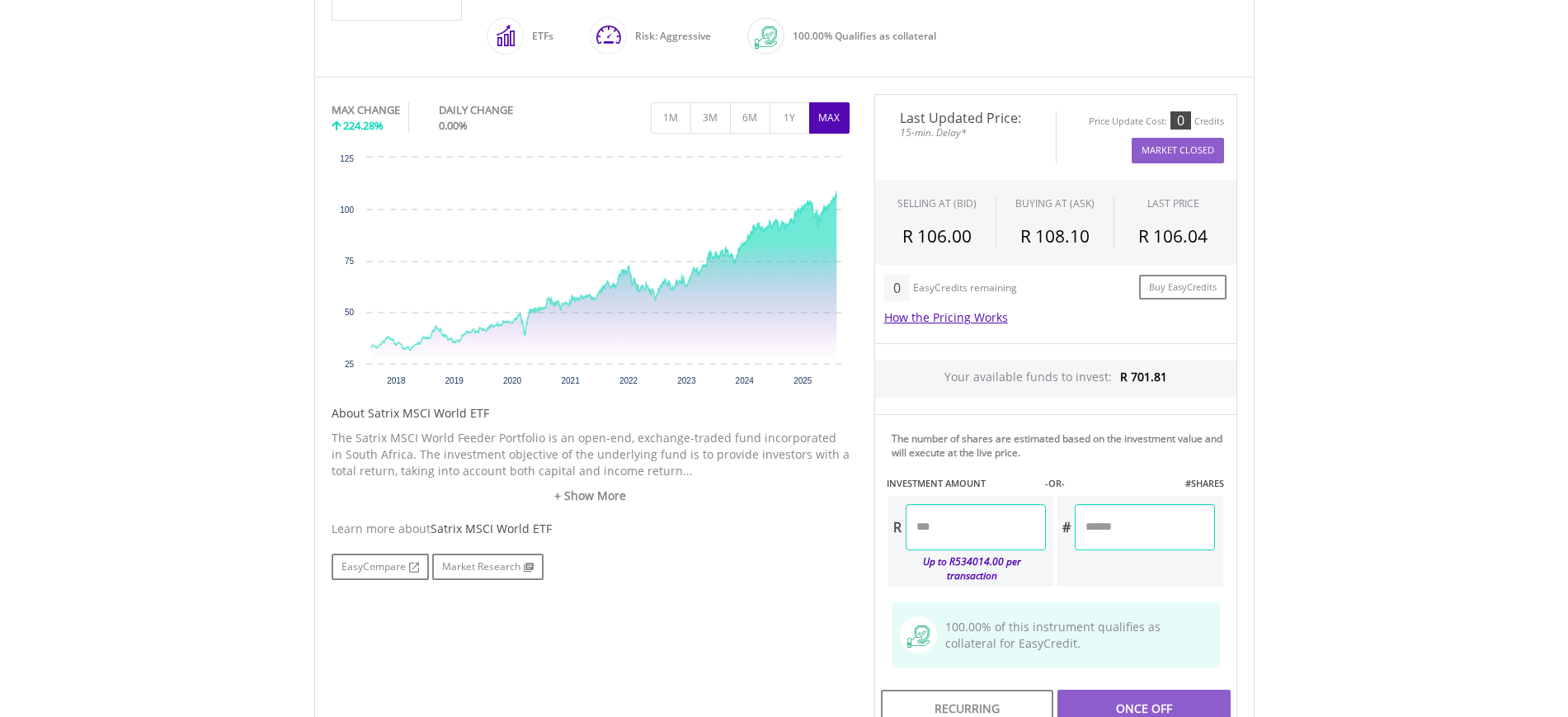 scroll, scrollTop: 466, scrollLeft: 0, axis: vertical 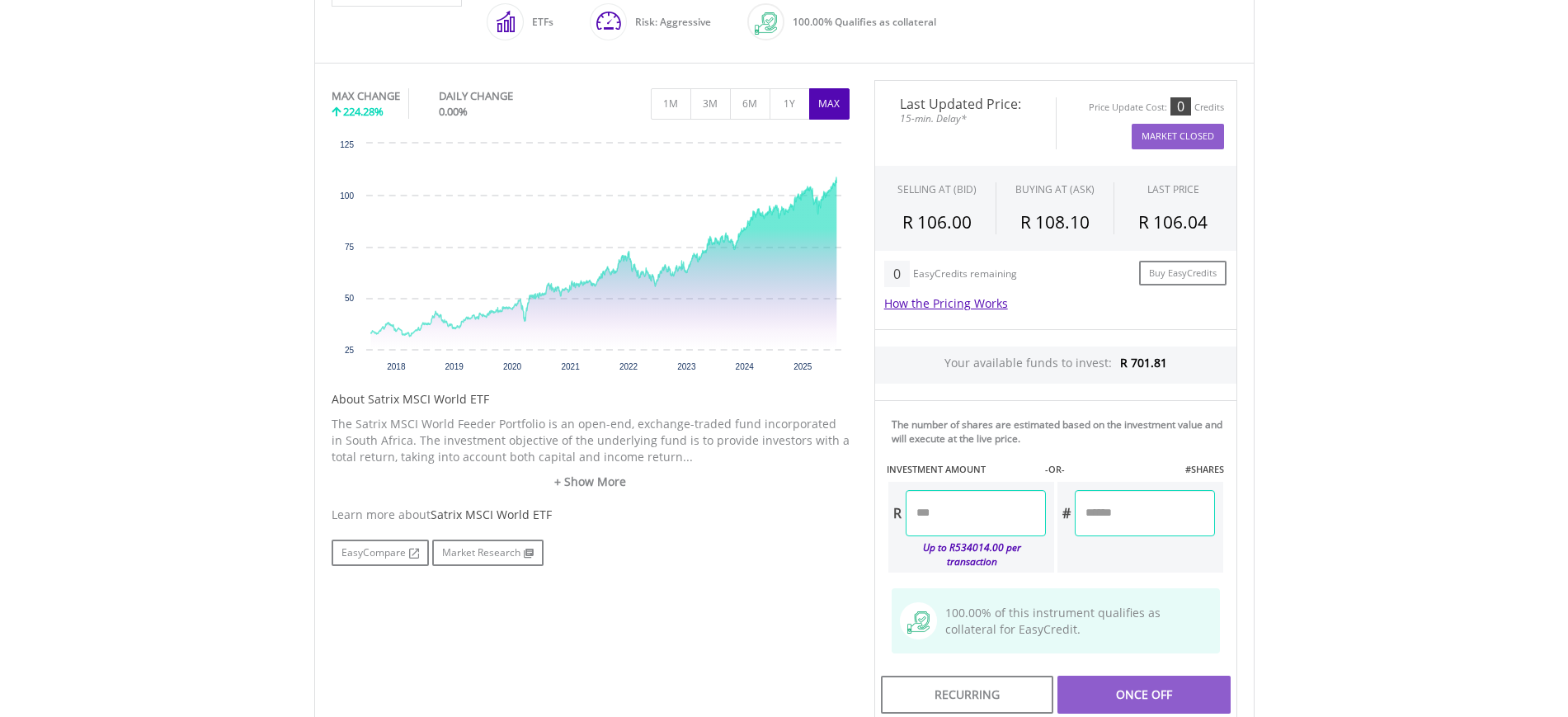 click at bounding box center [976, 513] 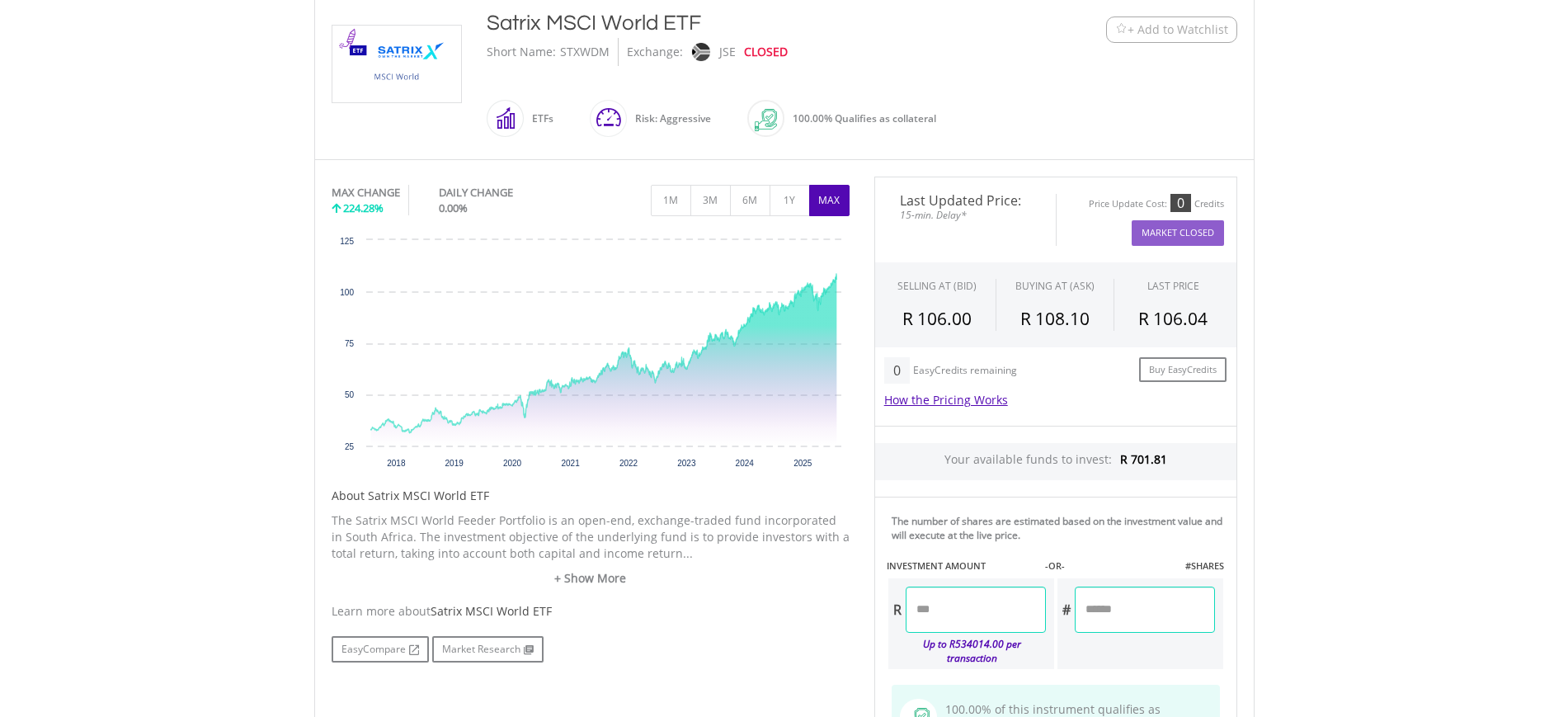scroll, scrollTop: 363, scrollLeft: 0, axis: vertical 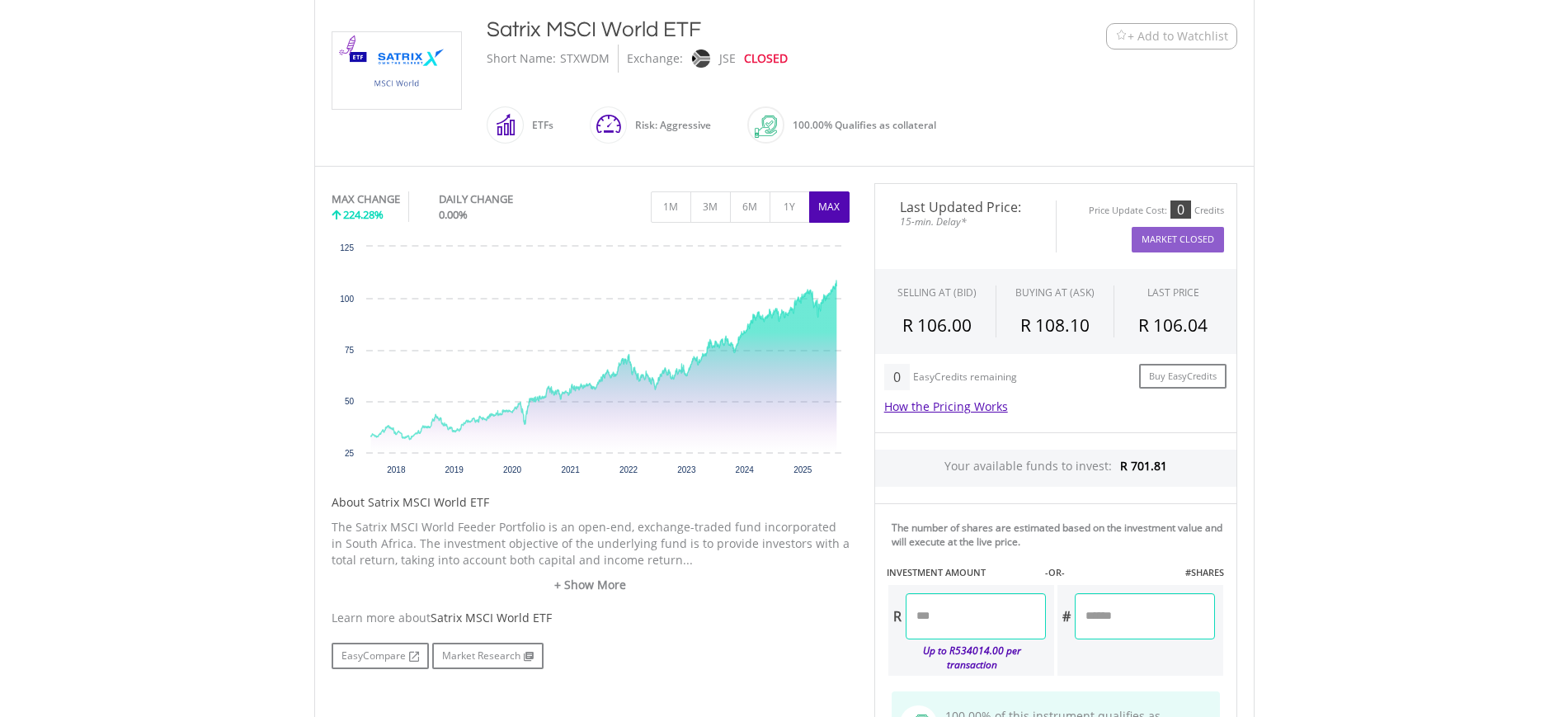 click at bounding box center [976, 616] 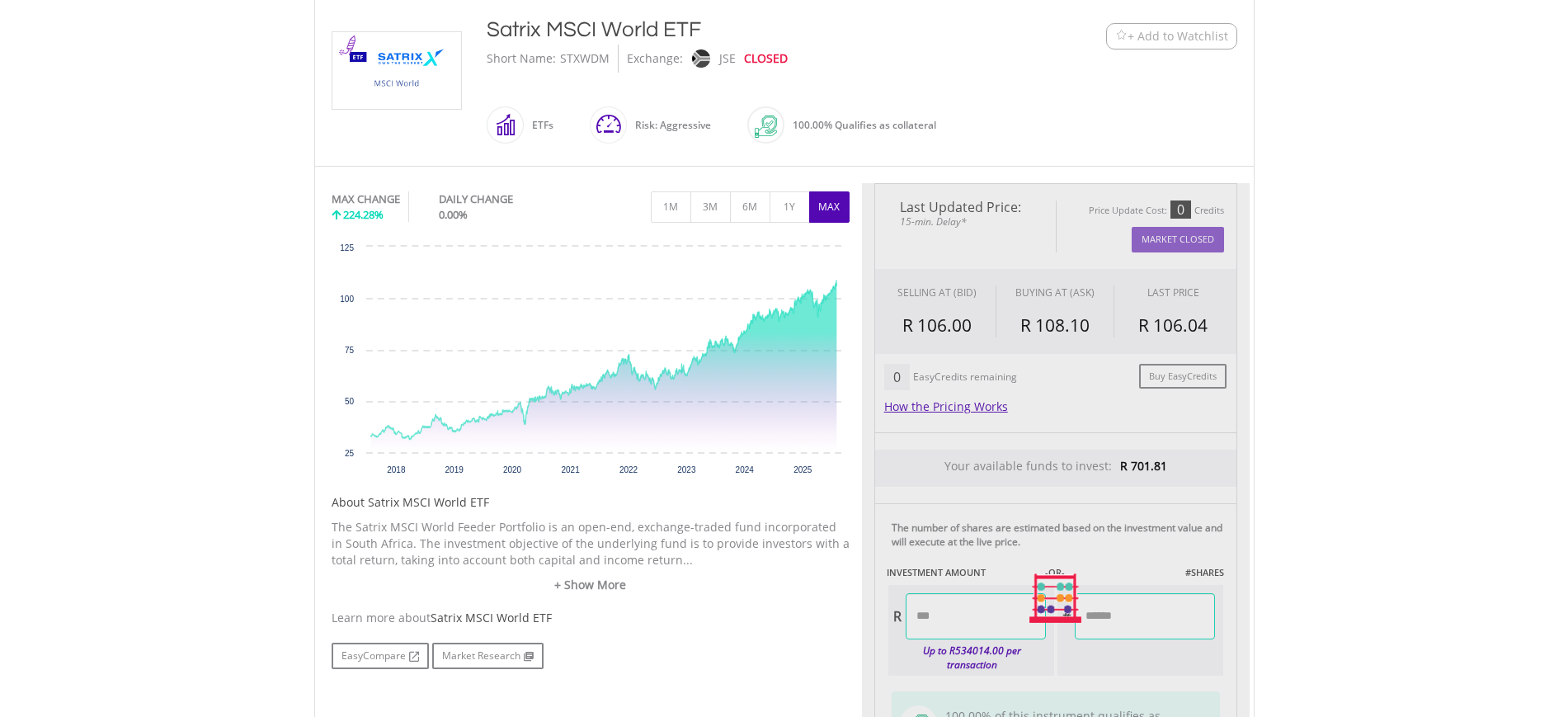click on "Last Updated Price:
15-min. Delay*
Price Update Cost:
0
Credits
Market Closed
SELLING AT (BID)
BUYING AT                     (ASK)
LAST PRICE
R 106.00
R 108.10
R 106.04
0" at bounding box center [1056, 598] 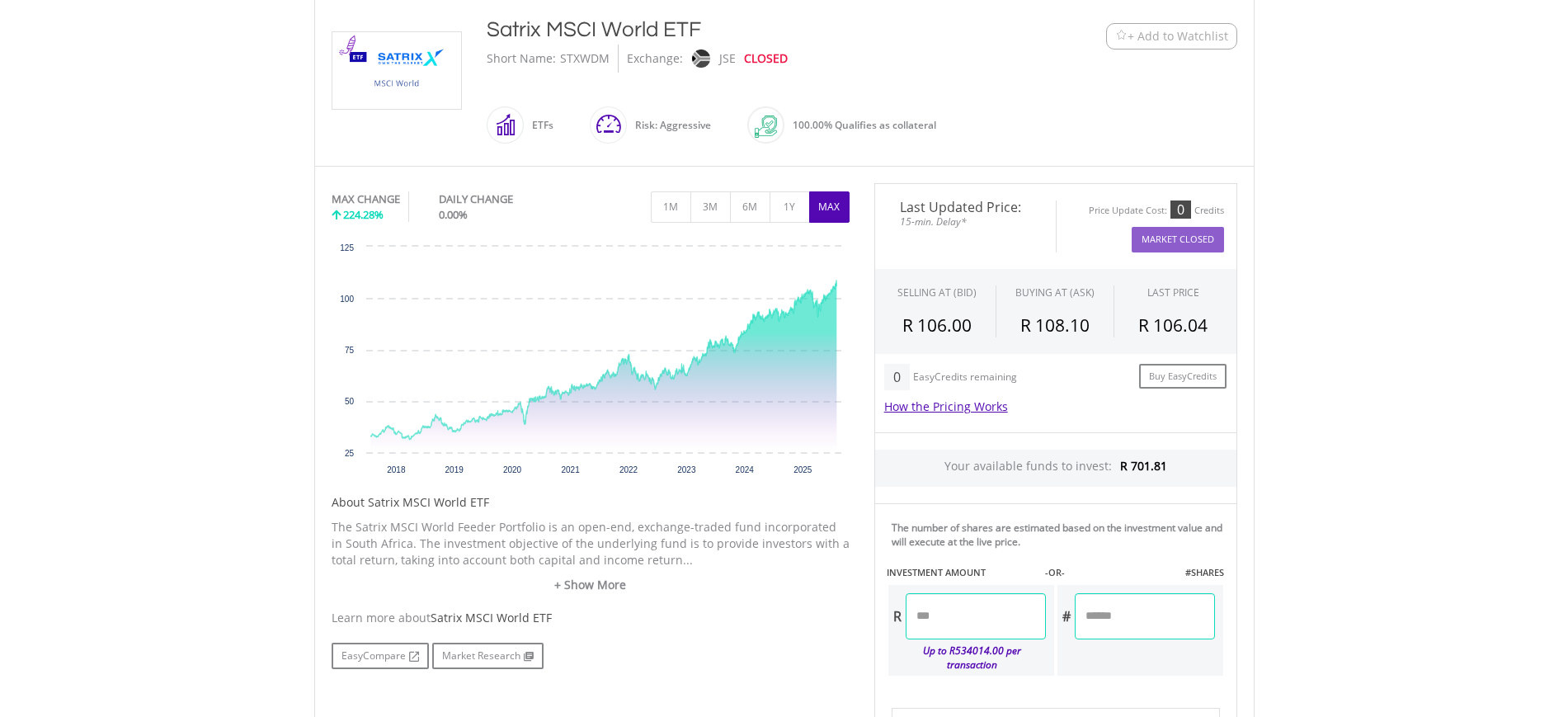click on "******" at bounding box center (976, 616) 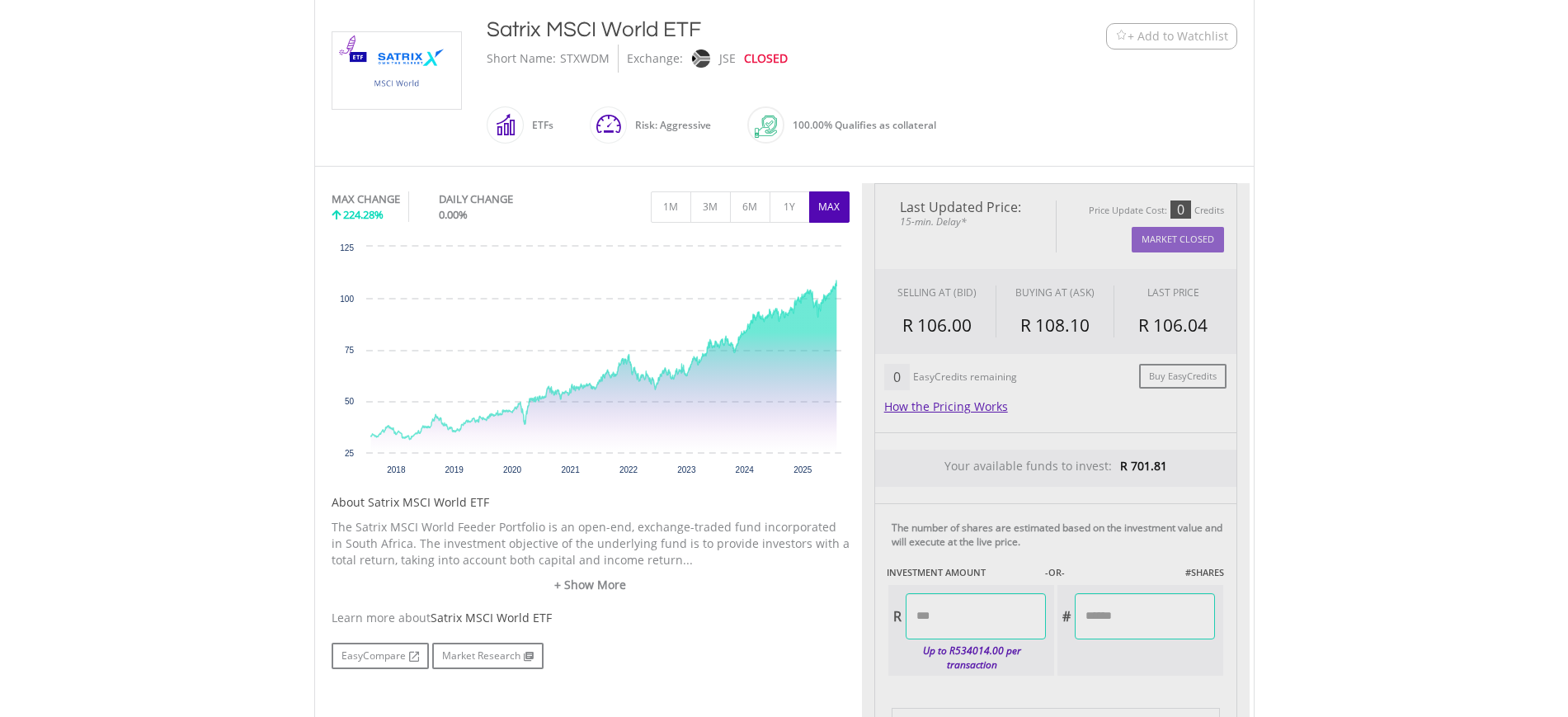 type on "******" 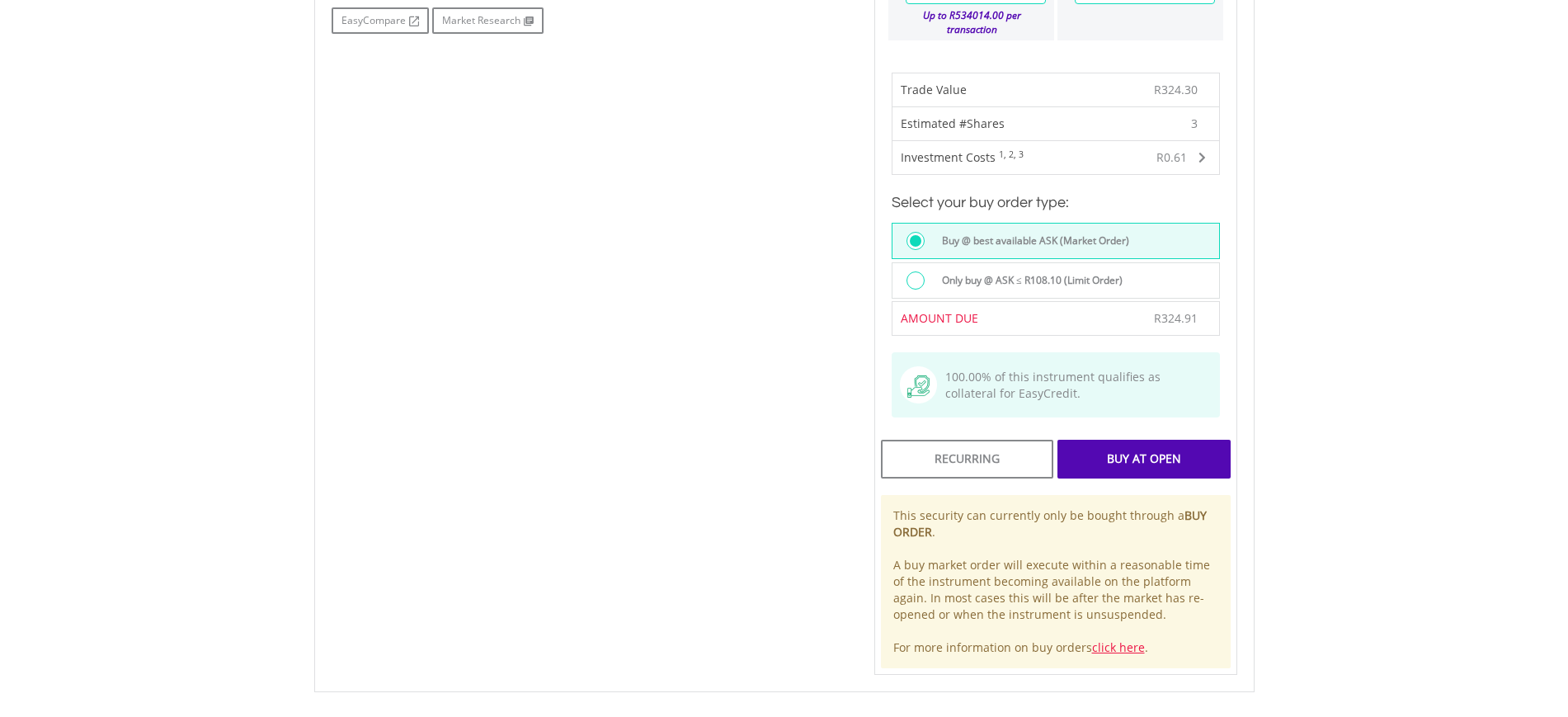 scroll, scrollTop: 1002, scrollLeft: 0, axis: vertical 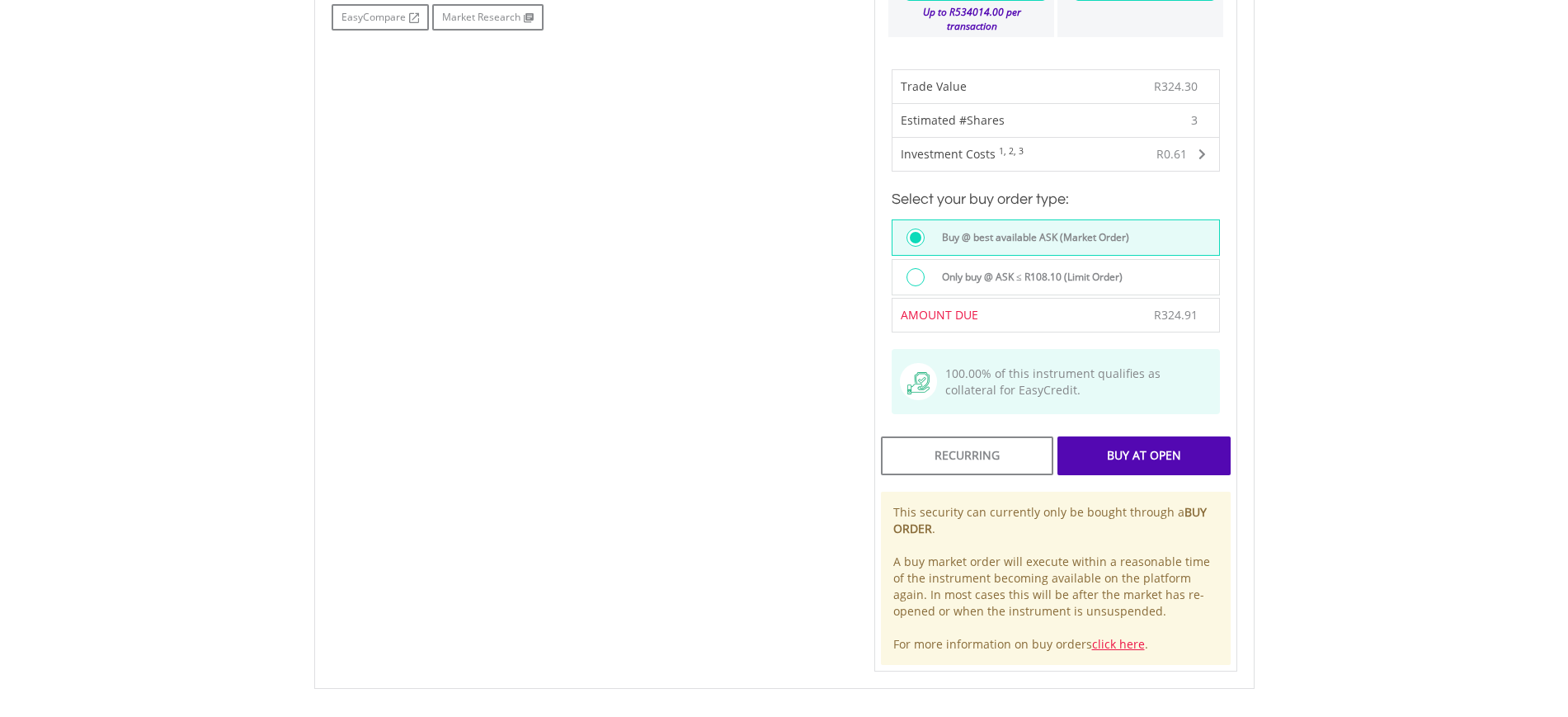 click on "Buy At Open" at bounding box center (1143, 455) 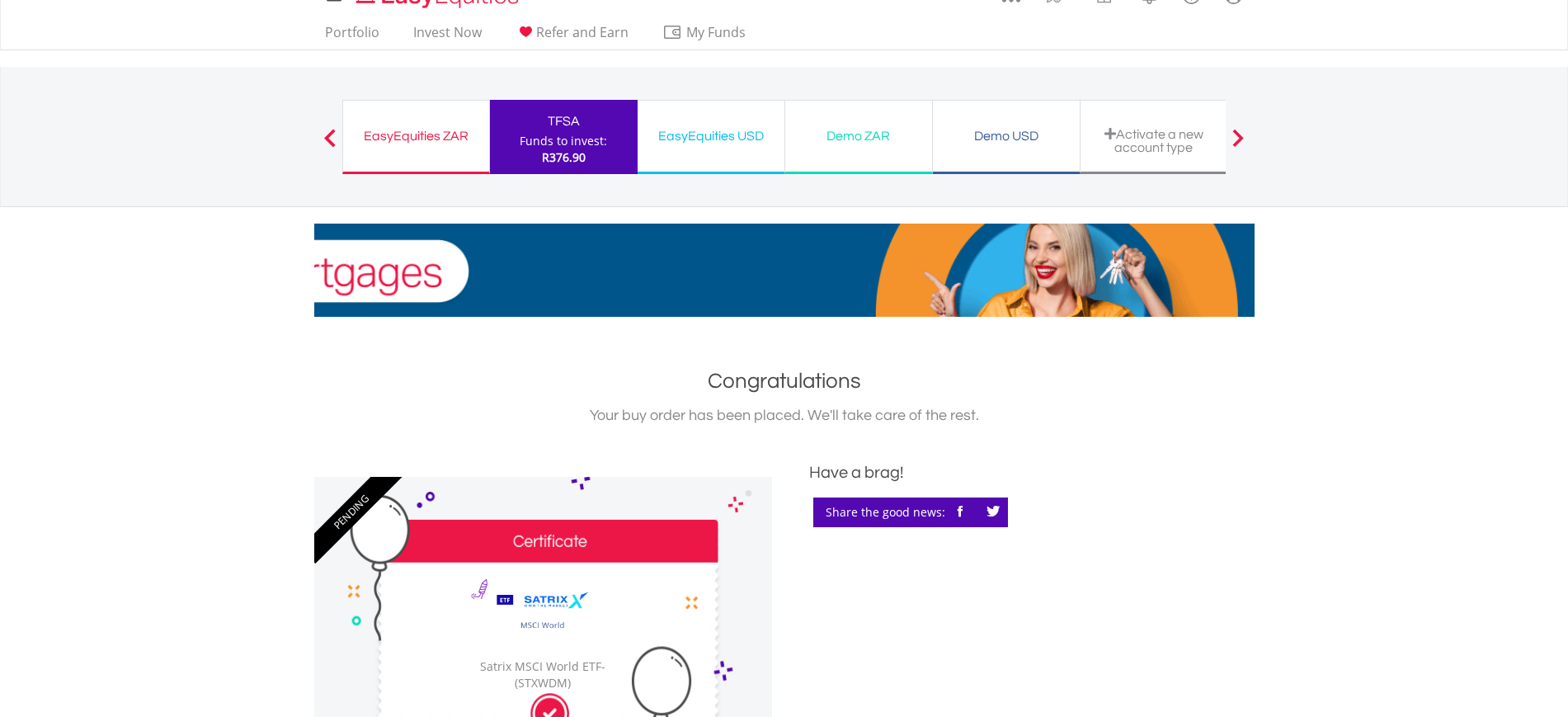scroll, scrollTop: 0, scrollLeft: 0, axis: both 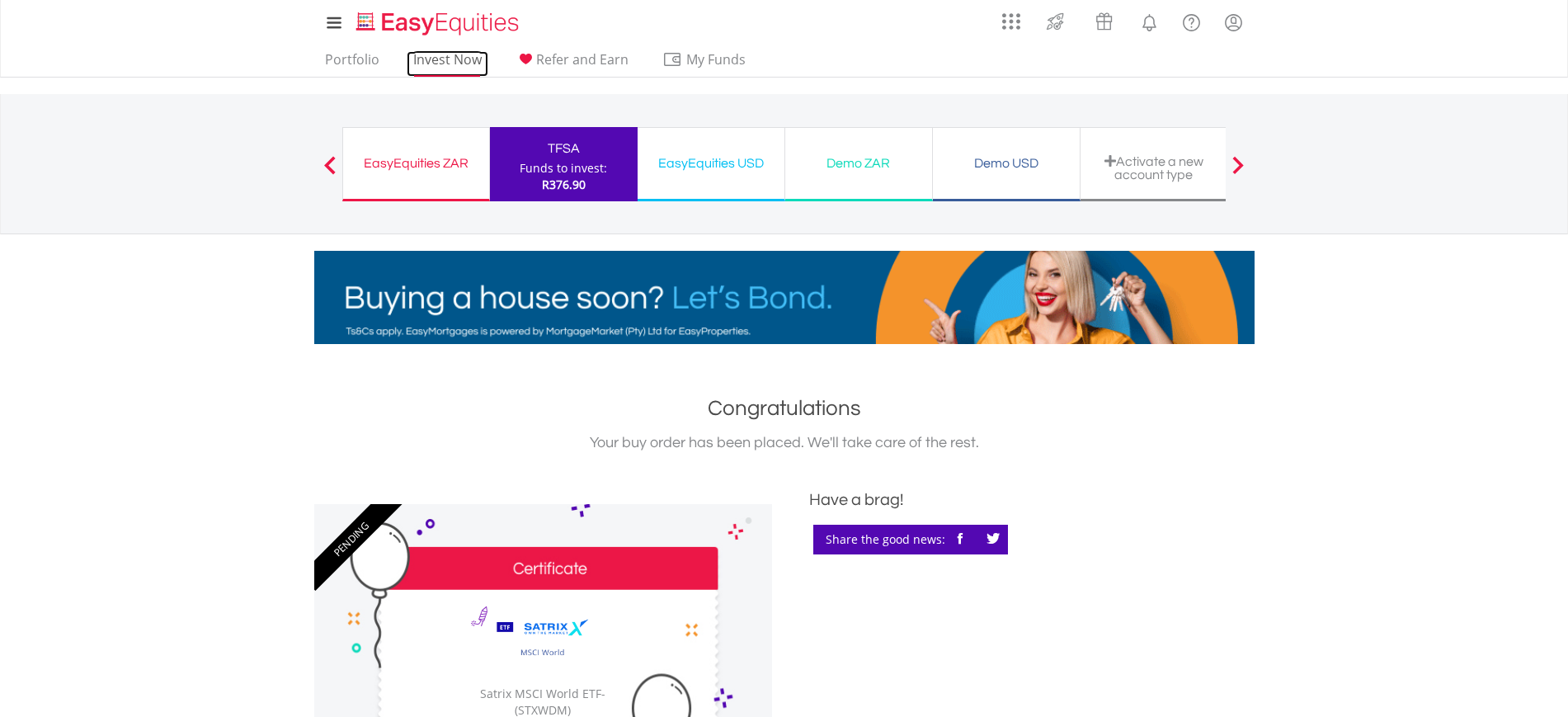 click on "Invest Now" at bounding box center (447, 64) 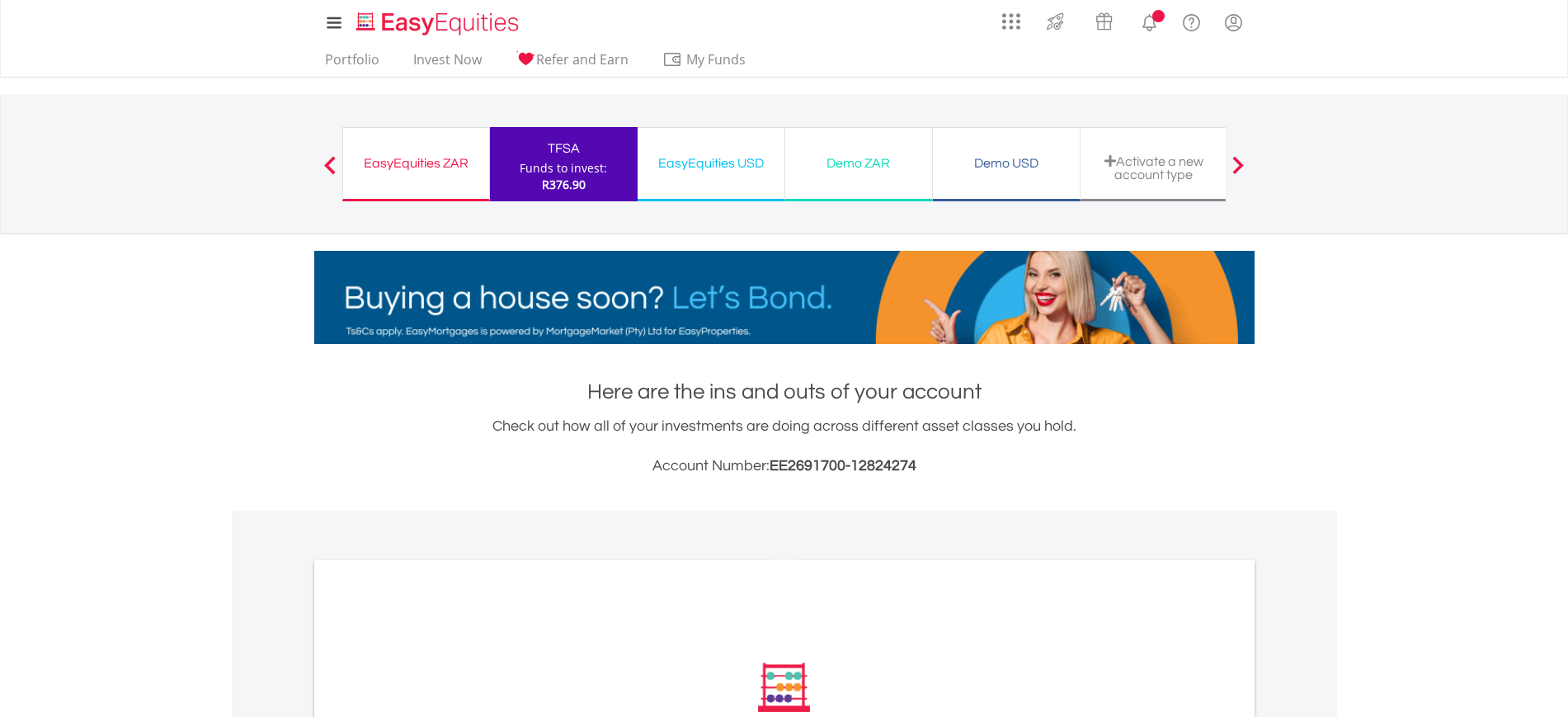 scroll, scrollTop: 455, scrollLeft: 0, axis: vertical 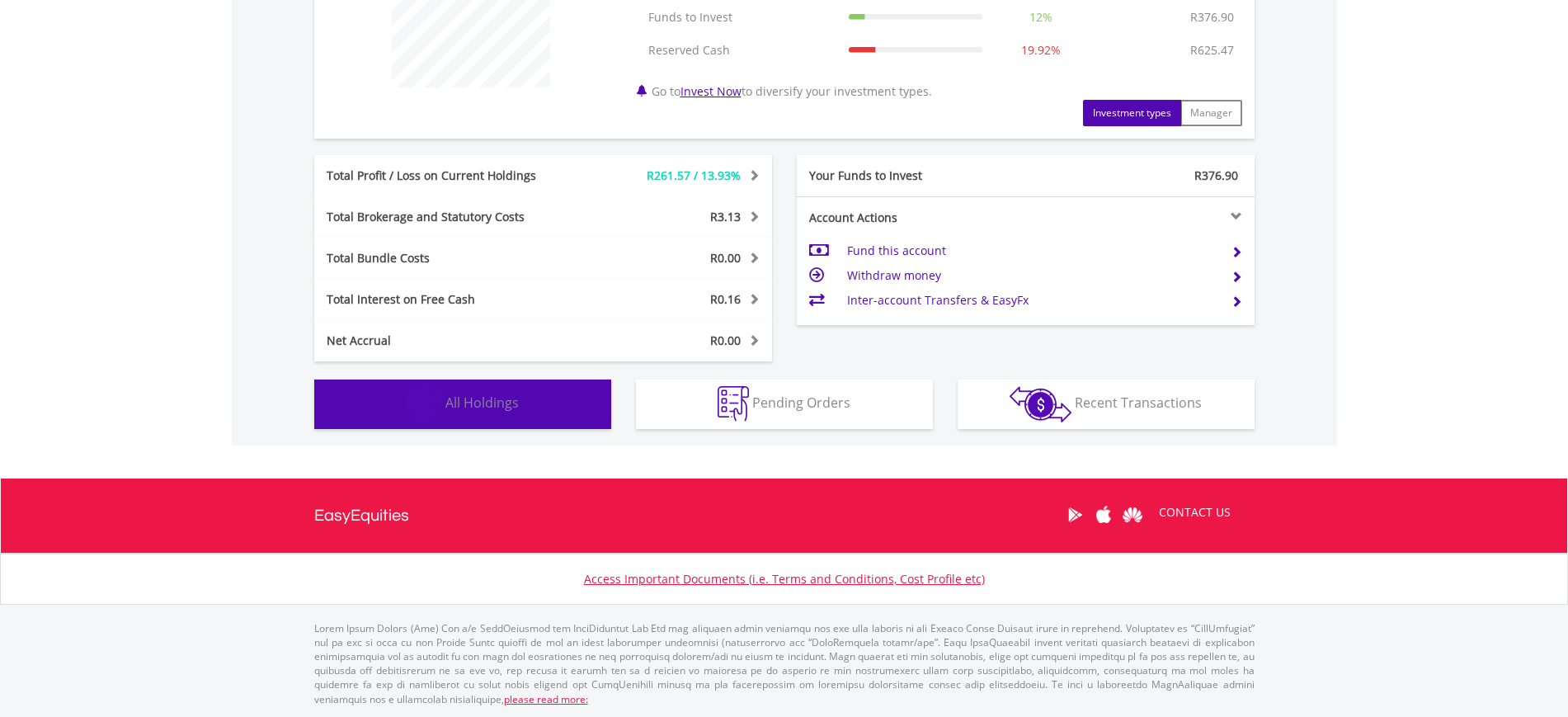 click on "Holdings
All Holdings" at bounding box center (463, 404) 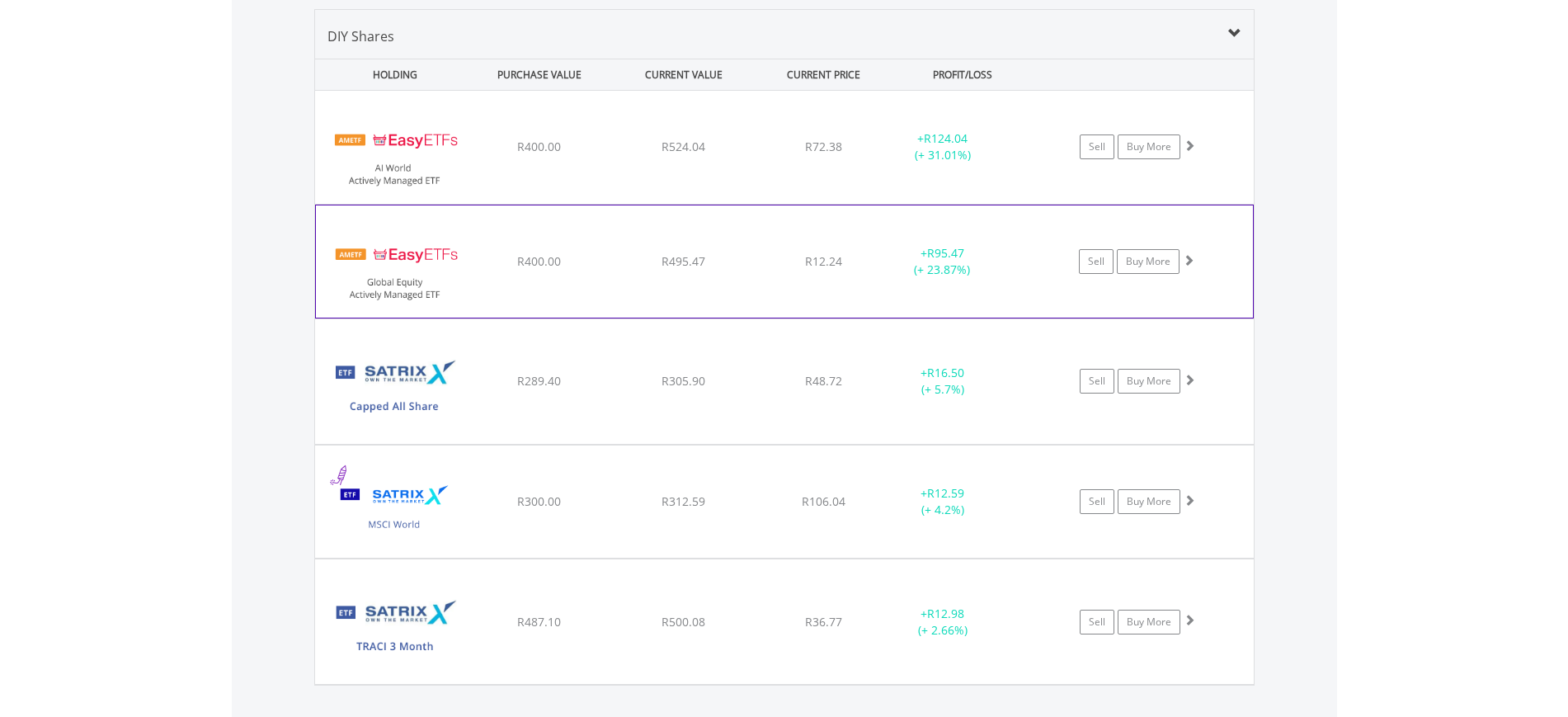 scroll, scrollTop: 1174, scrollLeft: 0, axis: vertical 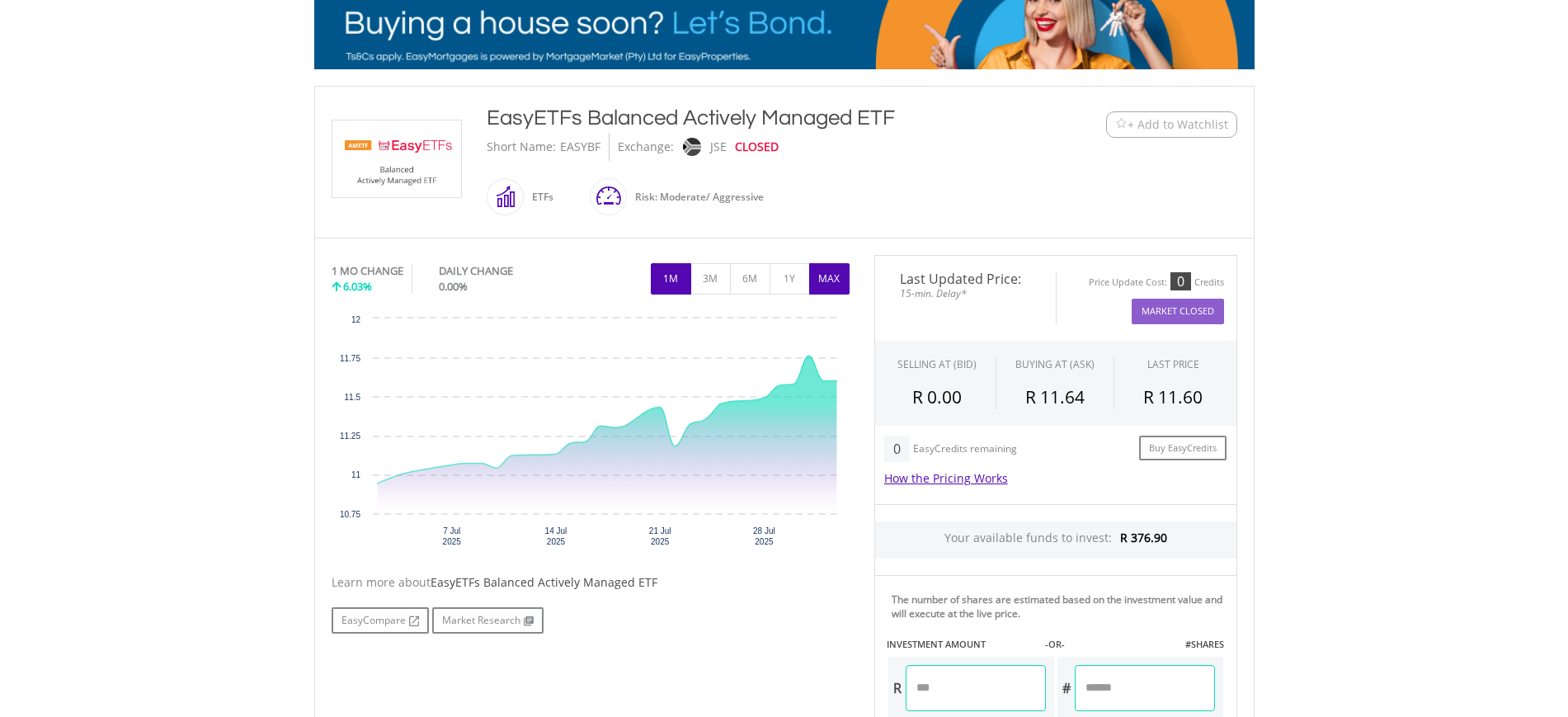click on "MAX" at bounding box center [829, 279] 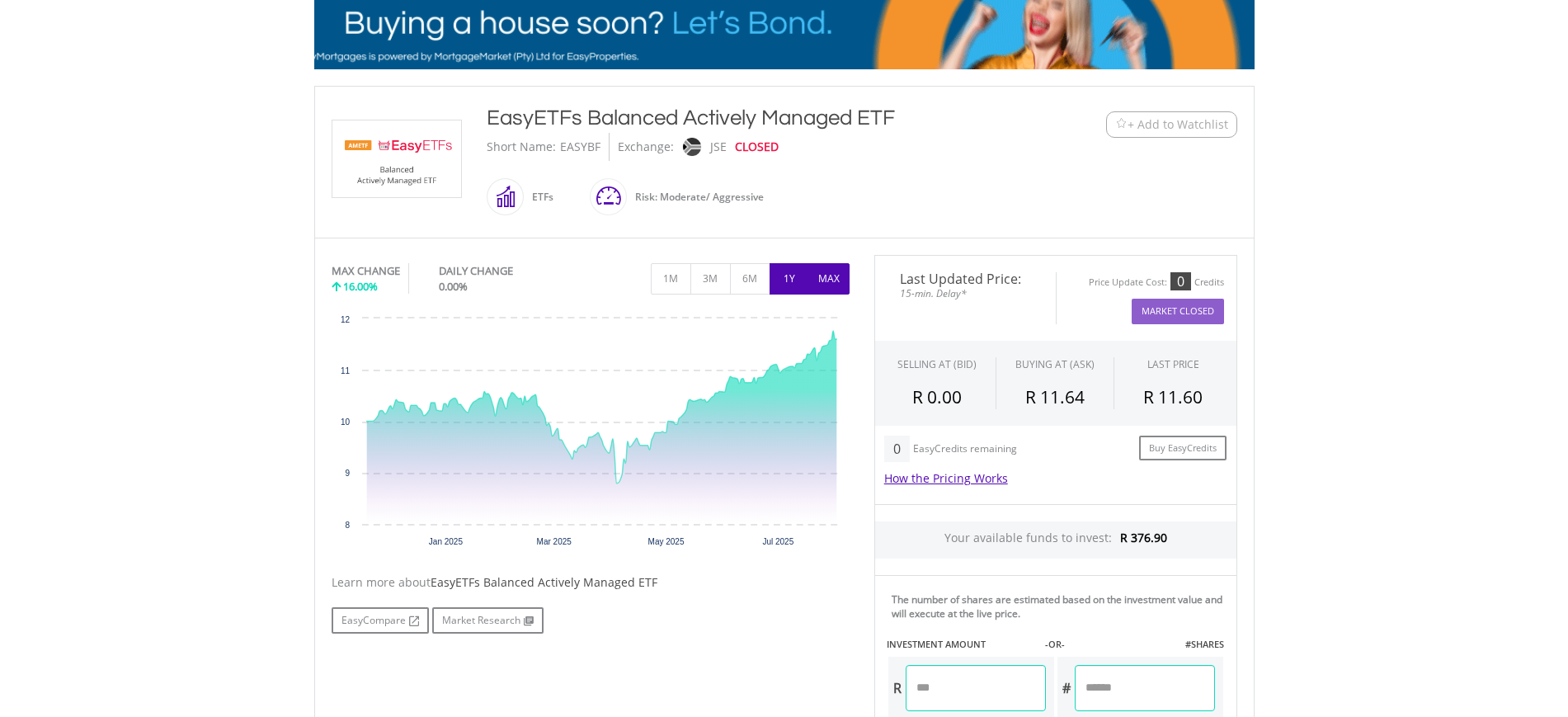 click on "1Y" at bounding box center [789, 279] 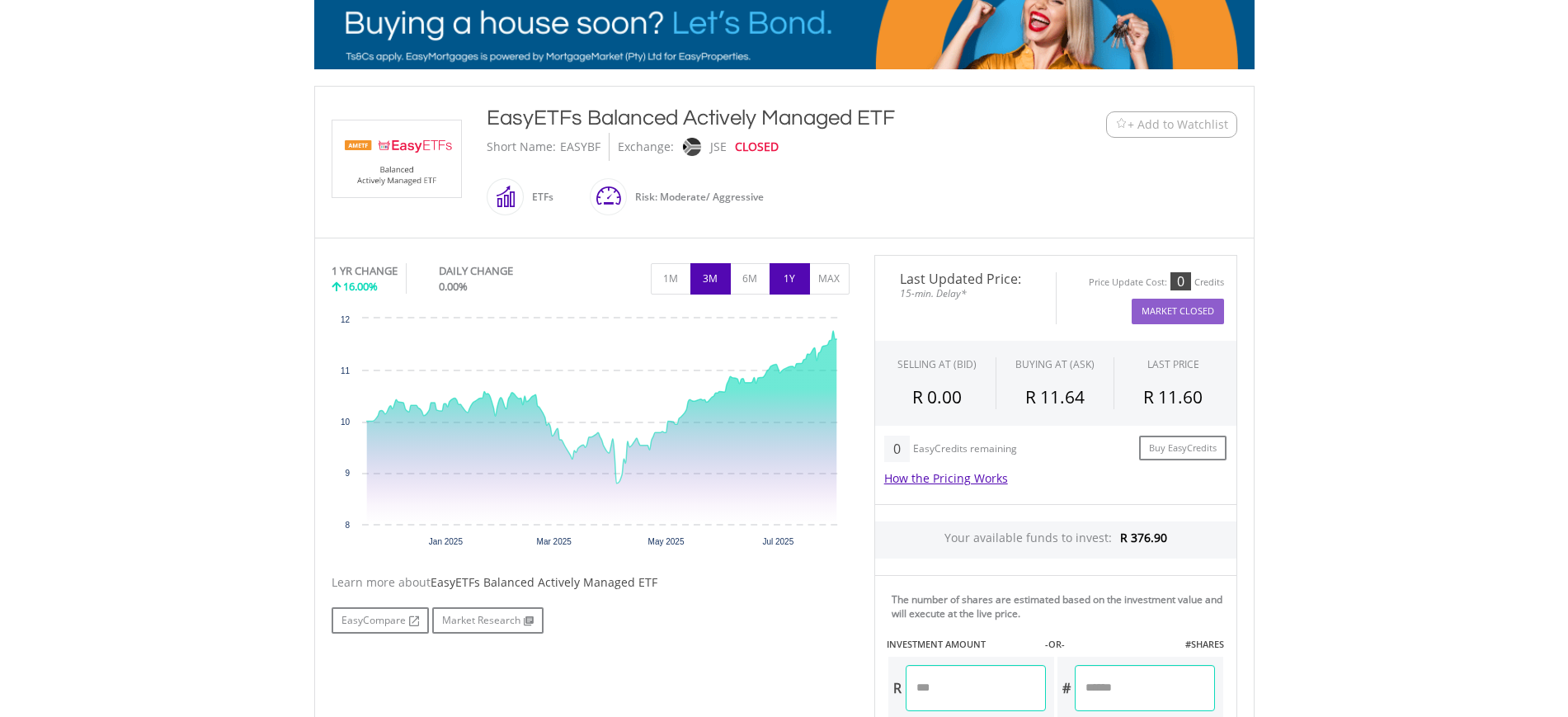 click on "3M" at bounding box center [710, 279] 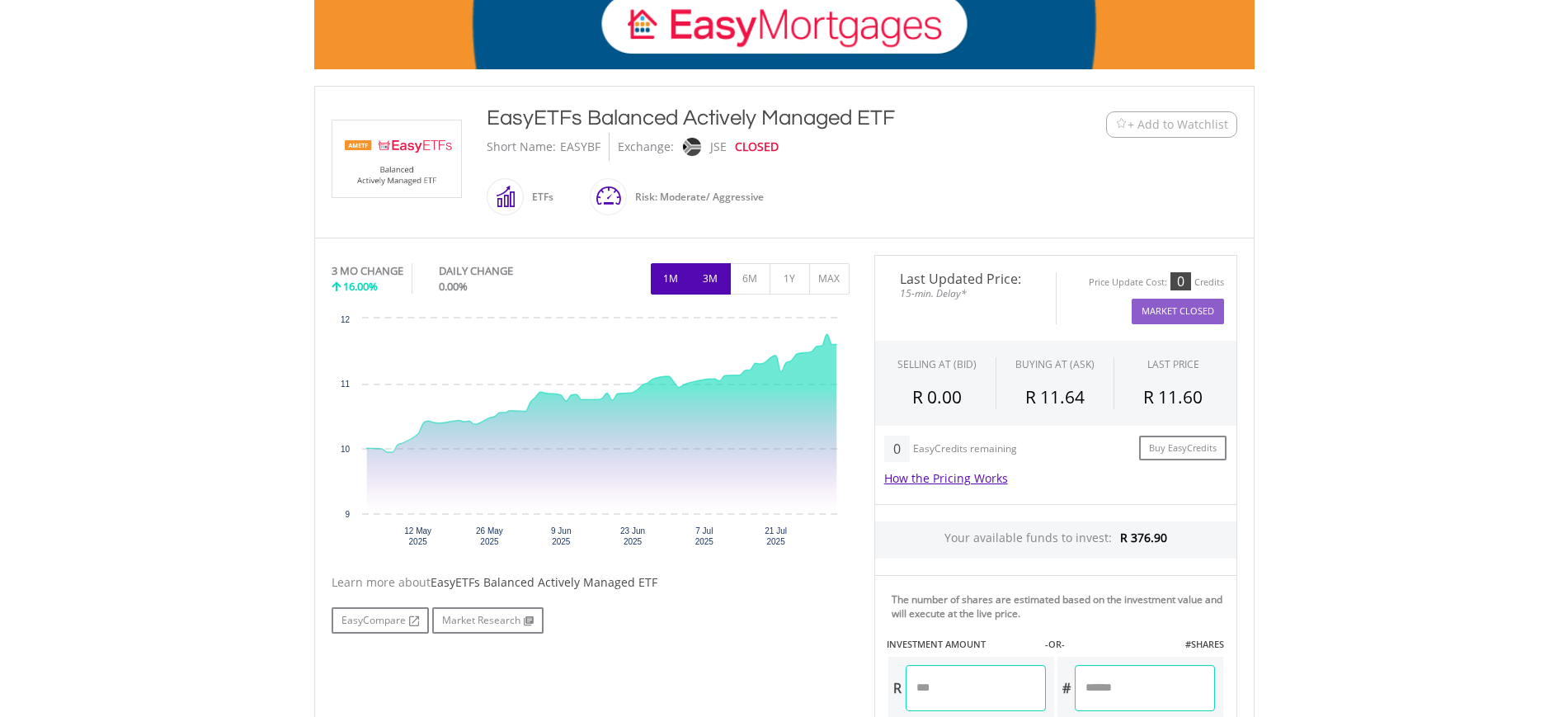 click on "1M" at bounding box center [671, 279] 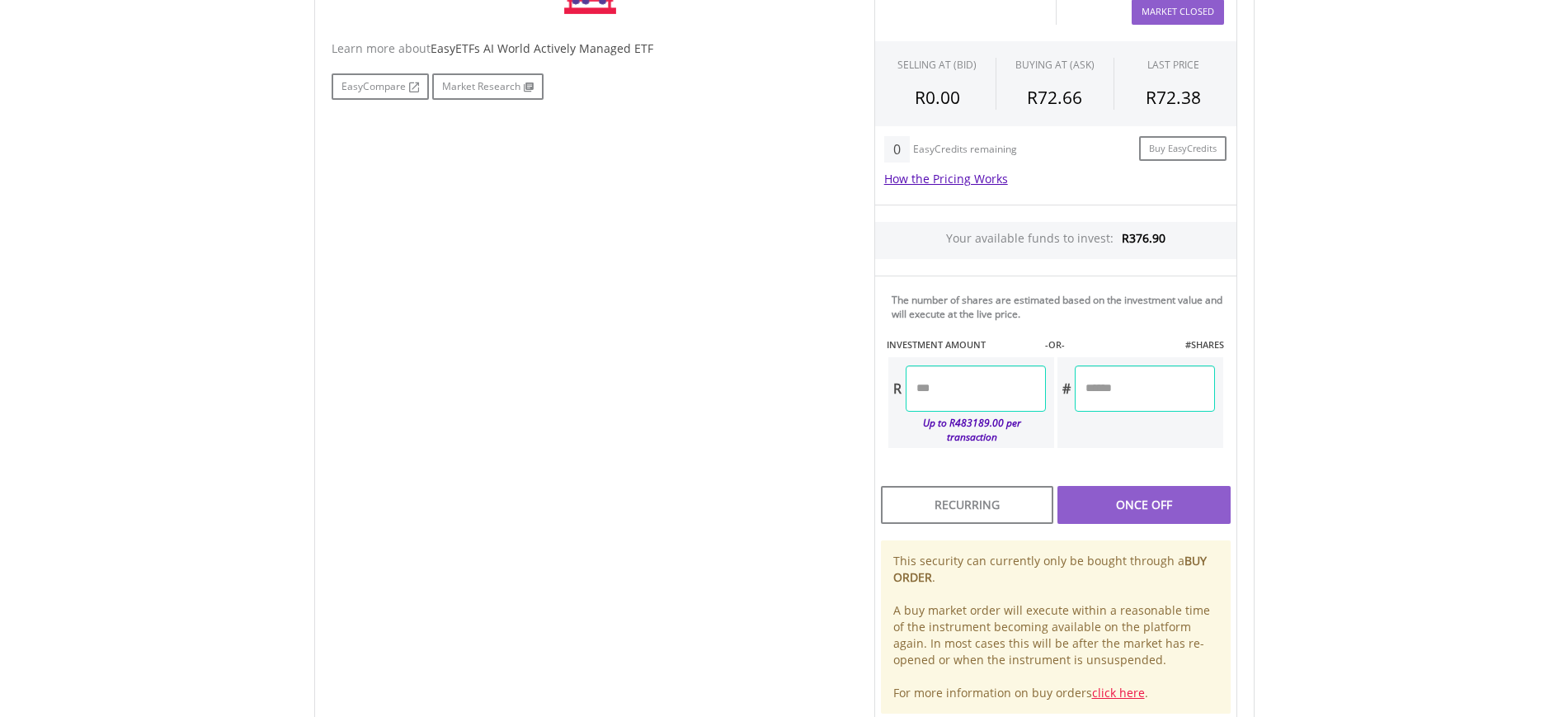 scroll, scrollTop: 506, scrollLeft: 0, axis: vertical 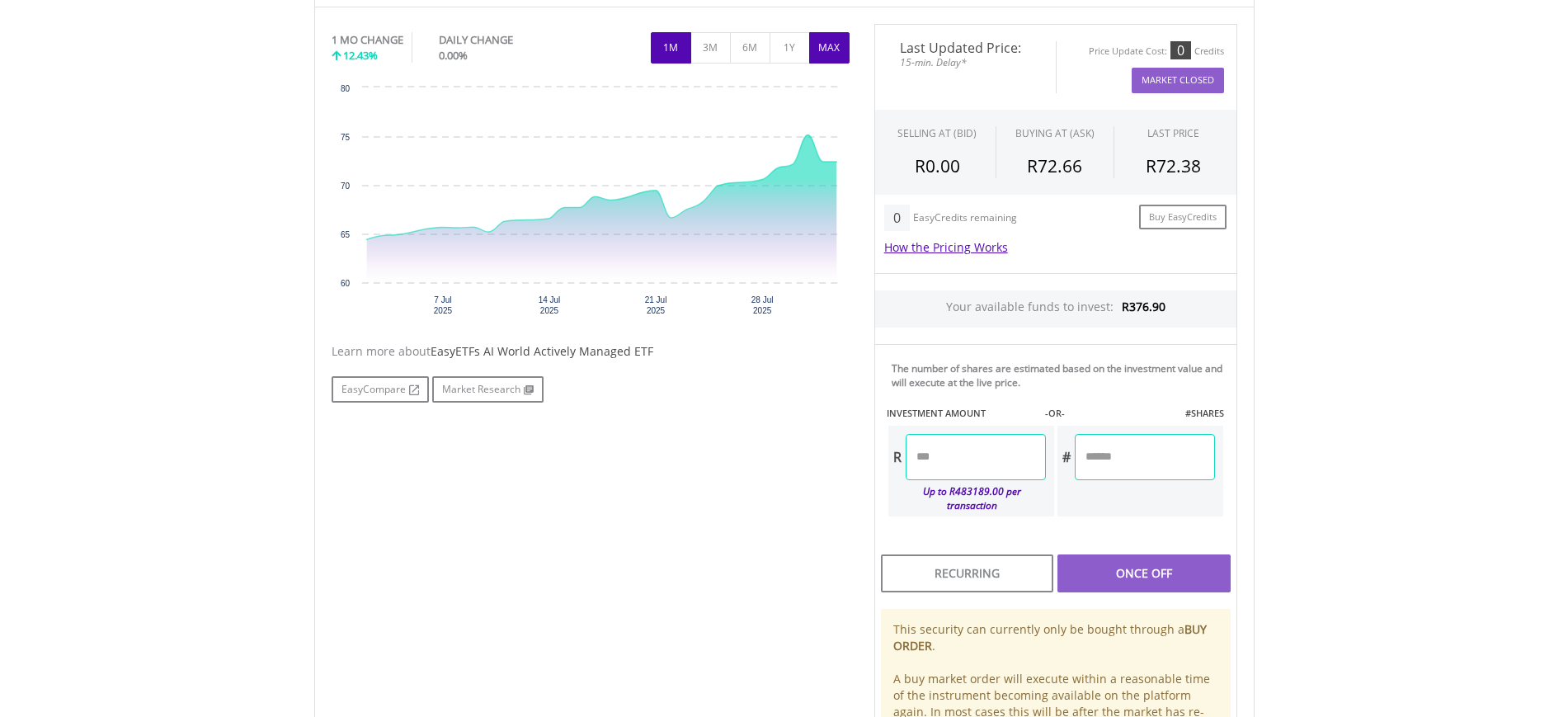 click on "MAX" at bounding box center (829, 48) 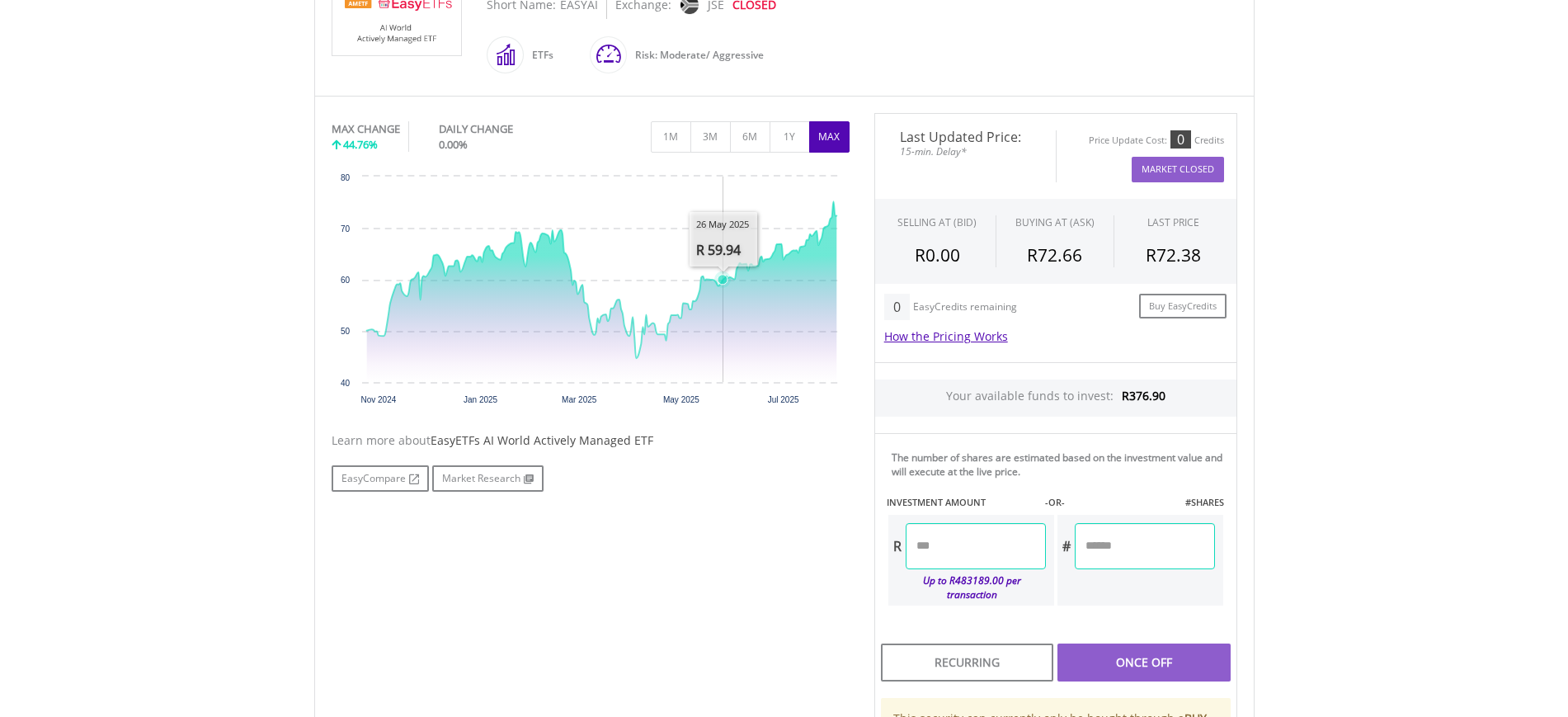 scroll, scrollTop: 414, scrollLeft: 0, axis: vertical 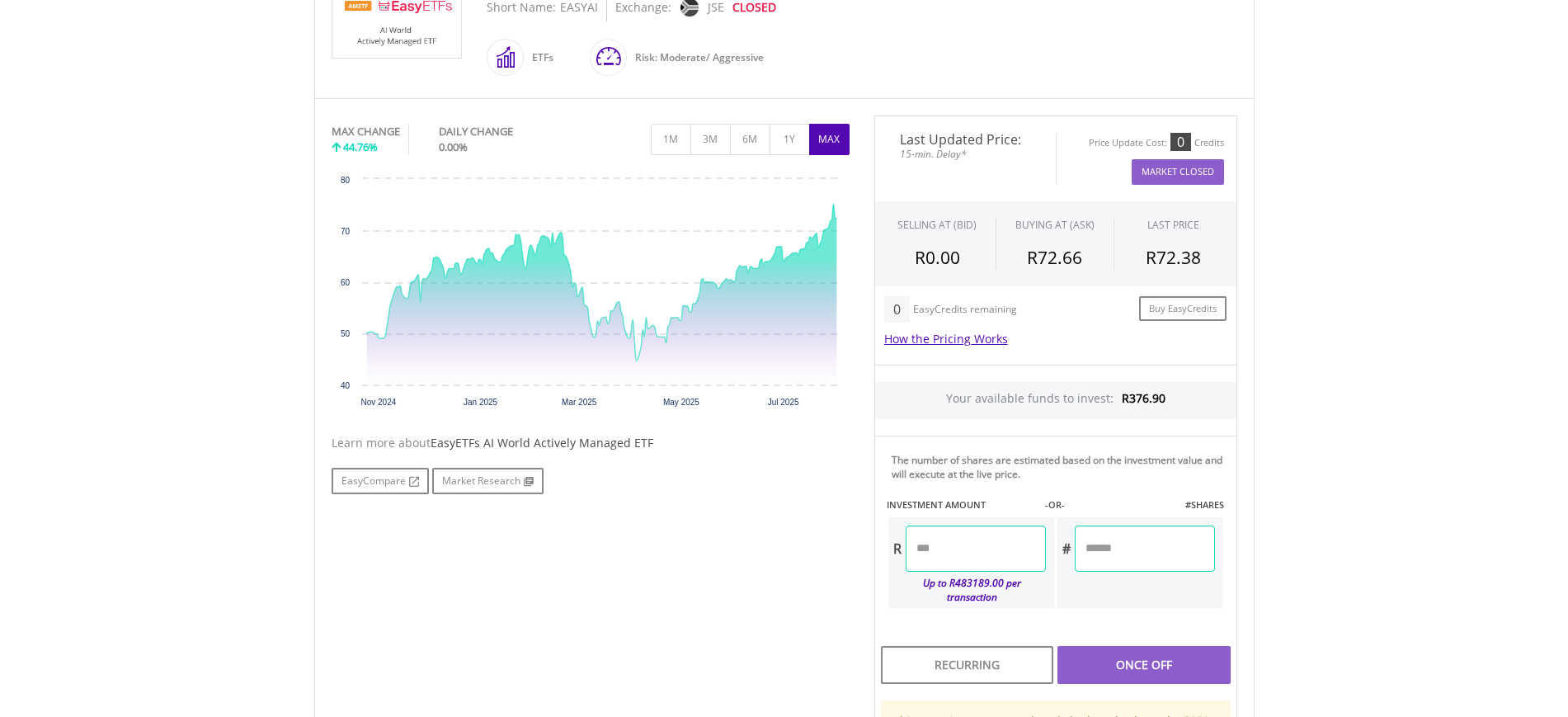 click at bounding box center [976, 549] 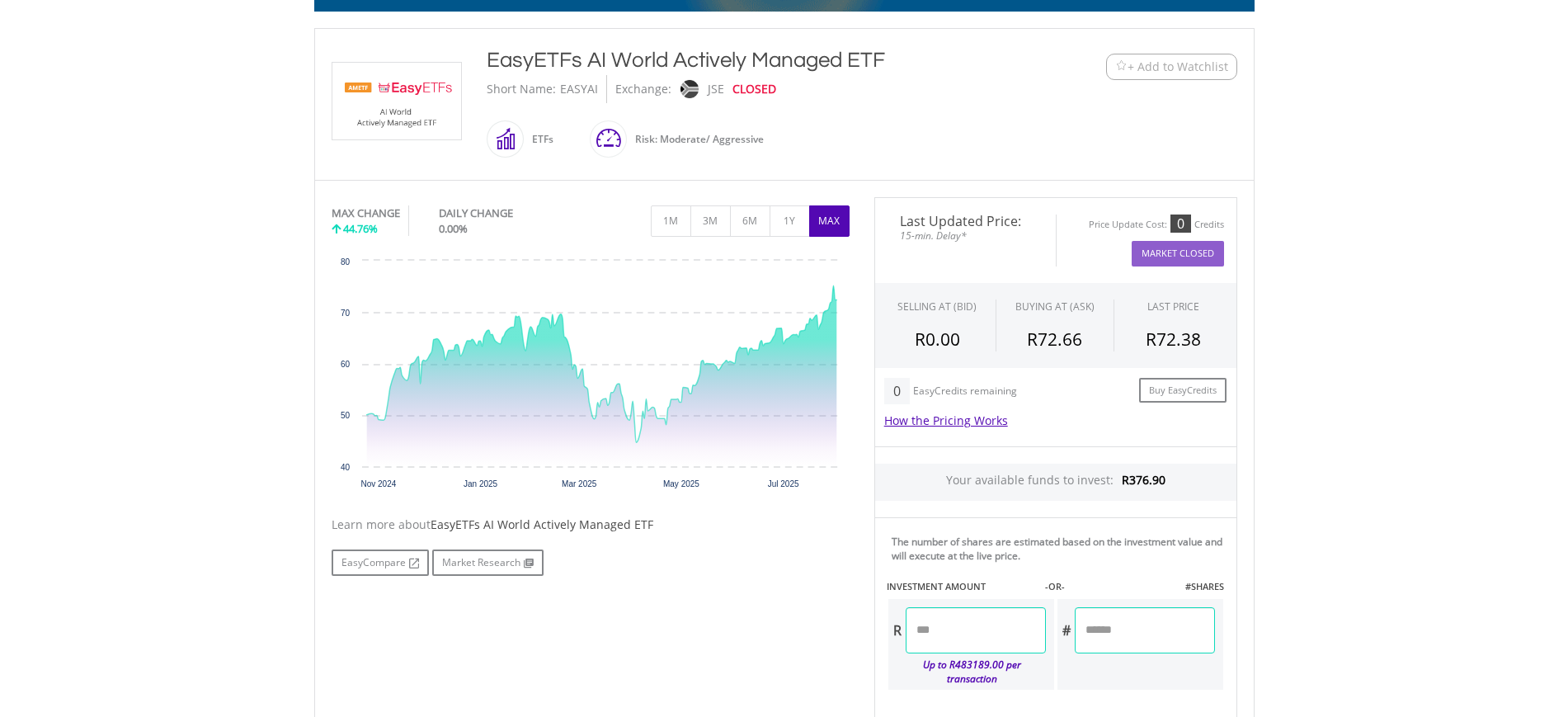 scroll, scrollTop: 316, scrollLeft: 0, axis: vertical 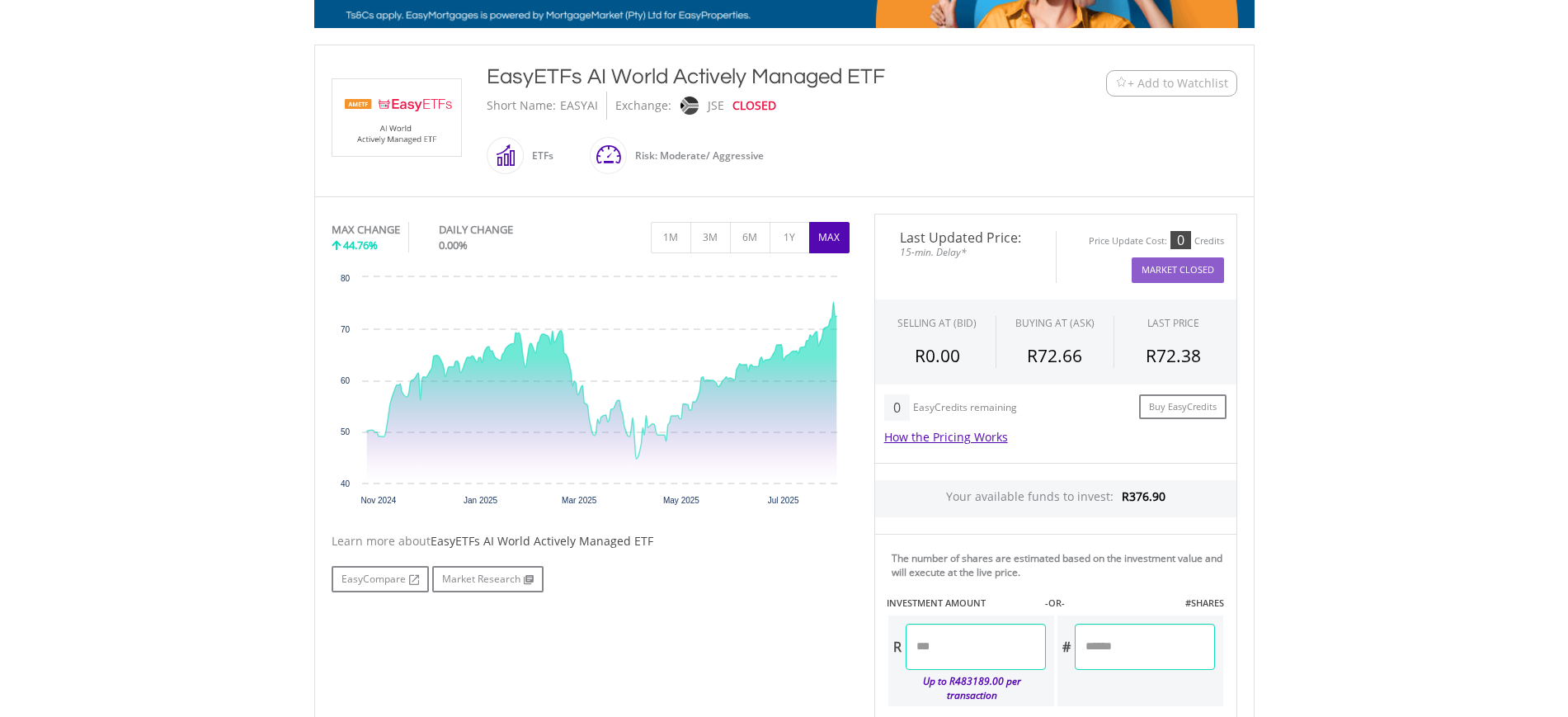 click at bounding box center (976, 647) 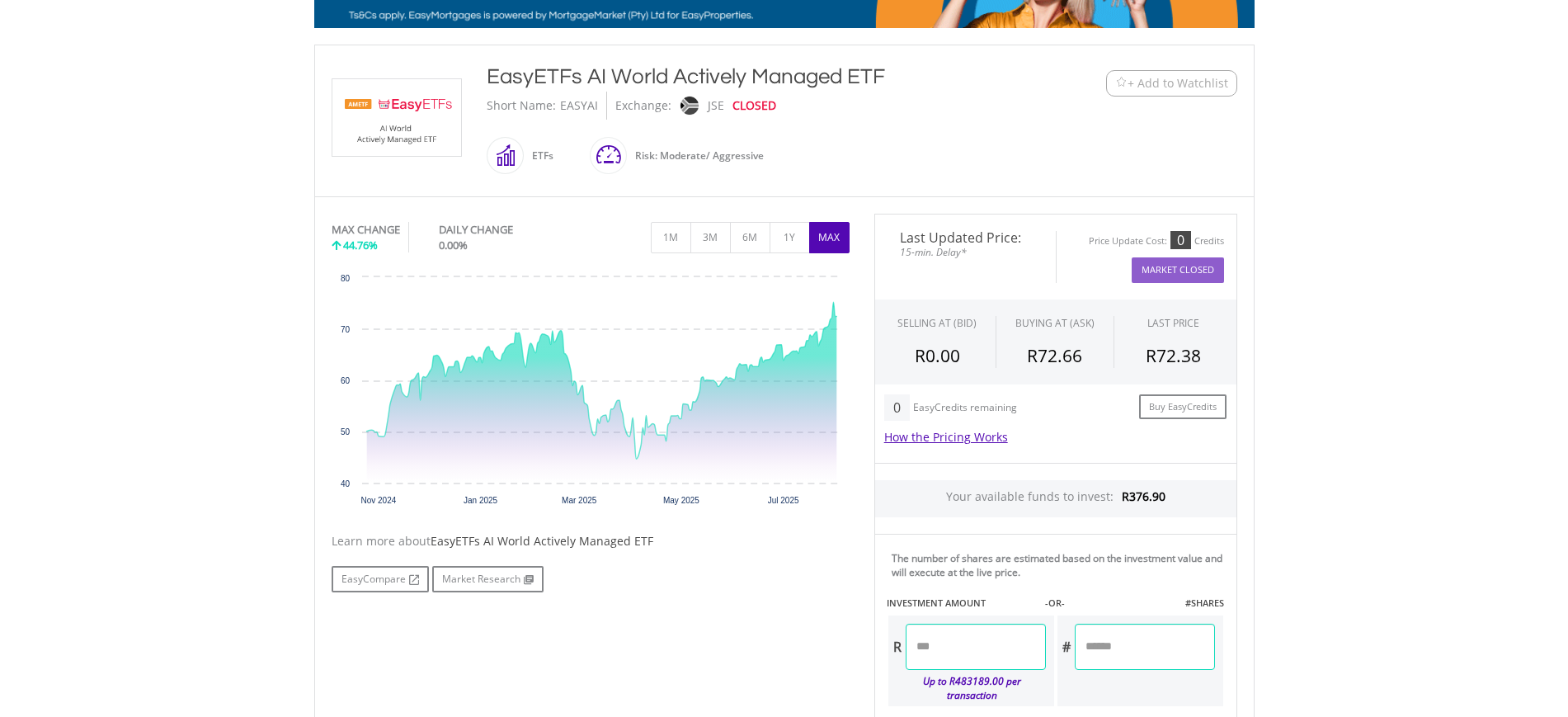 type on "*" 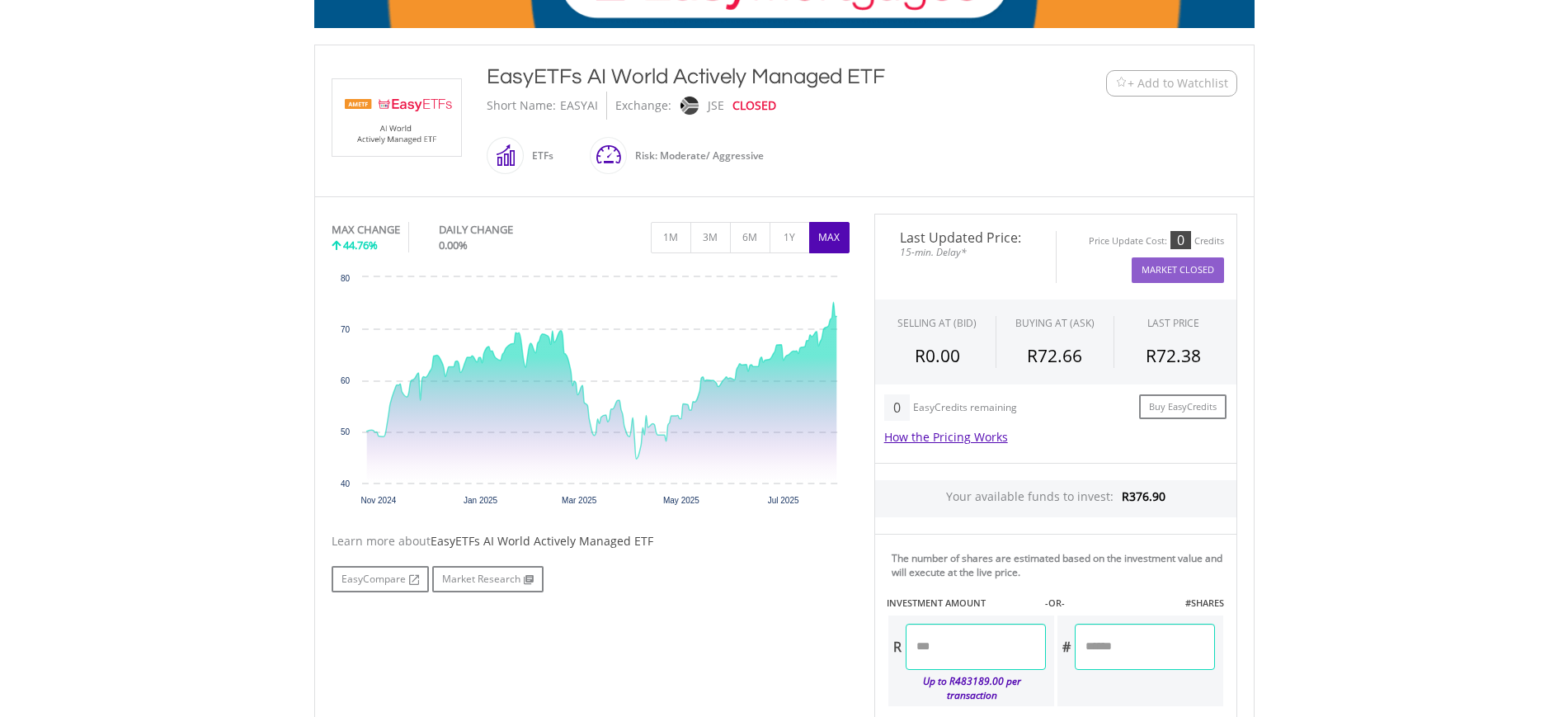 type 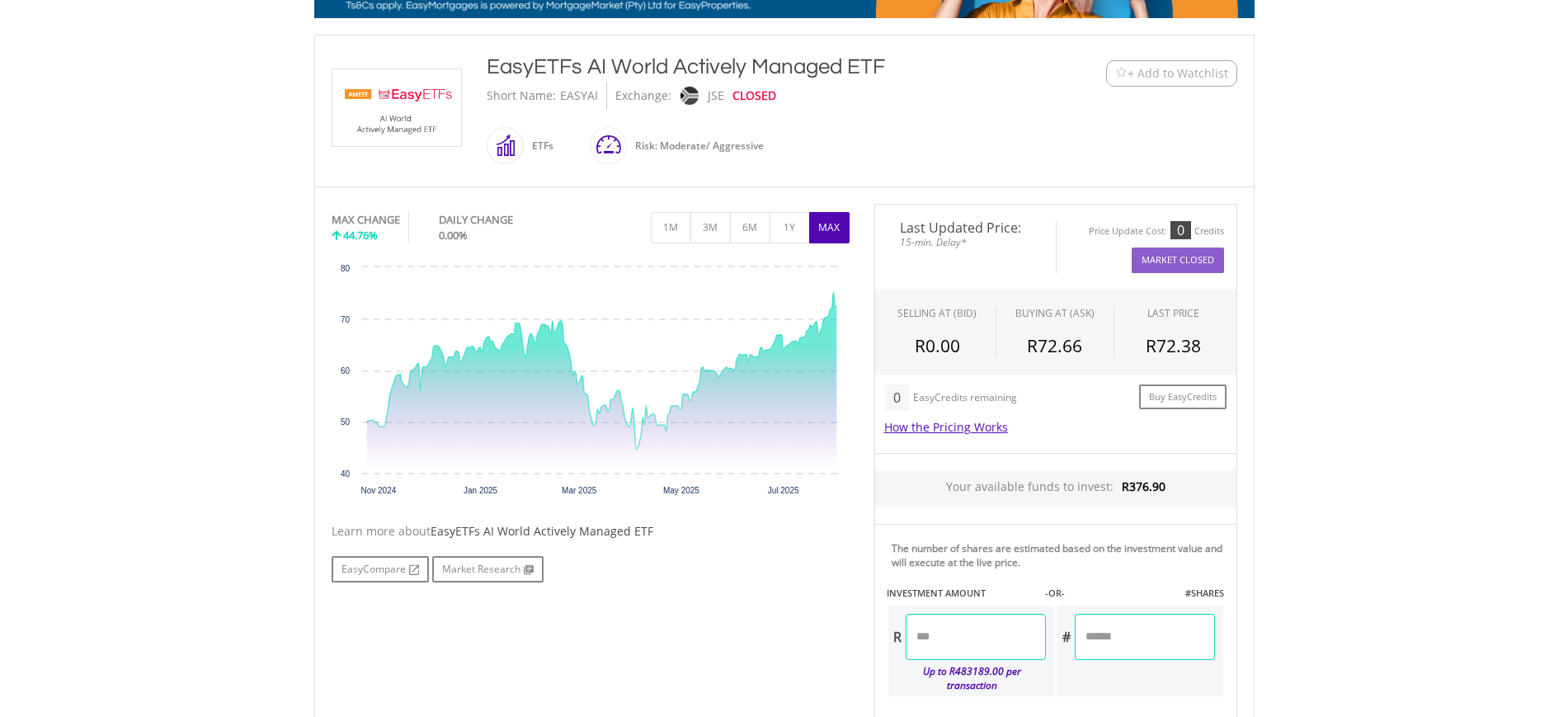 scroll, scrollTop: 324, scrollLeft: 0, axis: vertical 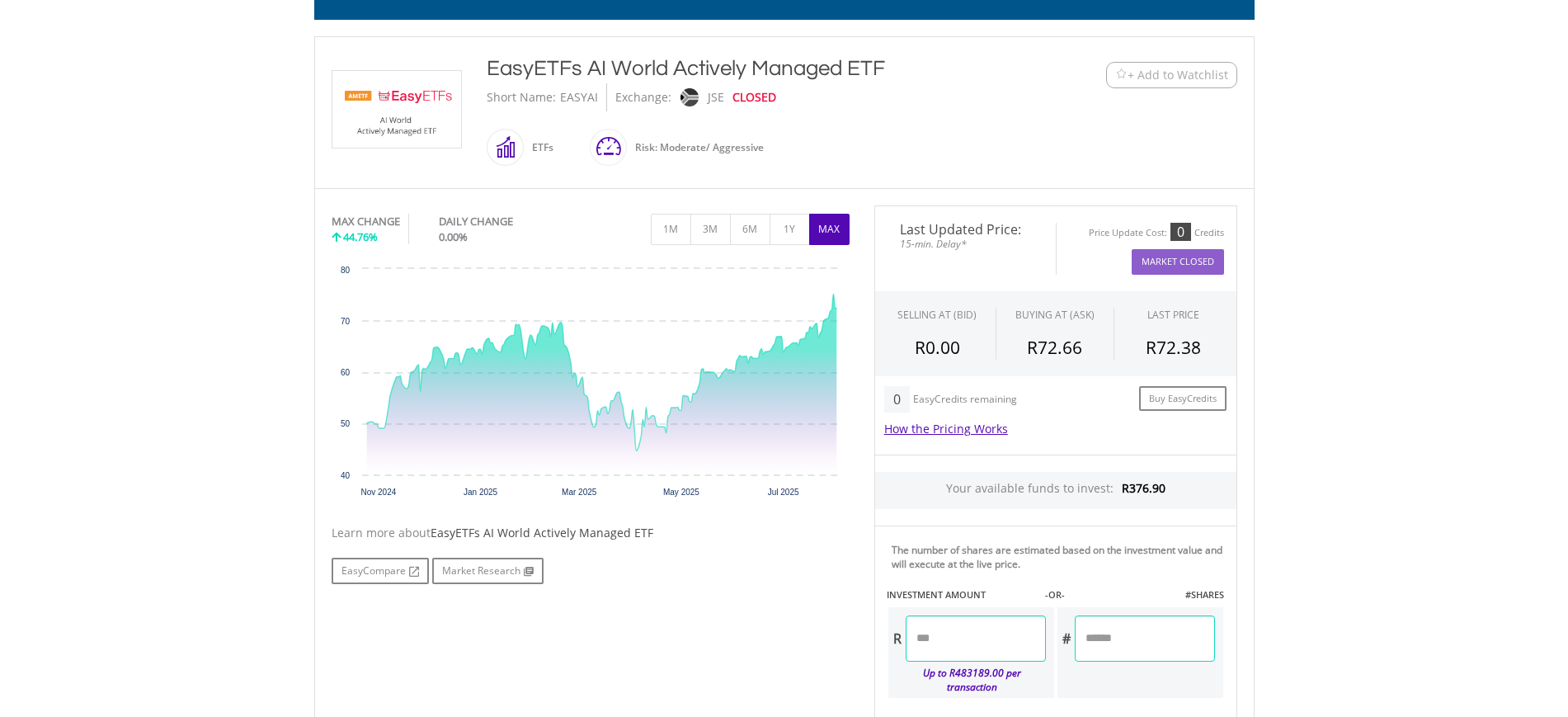 click at bounding box center (976, 639) 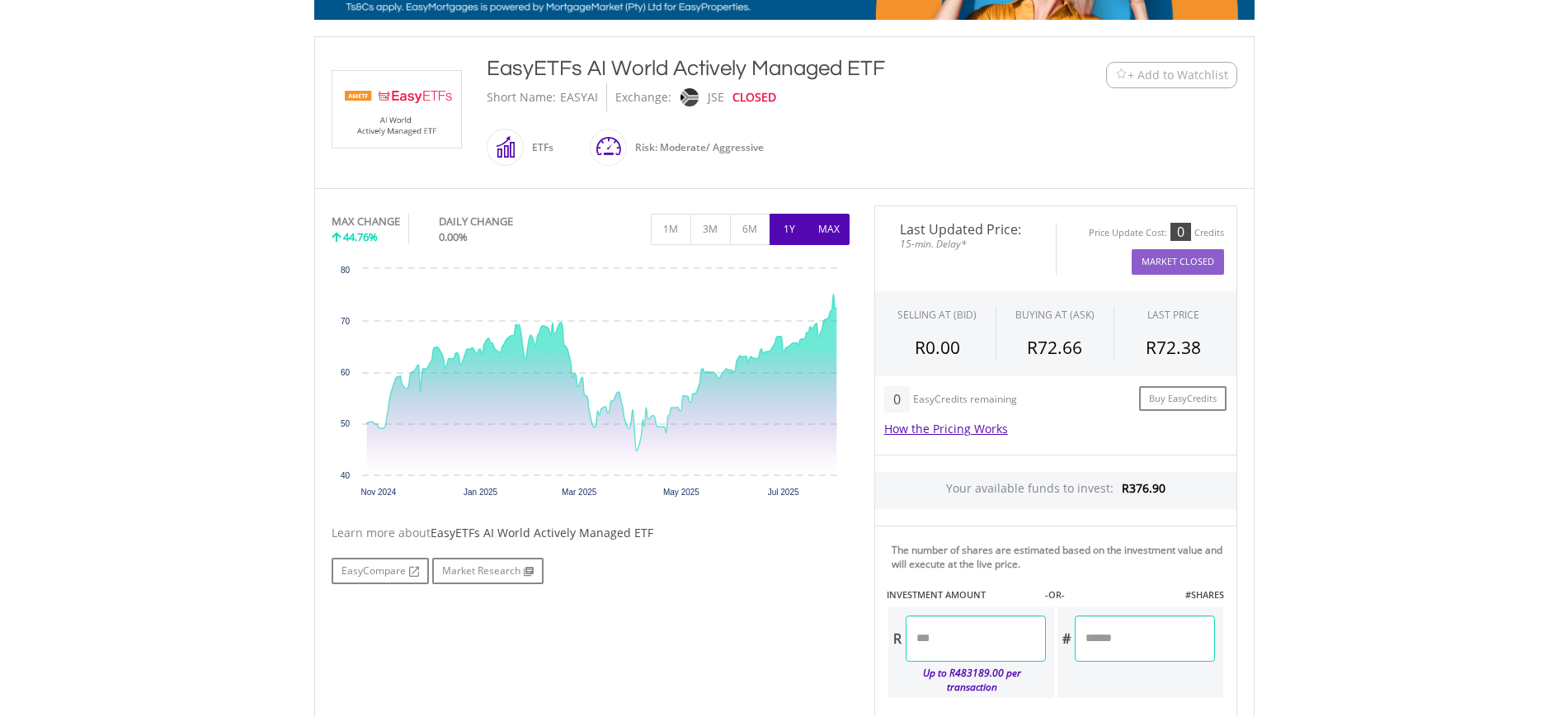 click on "1Y" at bounding box center [789, 229] 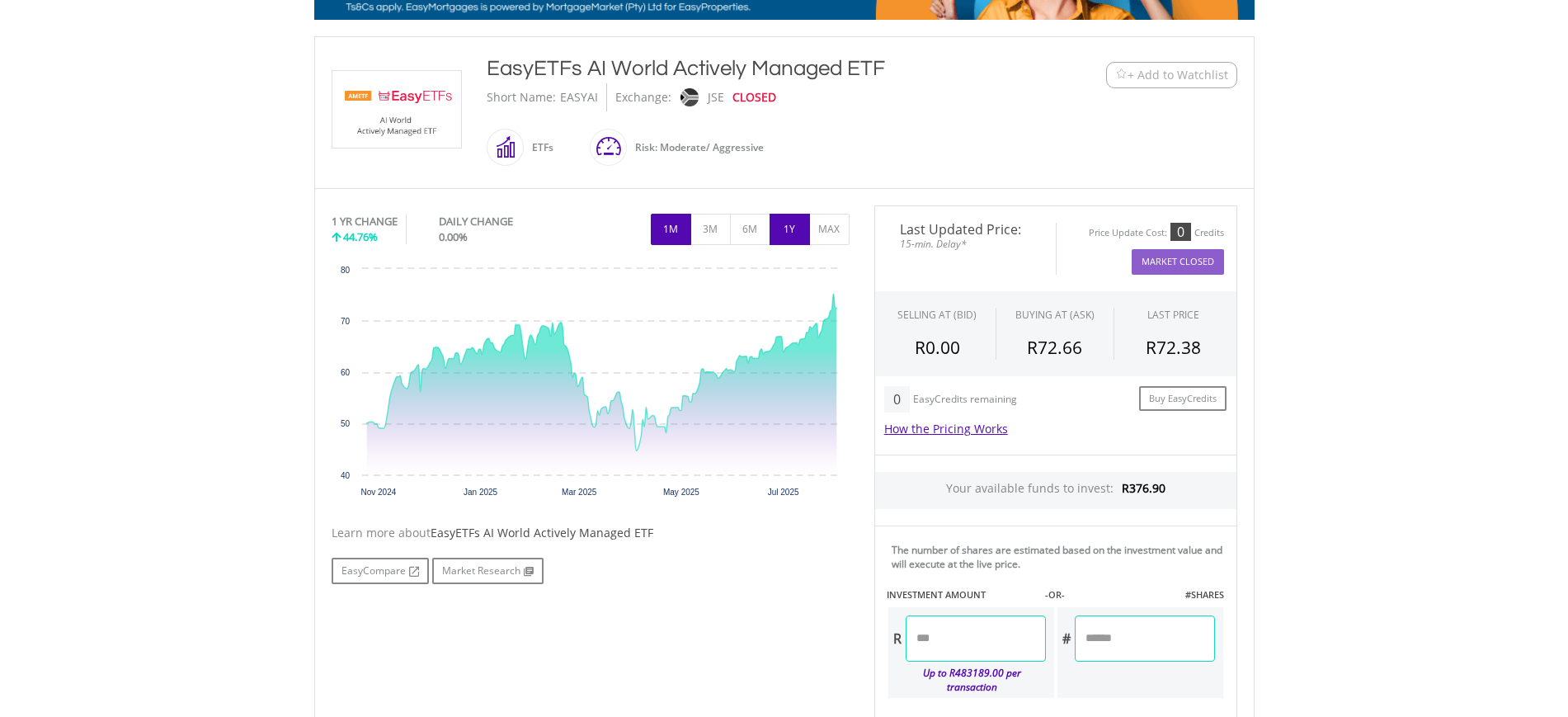 click on "1M" at bounding box center (671, 229) 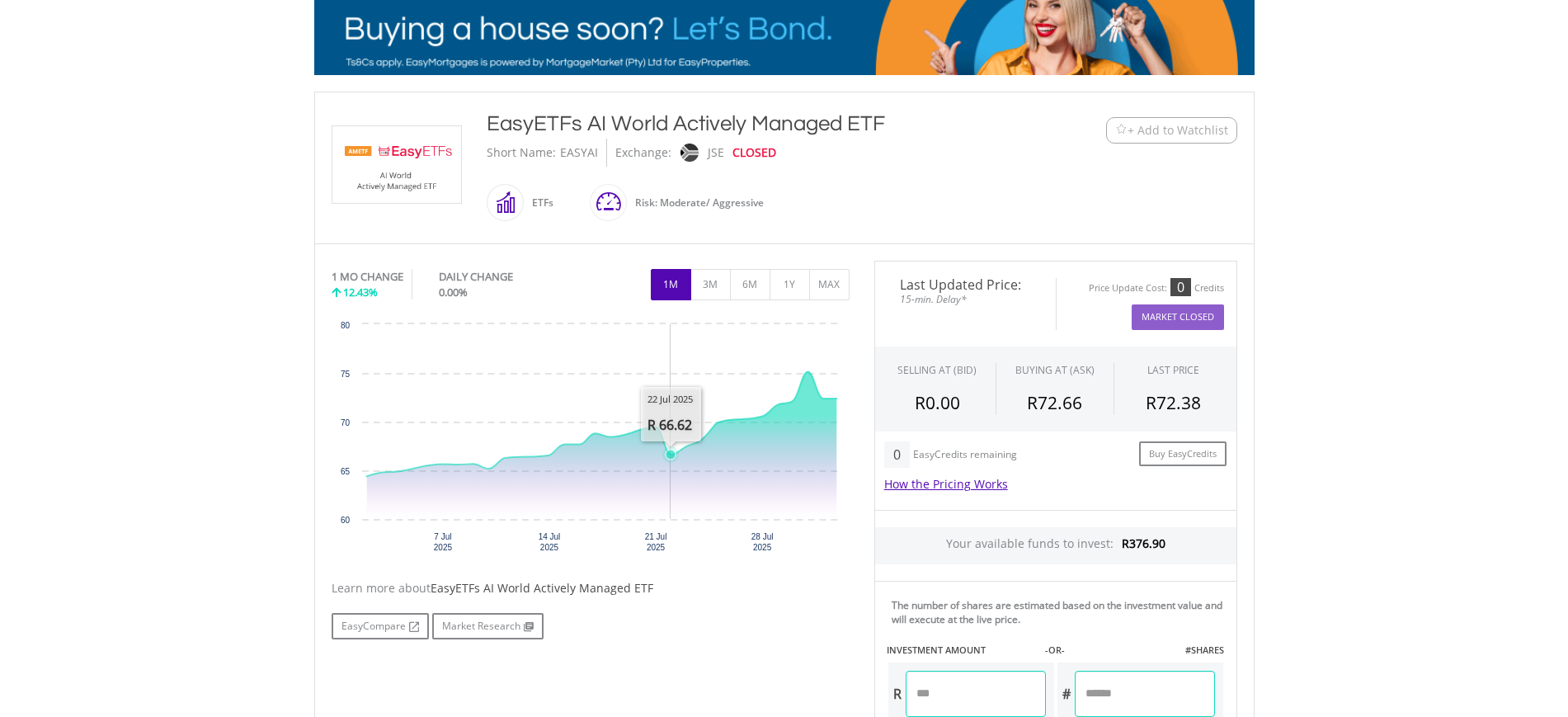scroll, scrollTop: 270, scrollLeft: 0, axis: vertical 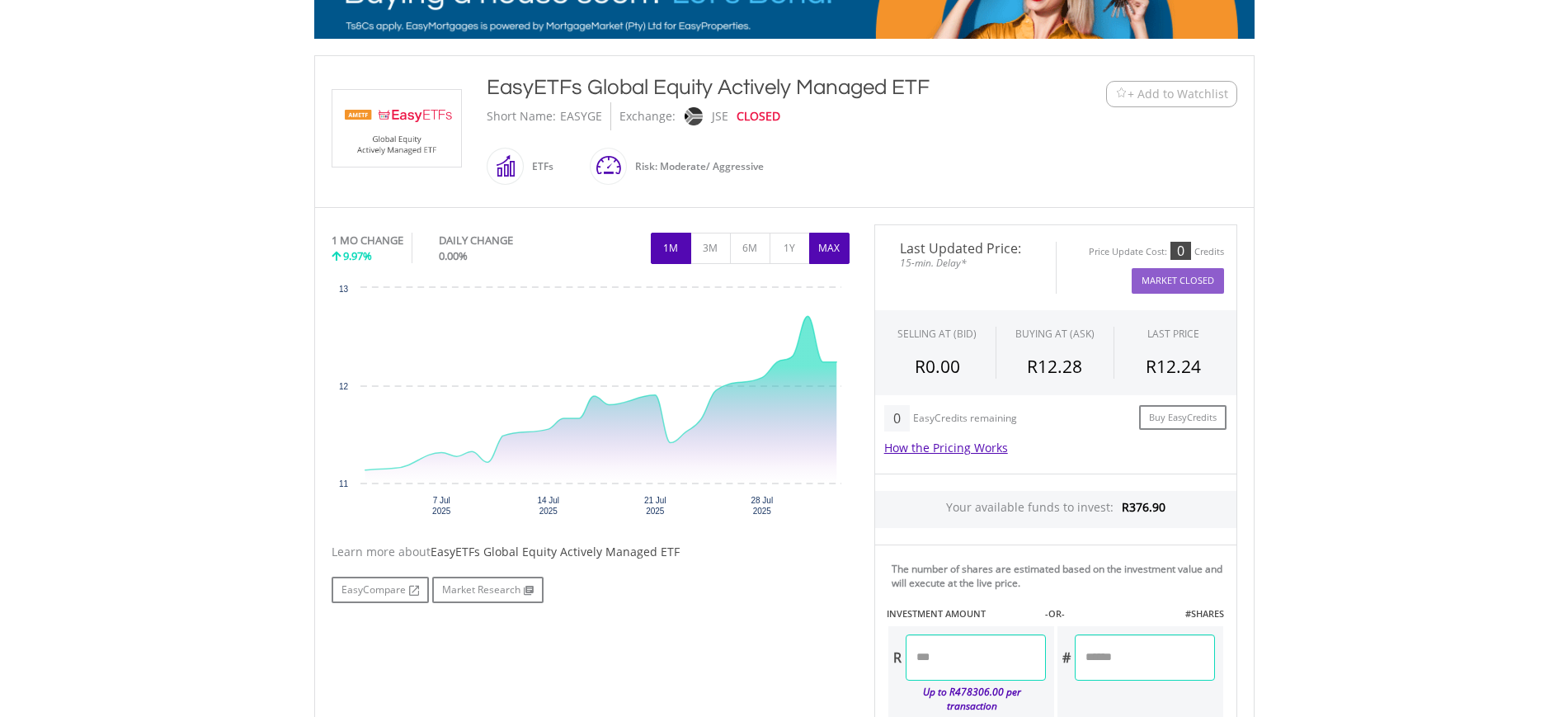 click on "MAX" at bounding box center (829, 248) 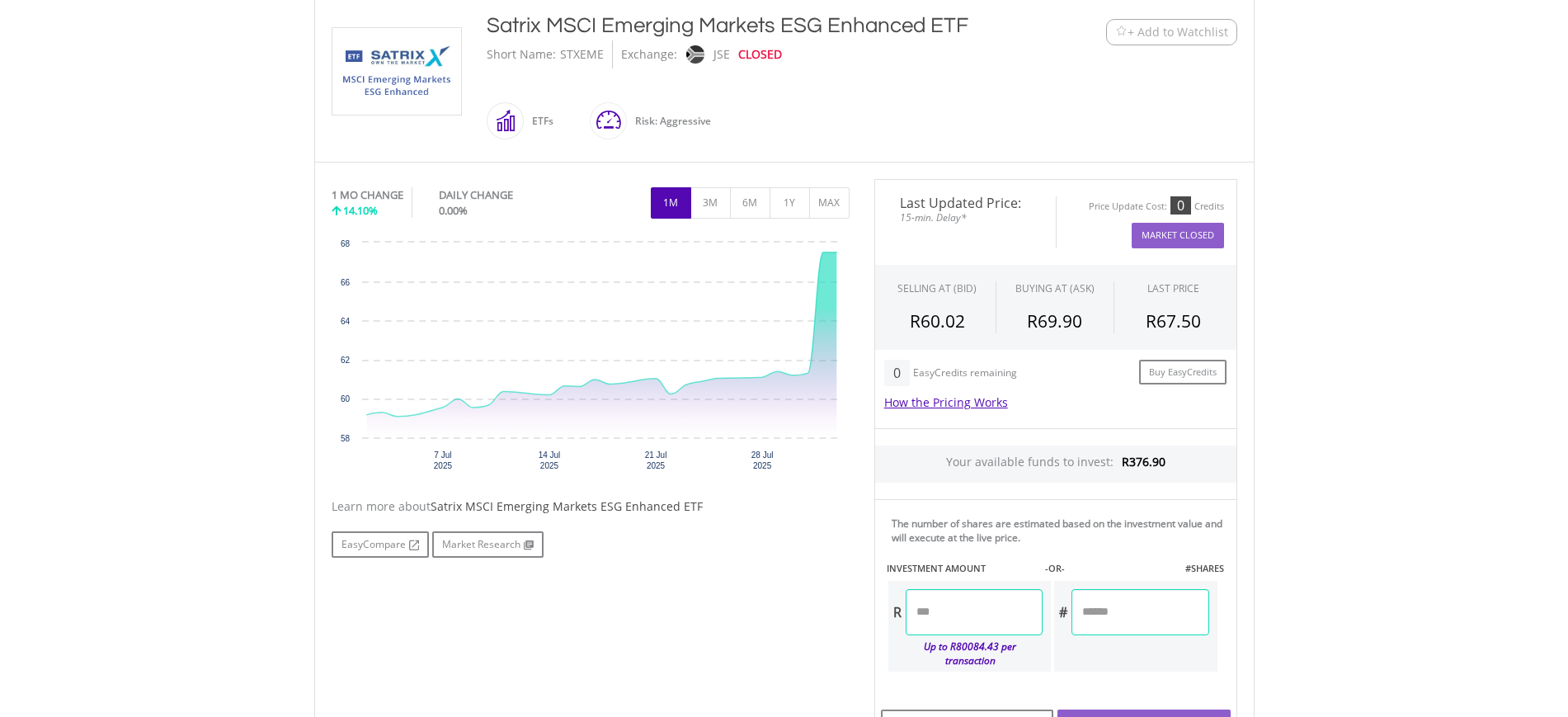 scroll, scrollTop: 390, scrollLeft: 0, axis: vertical 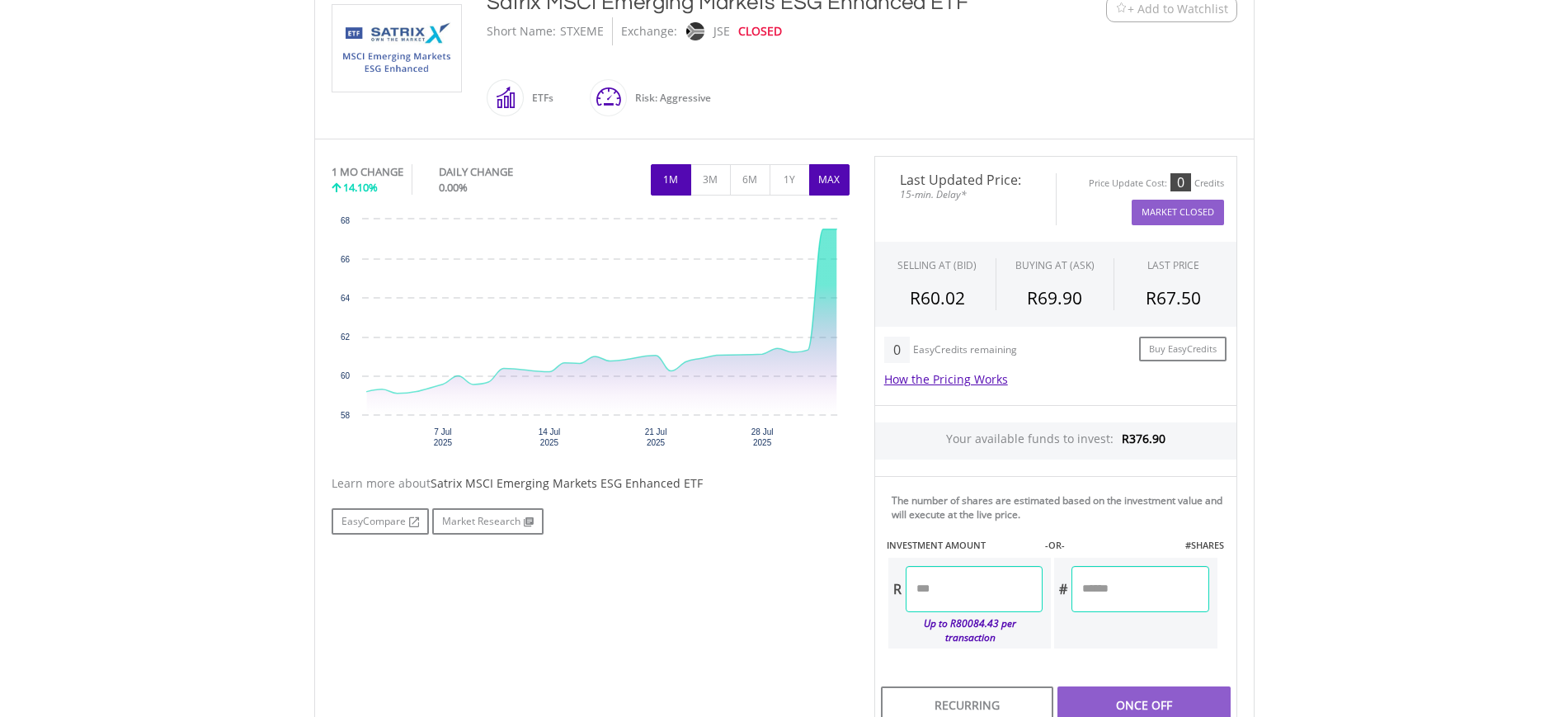click on "MAX" at bounding box center (829, 180) 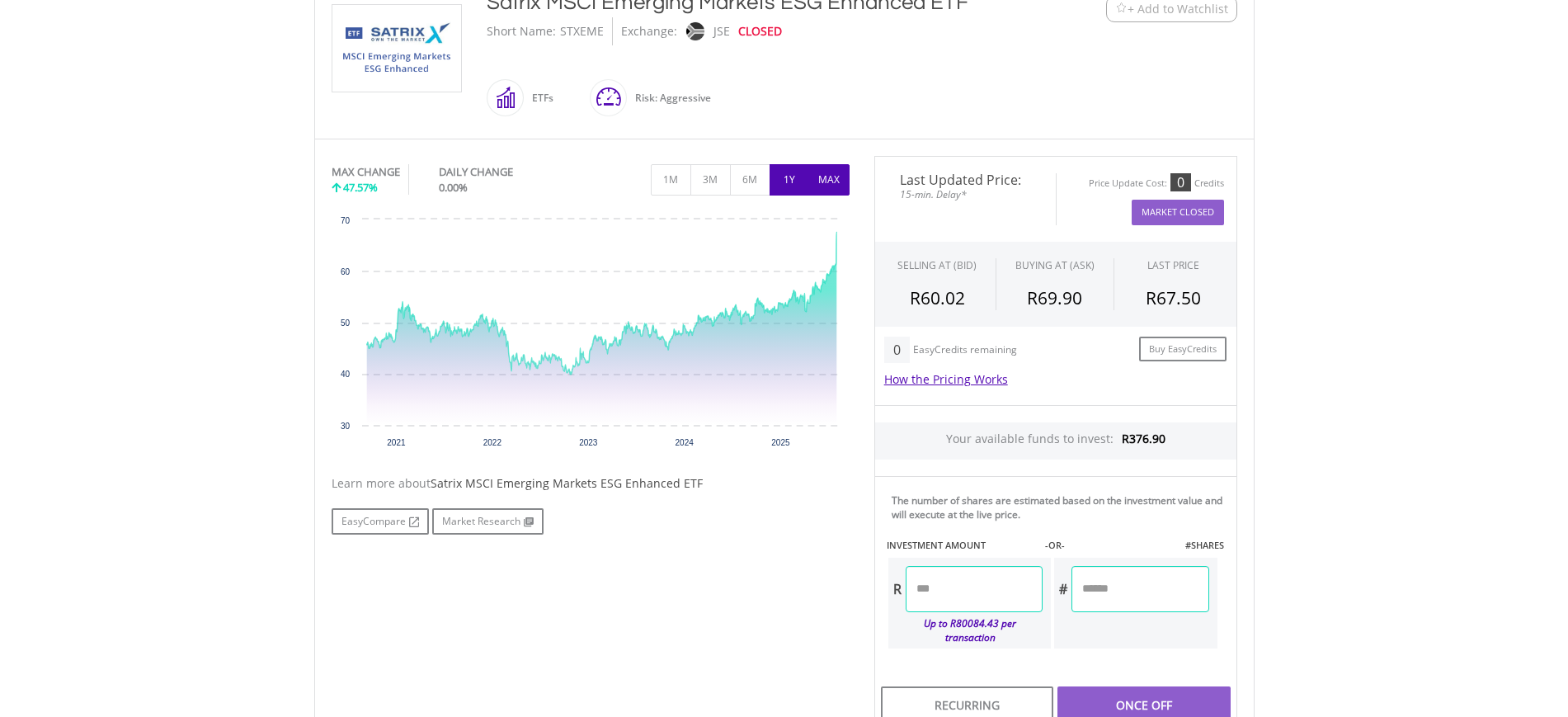 click on "1Y" at bounding box center (789, 180) 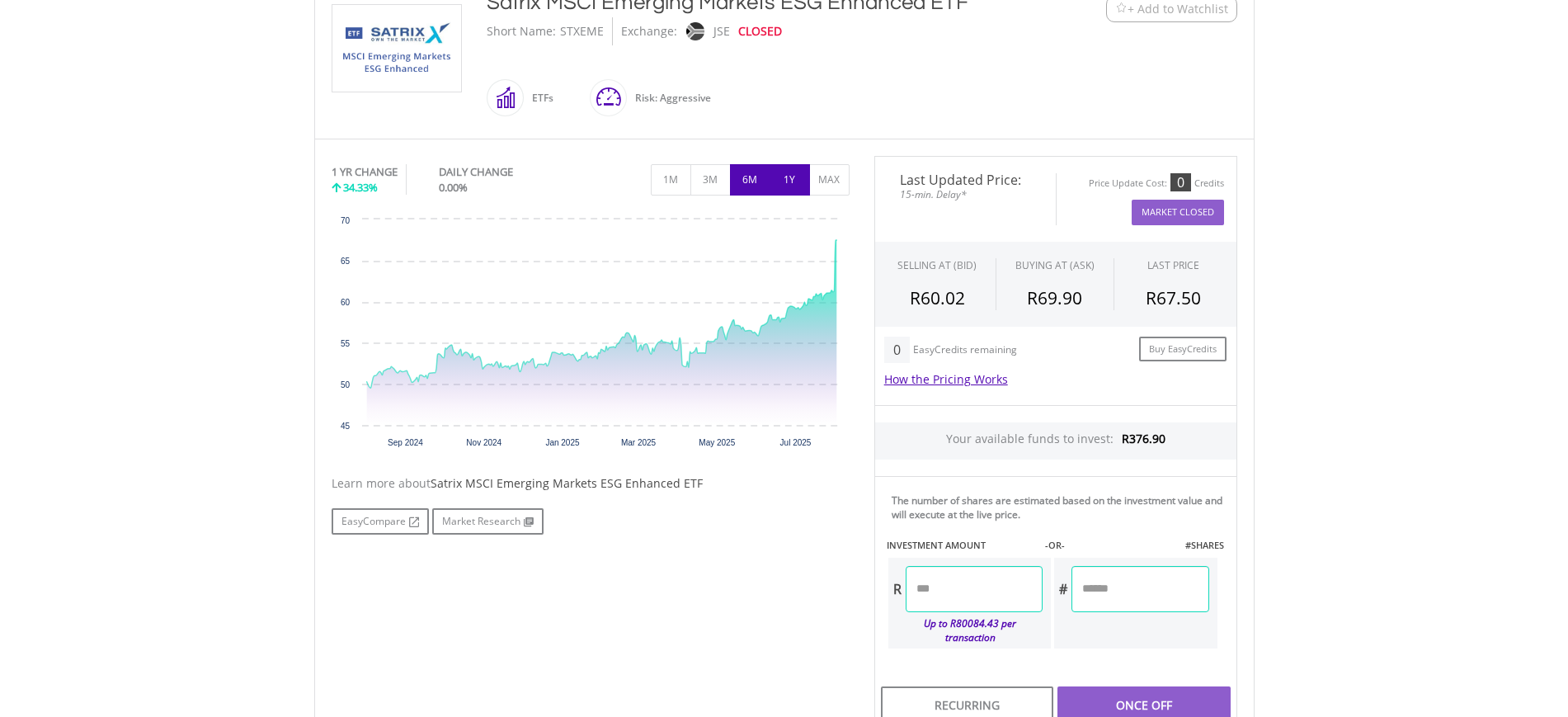 click on "6M" at bounding box center [750, 180] 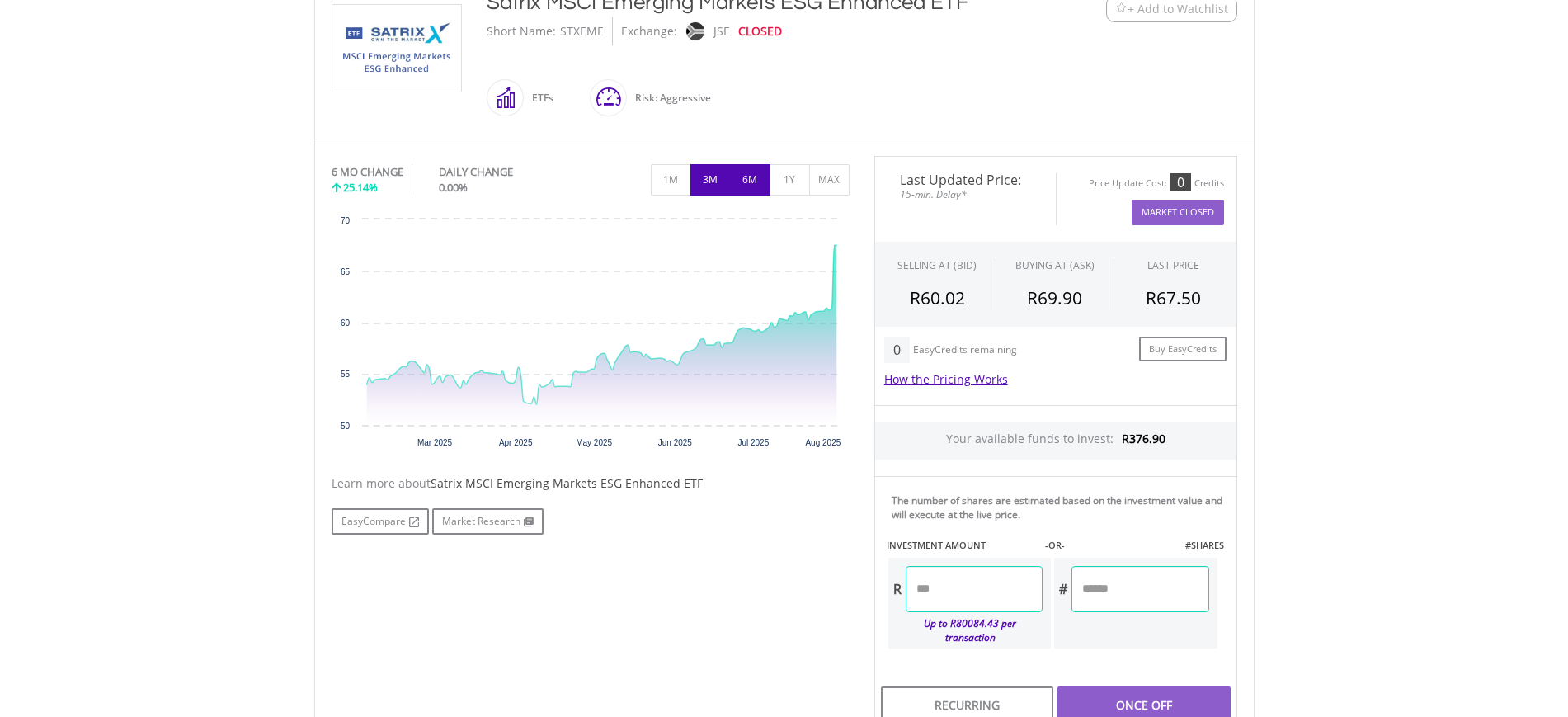 click on "3M" at bounding box center [710, 180] 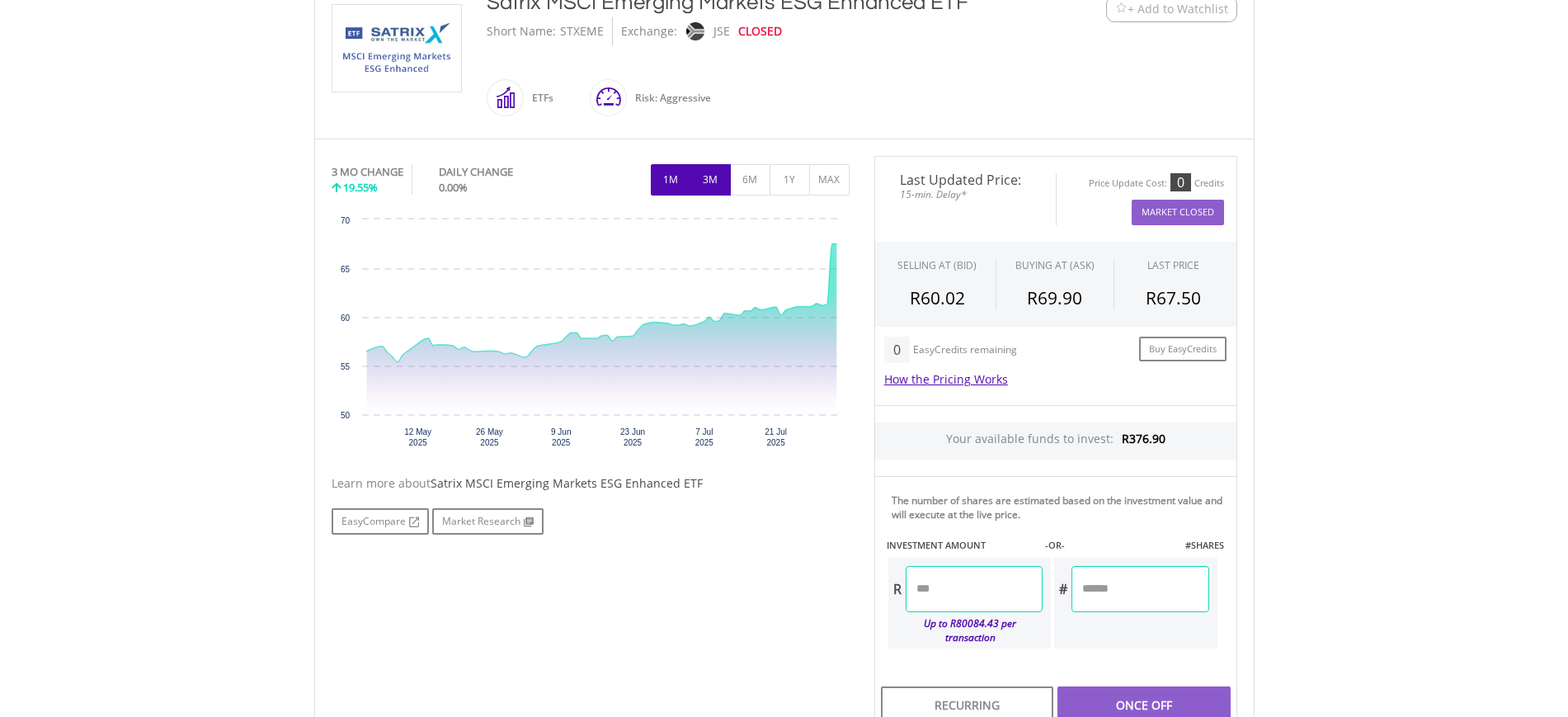 click on "1M" at bounding box center (671, 180) 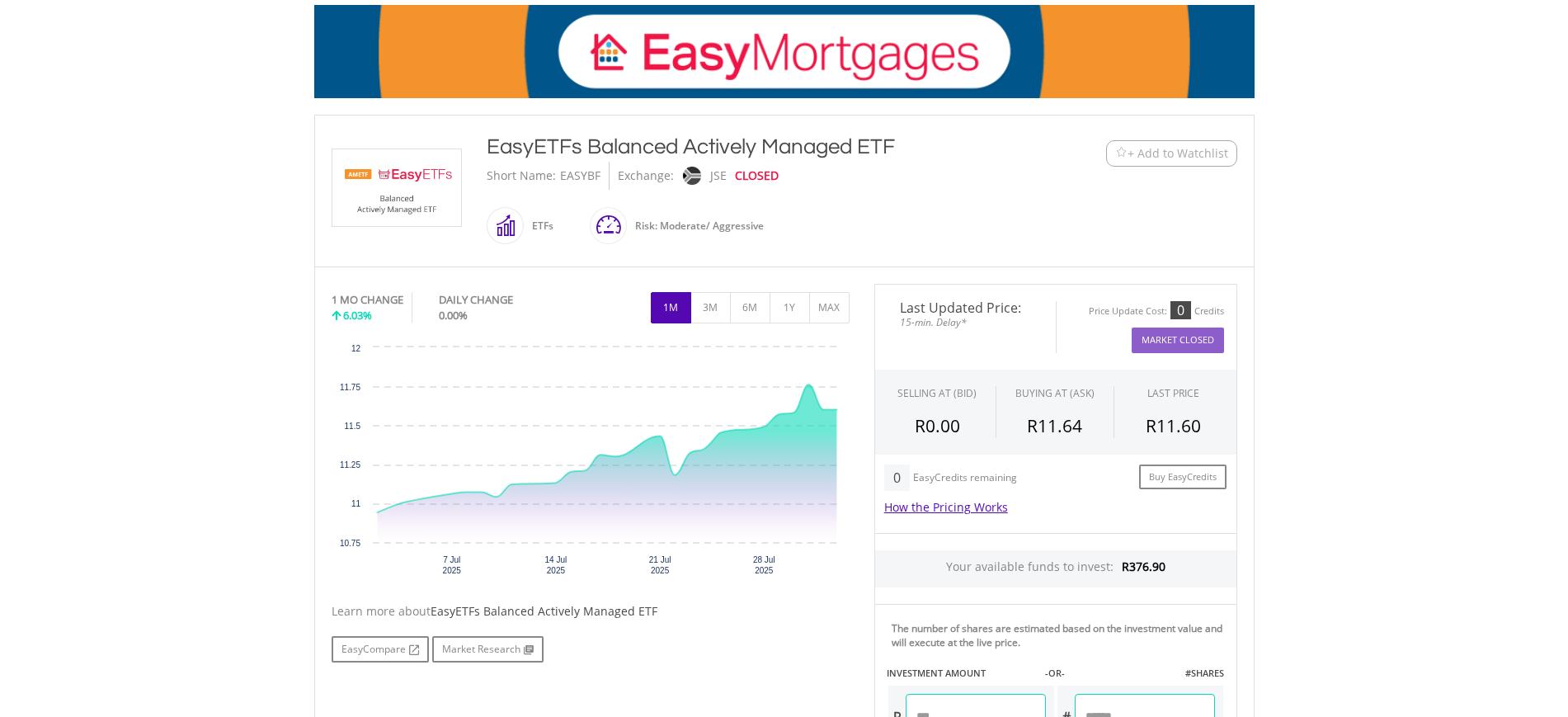 scroll, scrollTop: 248, scrollLeft: 0, axis: vertical 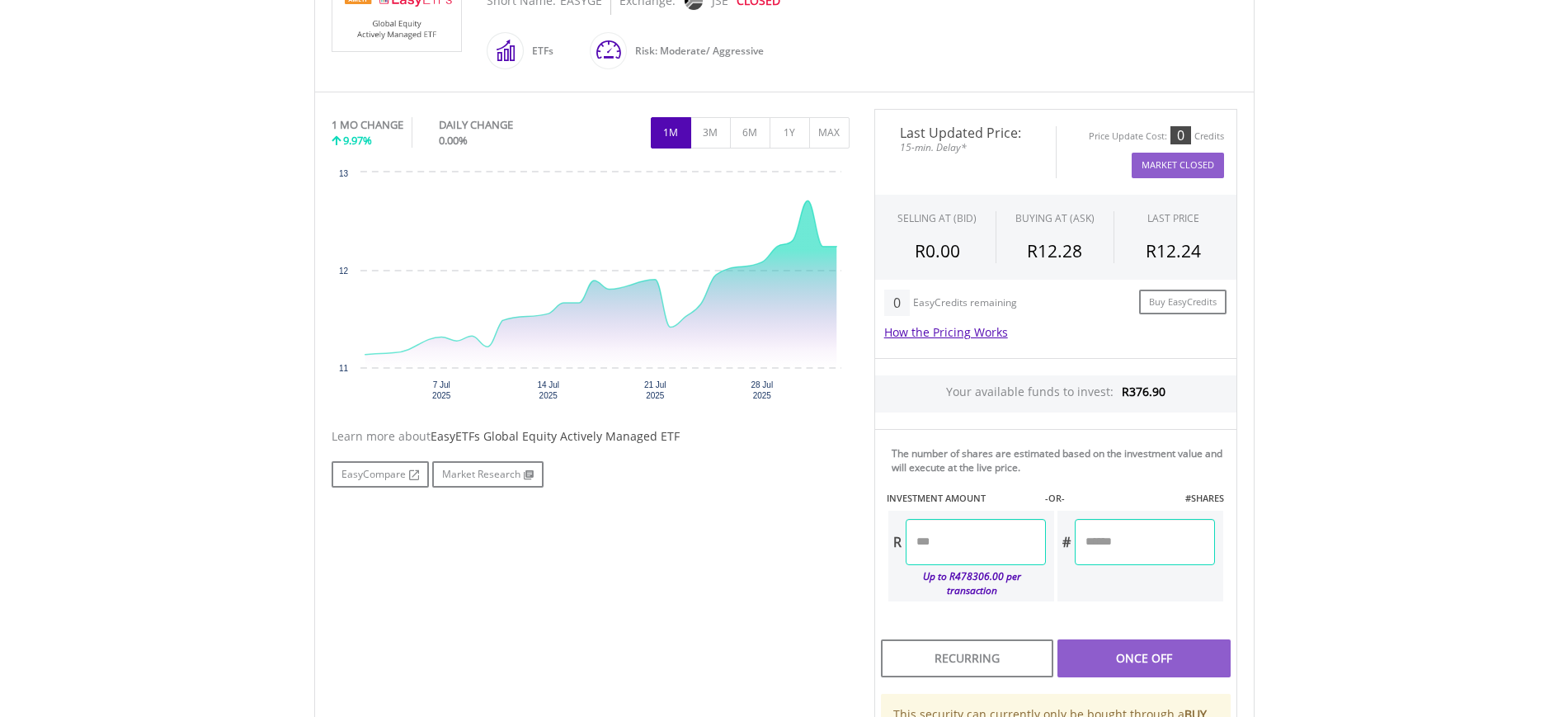 click at bounding box center (1145, 542) 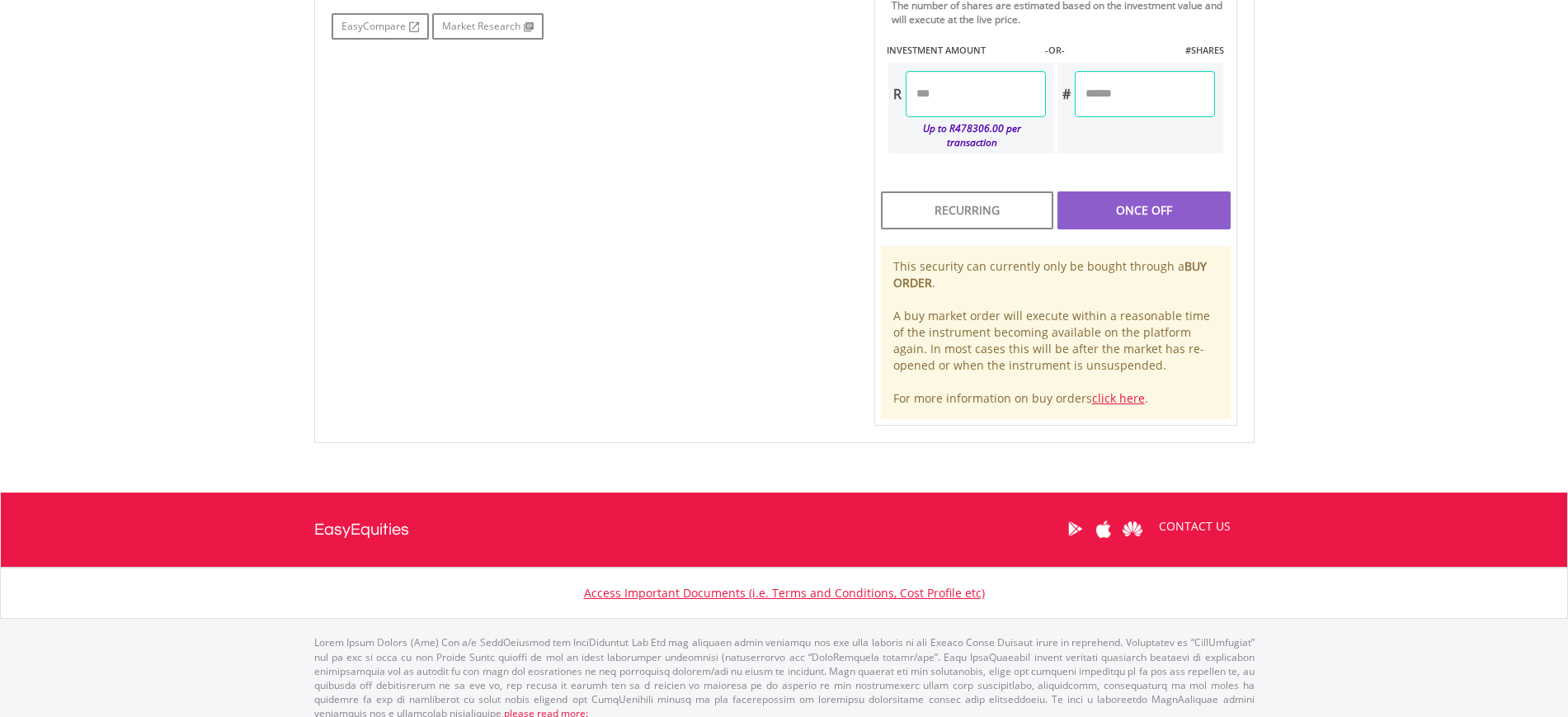 scroll, scrollTop: 836, scrollLeft: 0, axis: vertical 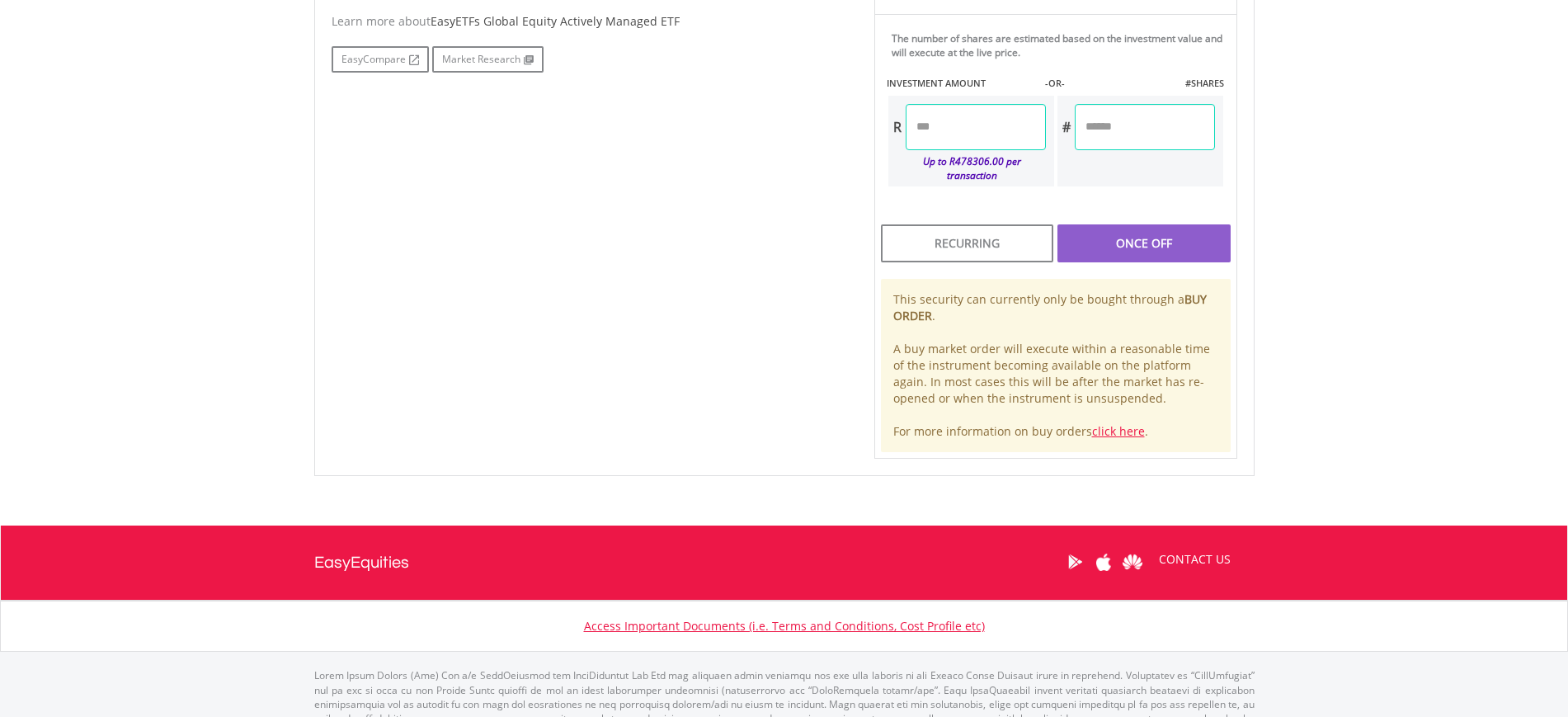 click at bounding box center [976, 127] 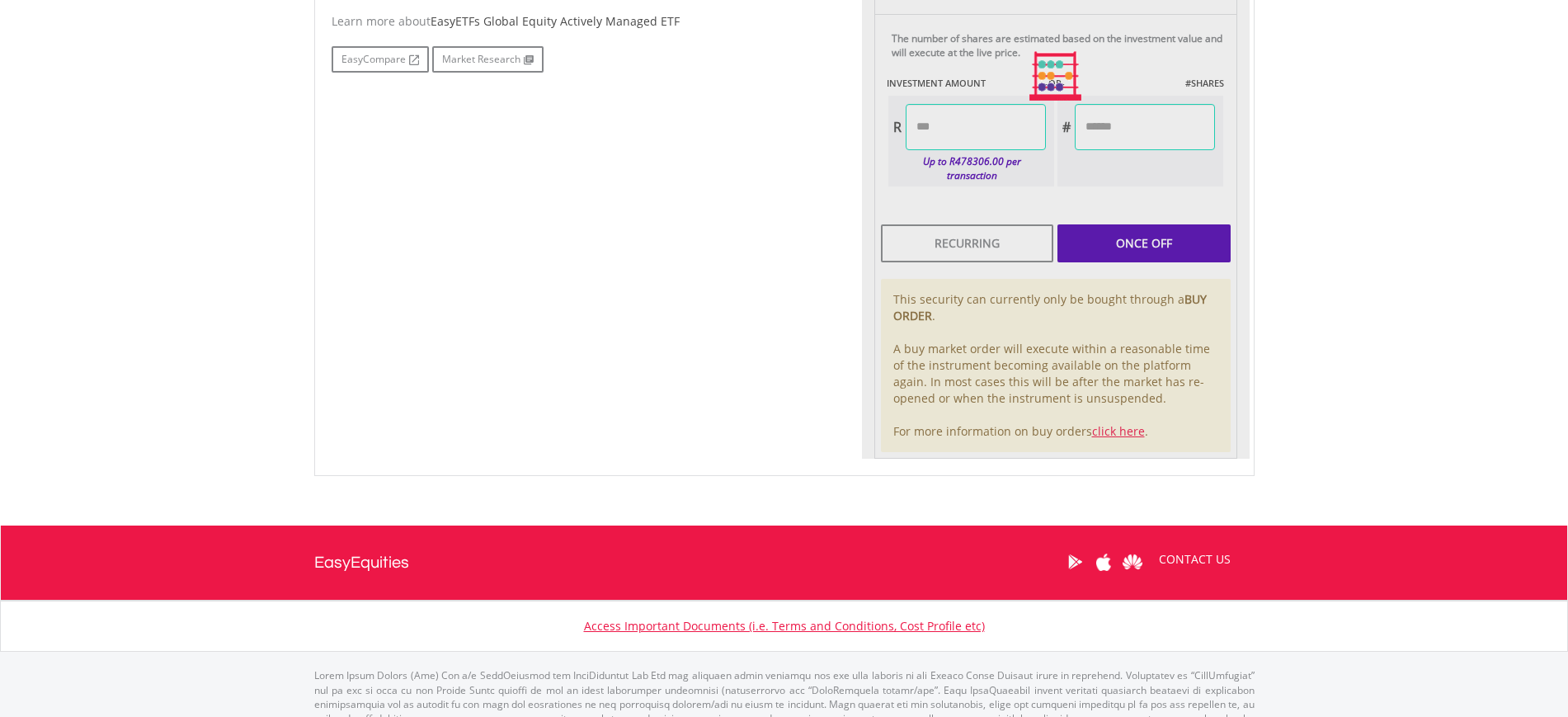 type on "******" 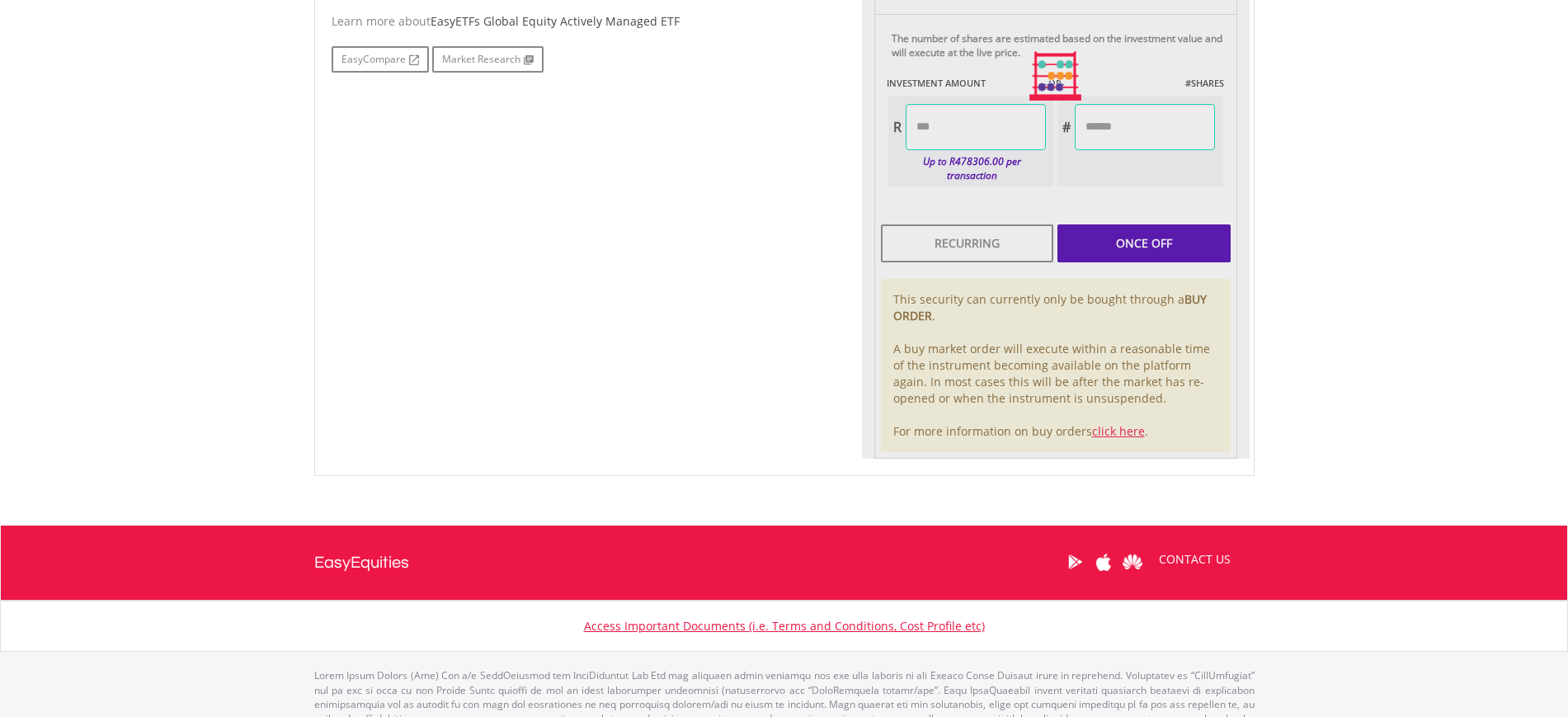 type on "*******" 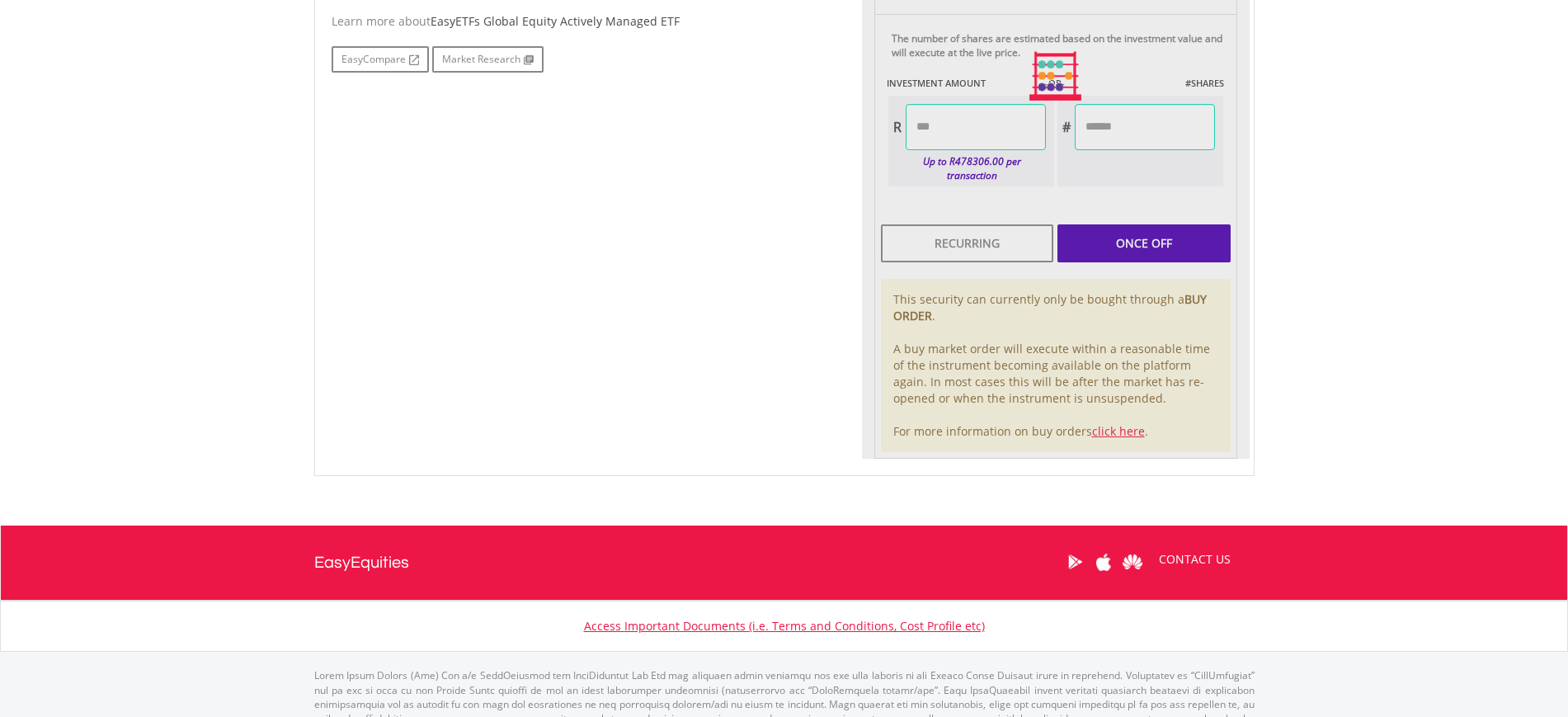 click on "Last Updated Price:
15-min. Delay*
Price Update Cost:
0
Credits
Market Closed
SELLING AT (BID)
BUYING AT                     (ASK)
LAST PRICE
R0.00
R12.28
R12.24
0
EasyCredits remaining" at bounding box center (1056, 77) 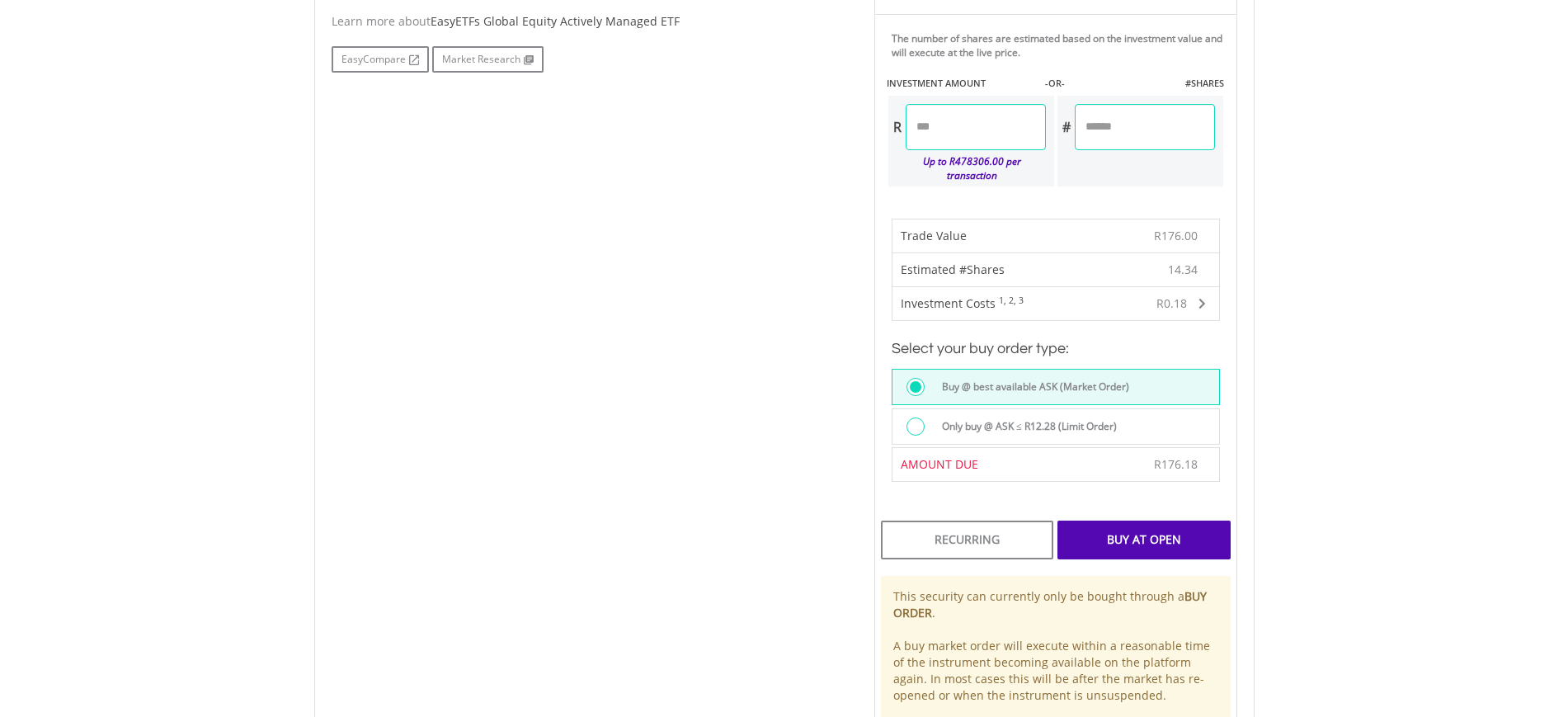click on "Buy At Open" at bounding box center [1143, 540] 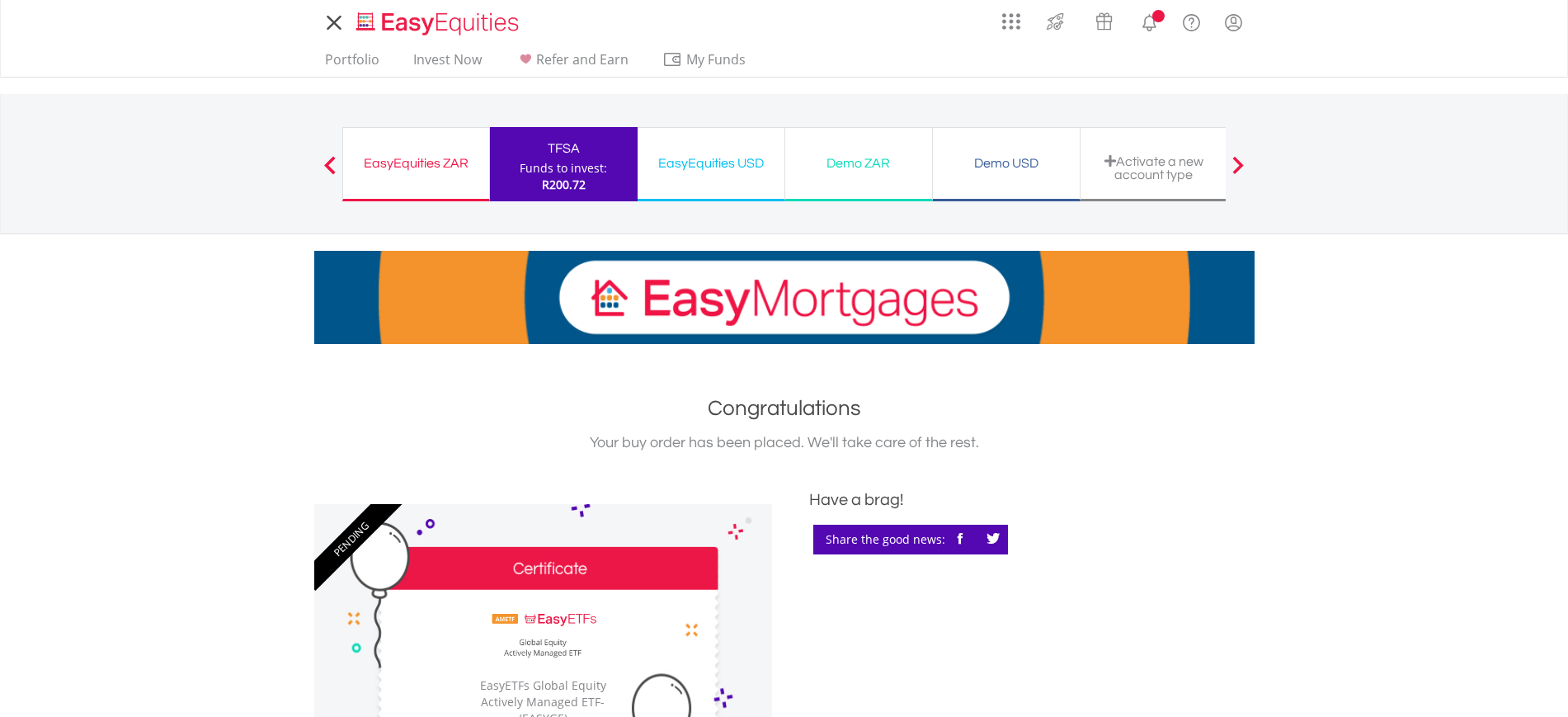 scroll, scrollTop: 0, scrollLeft: 0, axis: both 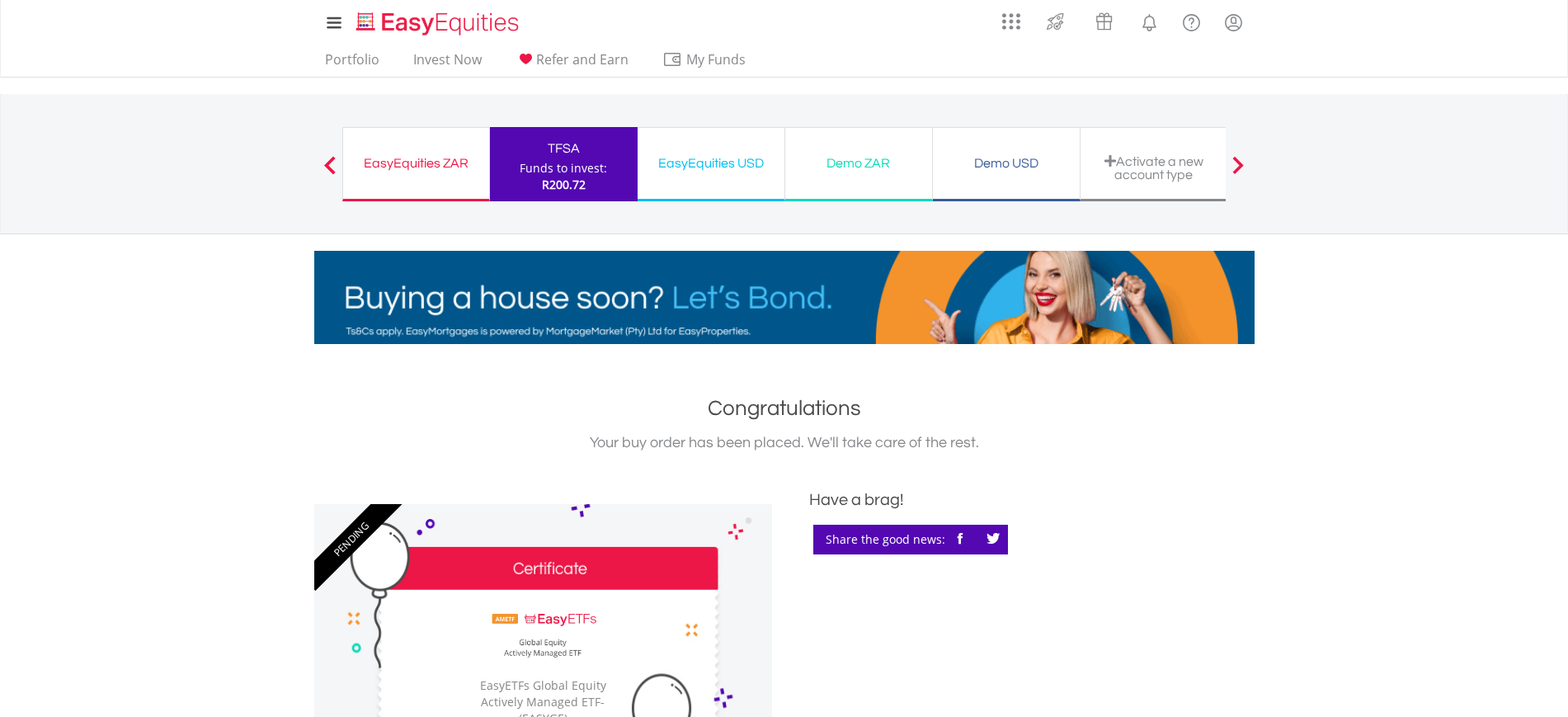 click on "EasyEquities ZAR" at bounding box center [416, 163] 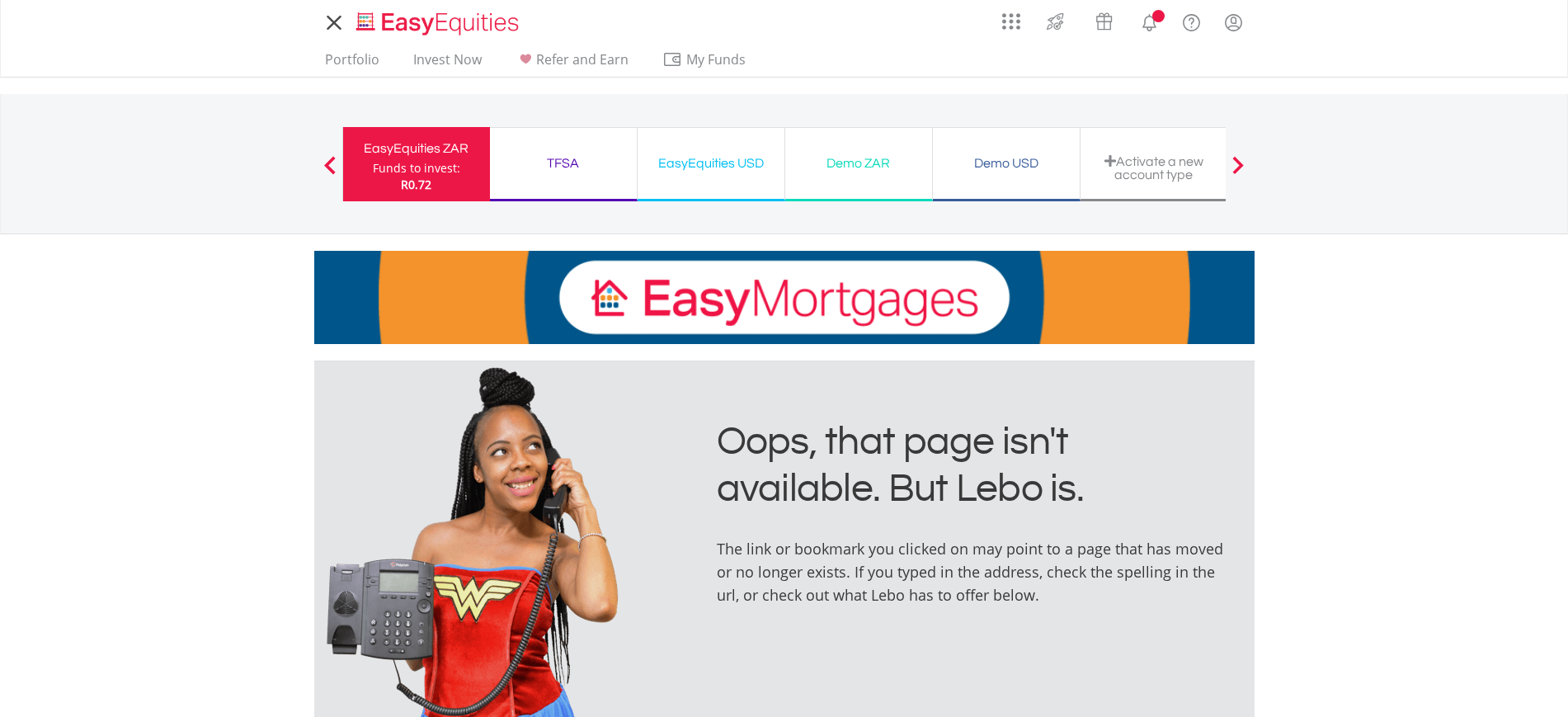 scroll, scrollTop: 0, scrollLeft: 0, axis: both 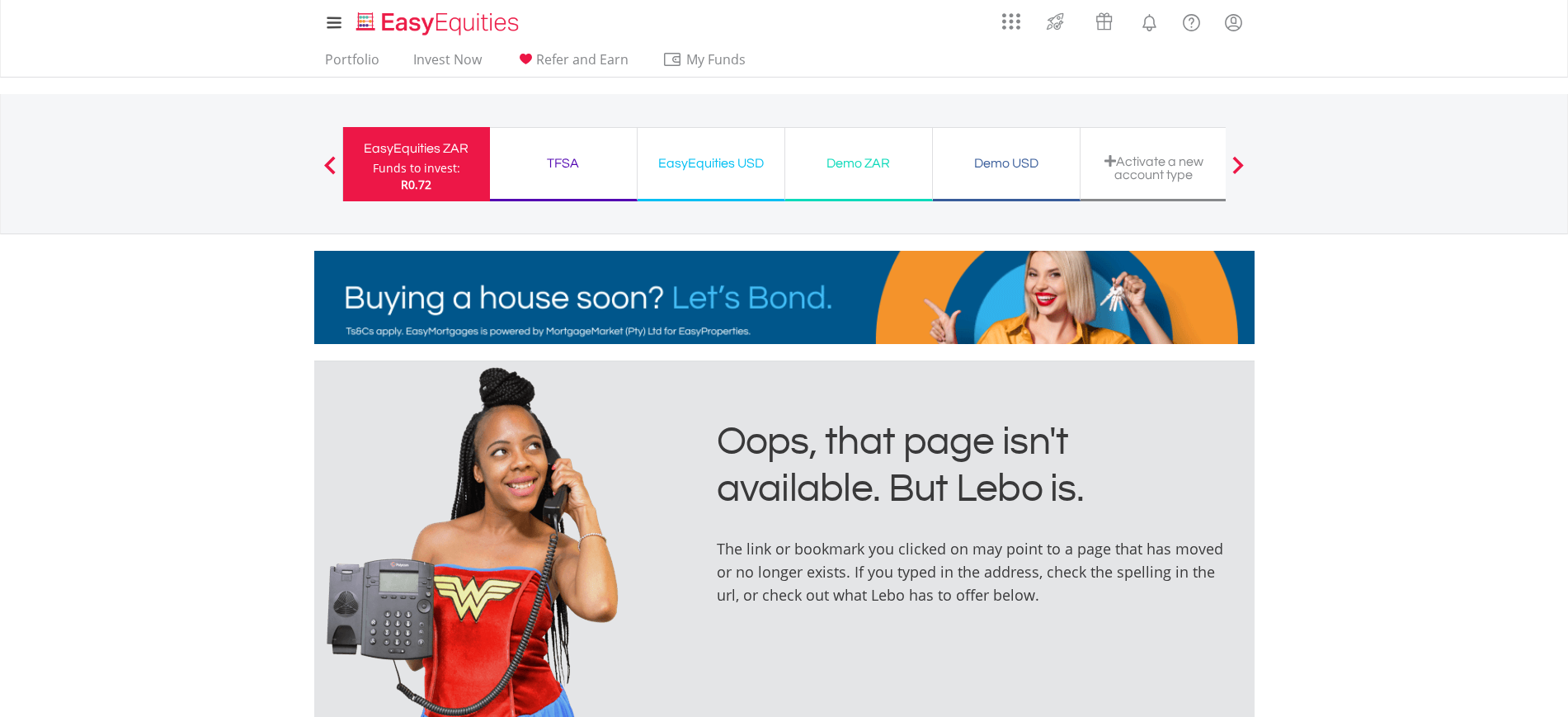 click on "TFSA" at bounding box center (563, 163) 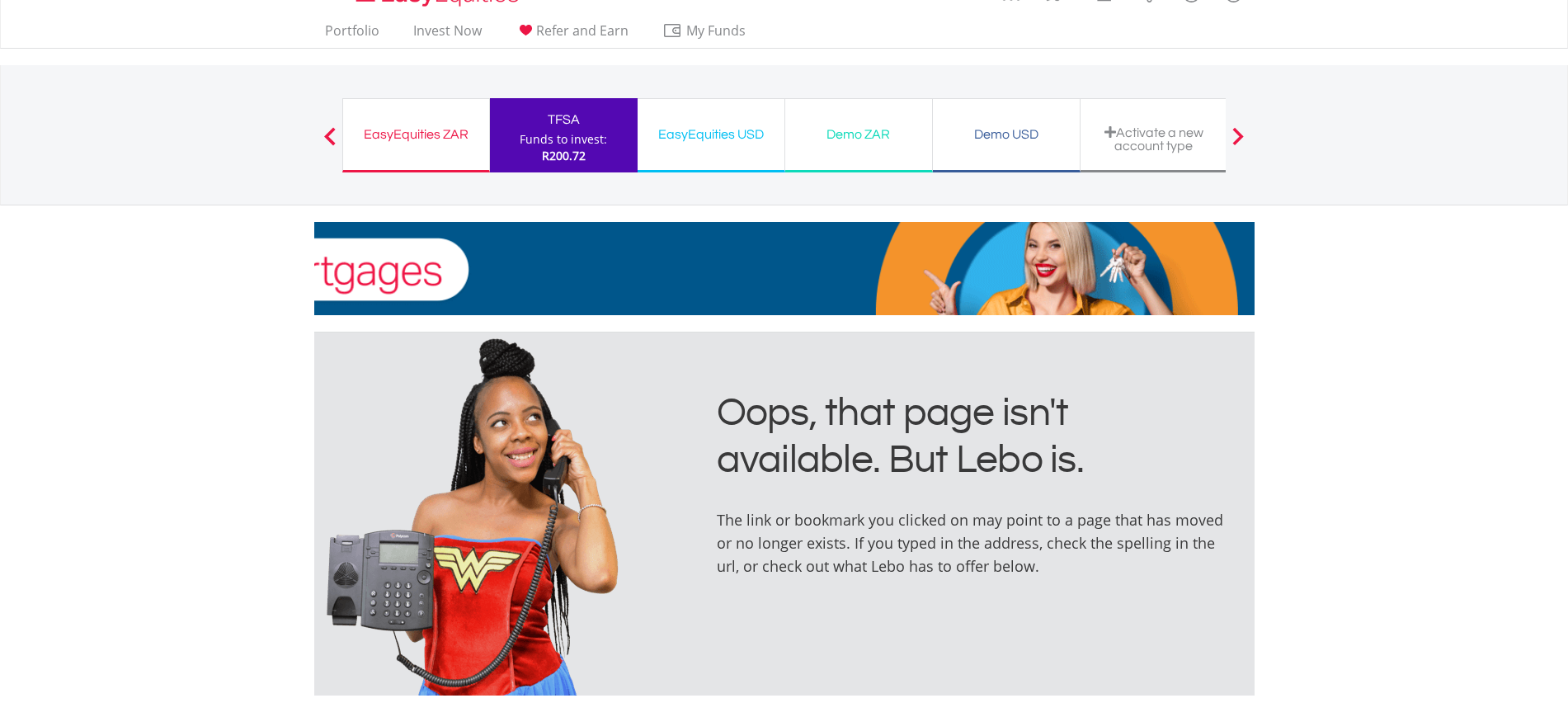 scroll, scrollTop: 0, scrollLeft: 0, axis: both 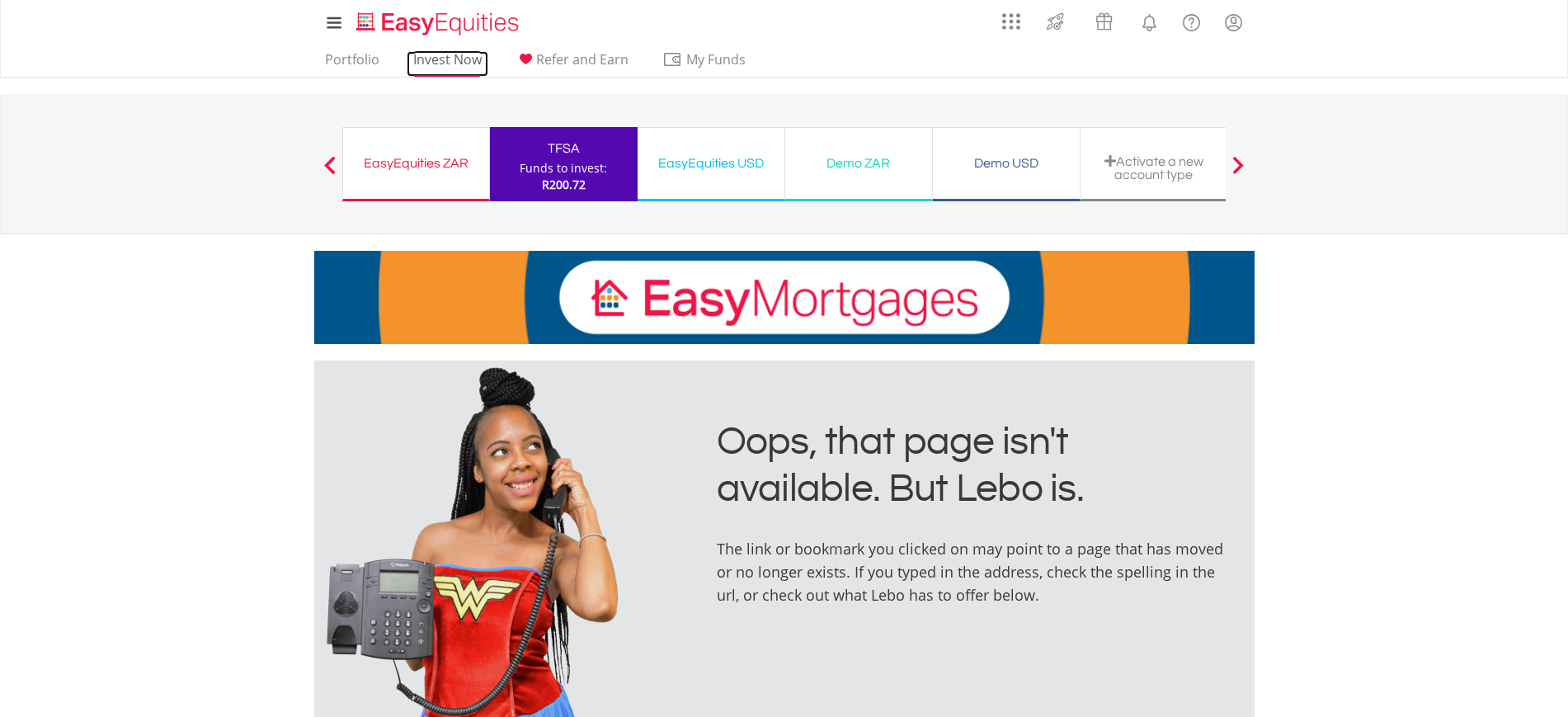 click on "Invest Now" at bounding box center (447, 64) 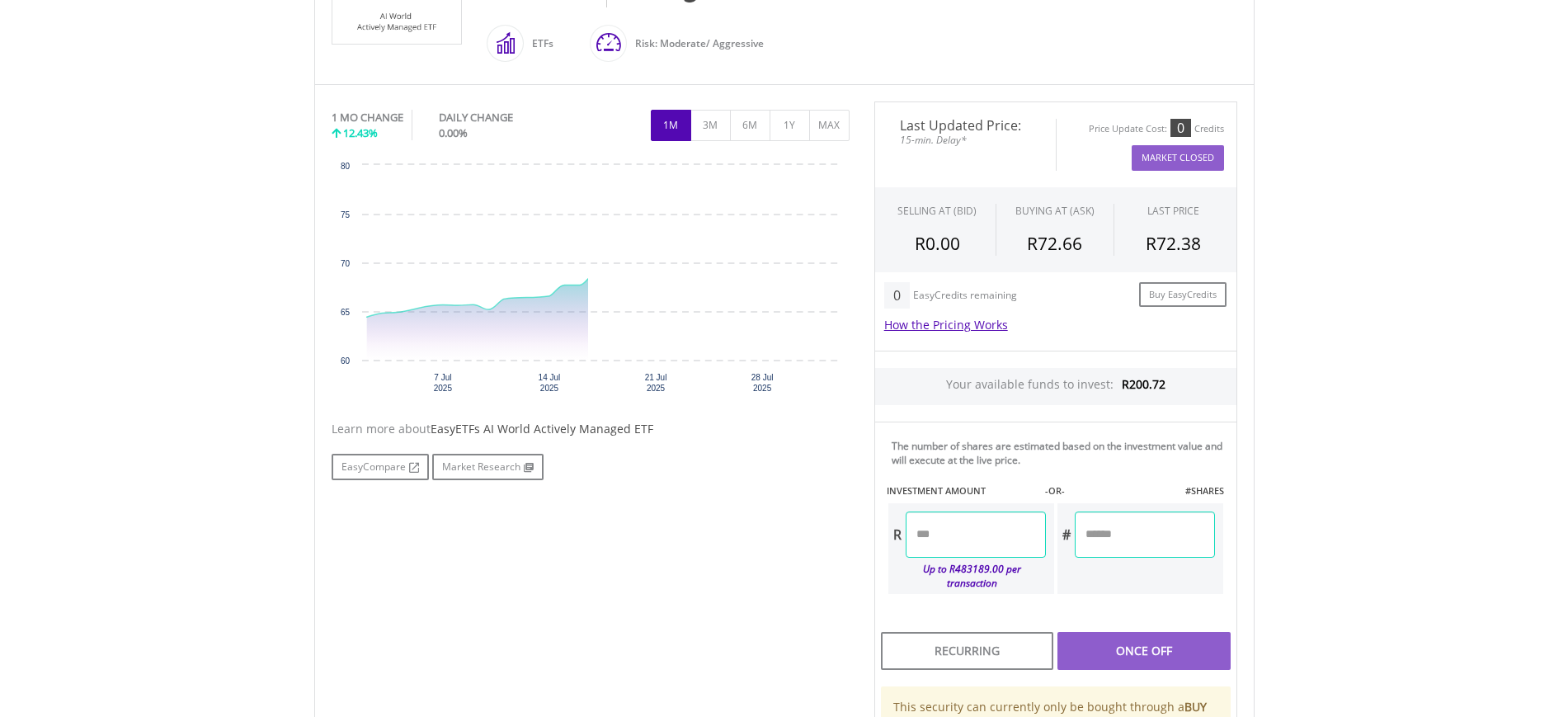 scroll, scrollTop: 481, scrollLeft: 0, axis: vertical 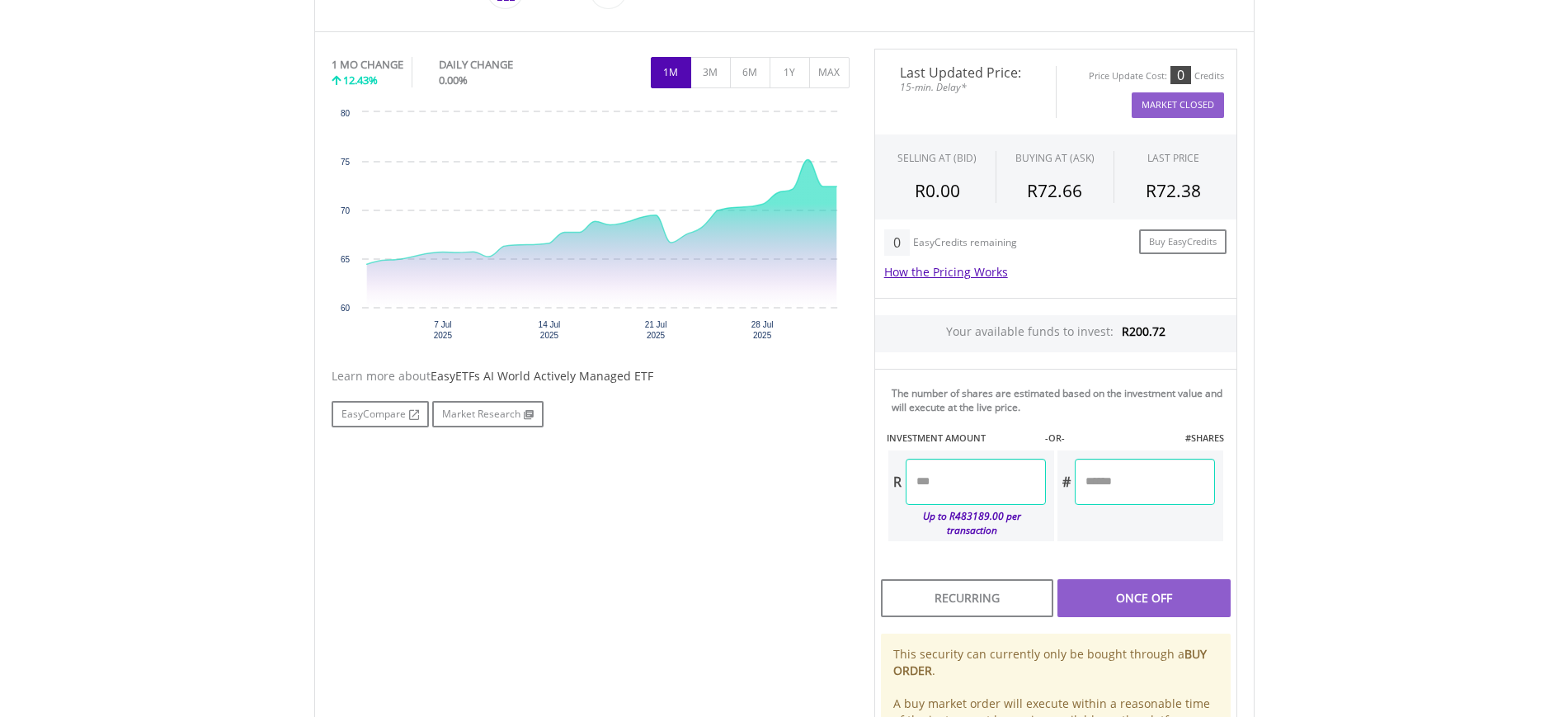 click at bounding box center [976, 482] 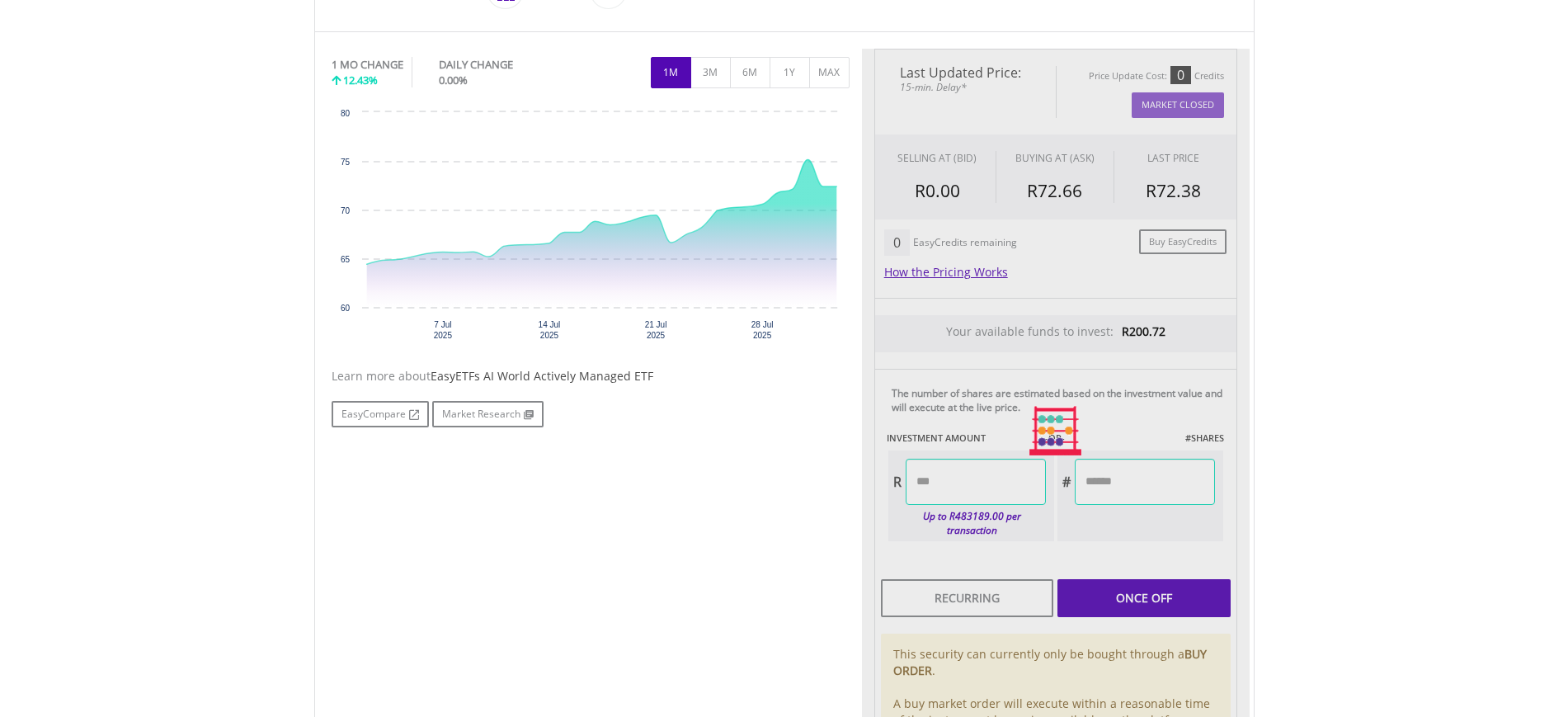 type on "******" 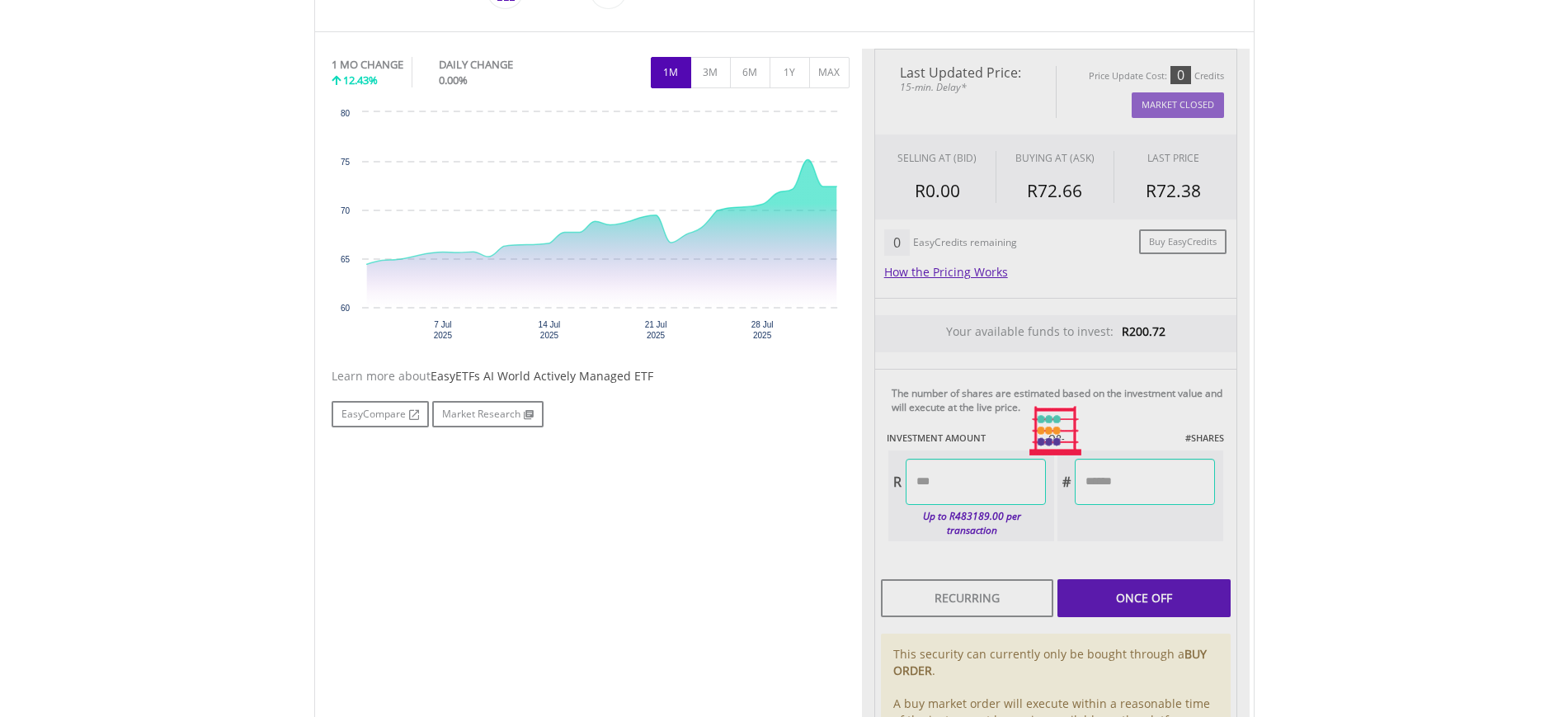 type on "******" 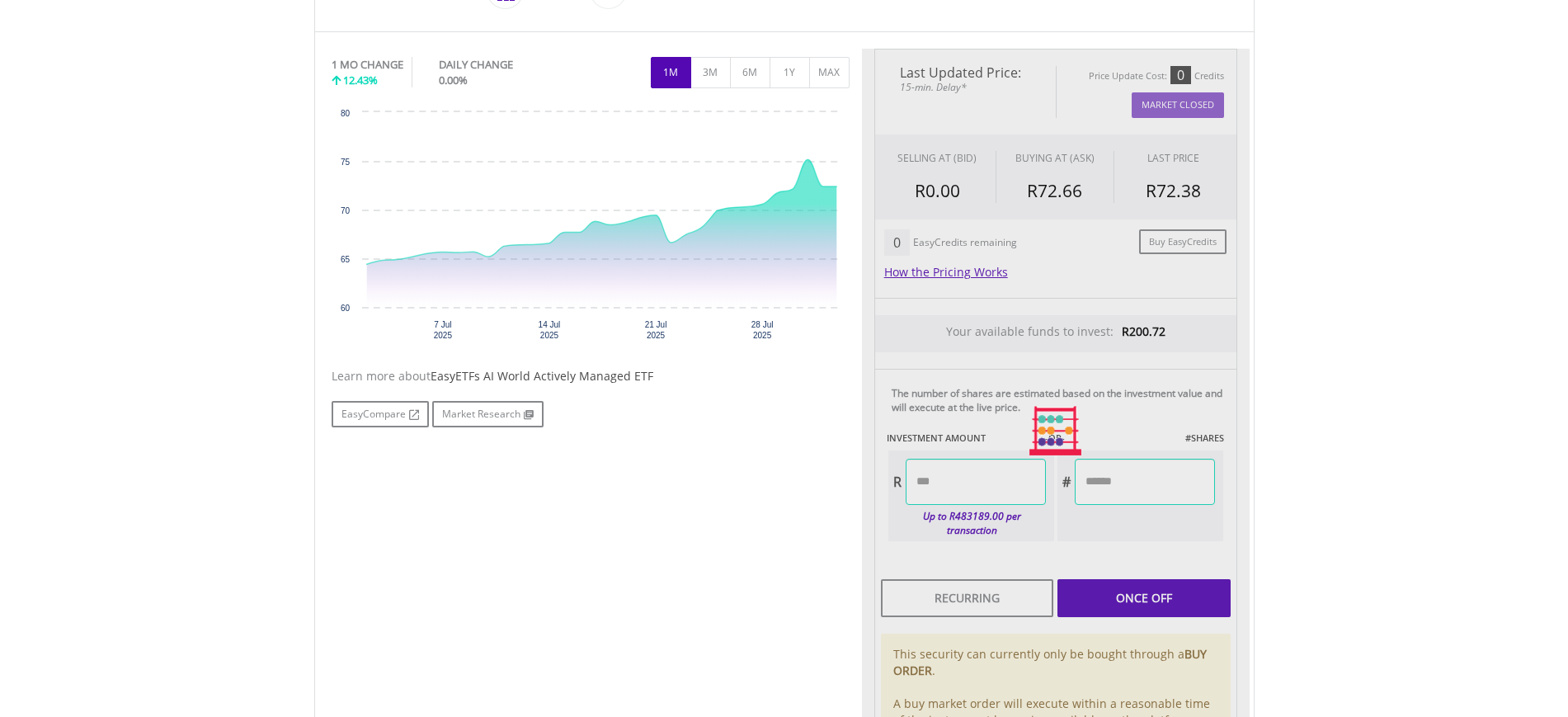 click on "Last Updated Price:
15-min. Delay*
Price Update Cost:
0
Credits
Market Closed
SELLING AT (BID)
BUYING AT                     (ASK)
LAST PRICE
R0.00
R72.66
R72.38
0
EasyCredits remaining" at bounding box center [1056, 432] 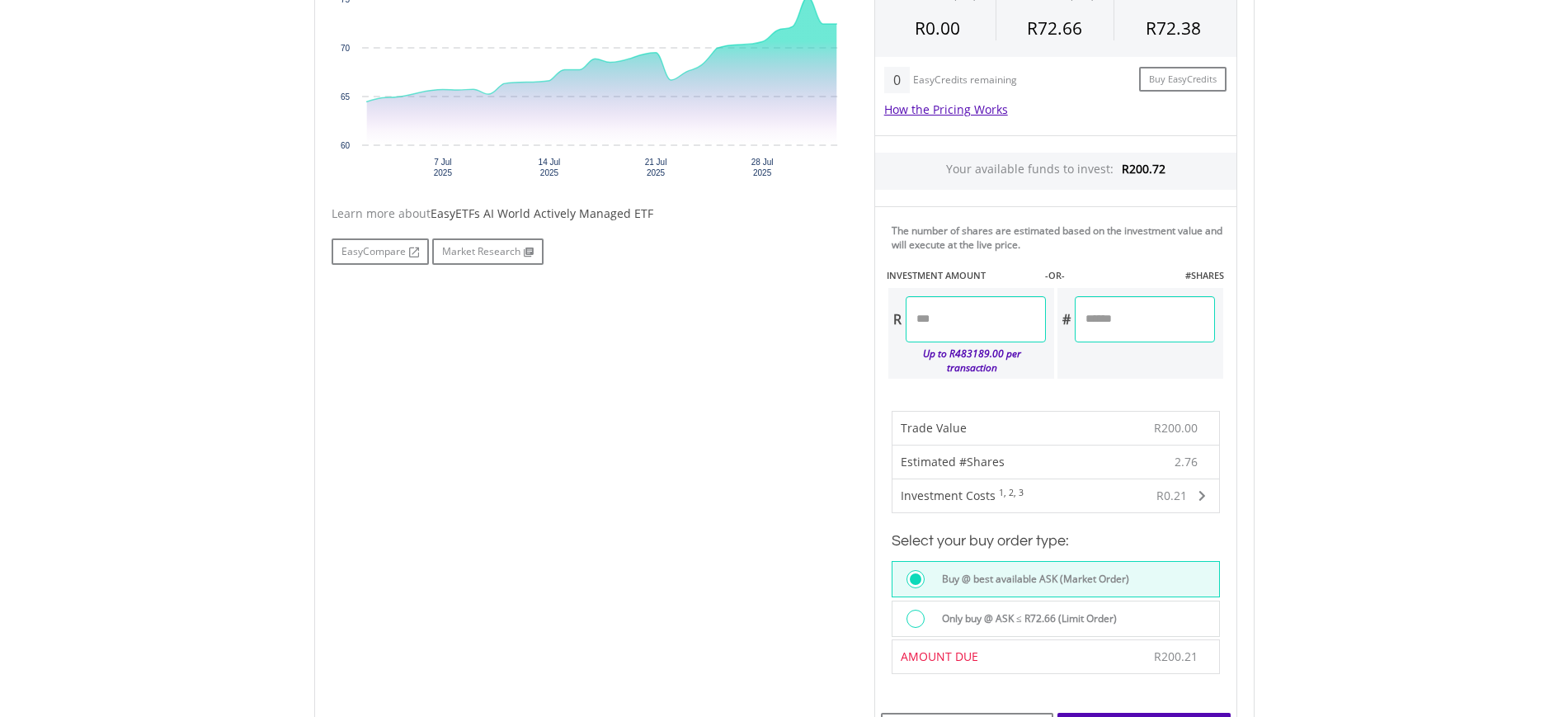 scroll, scrollTop: 672, scrollLeft: 0, axis: vertical 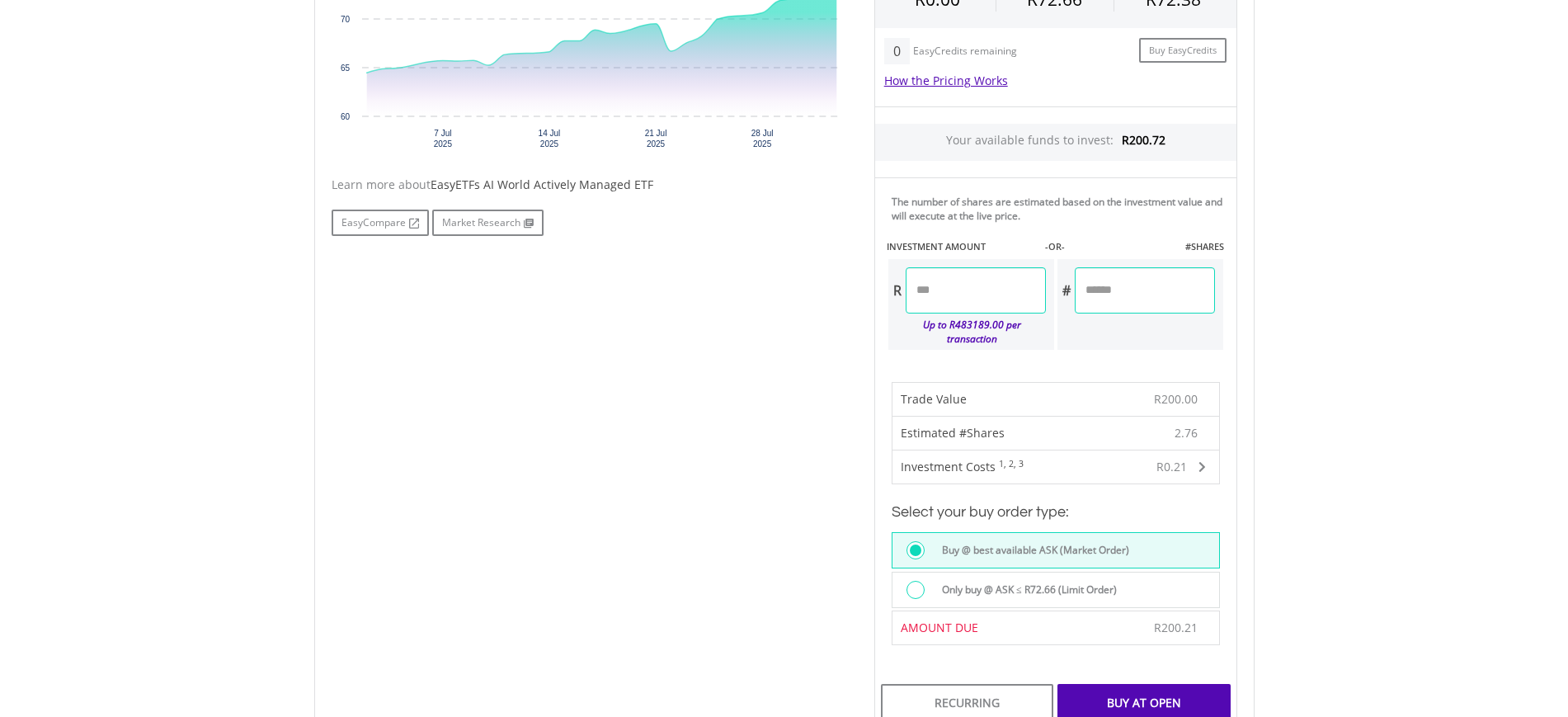 click on "******" at bounding box center [976, 290] 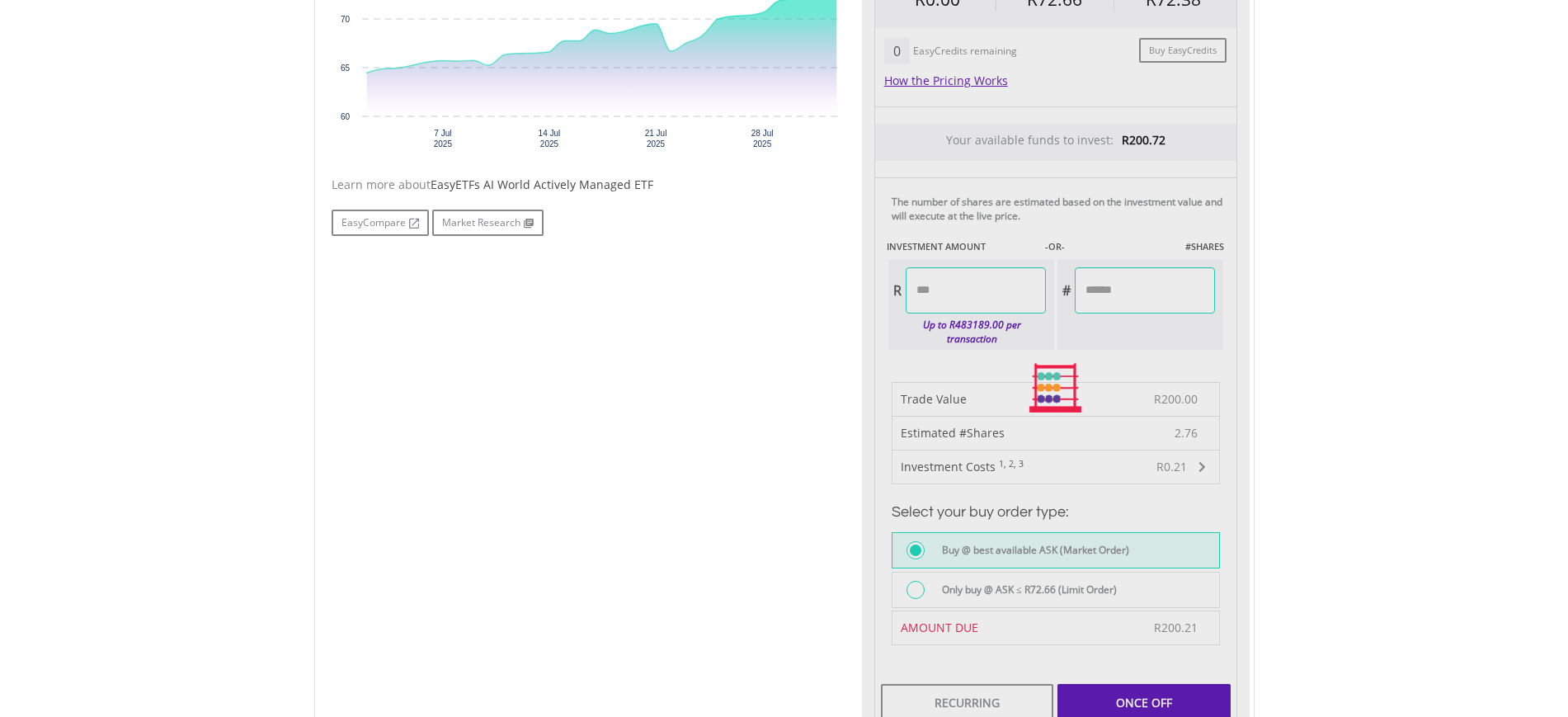 type on "******" 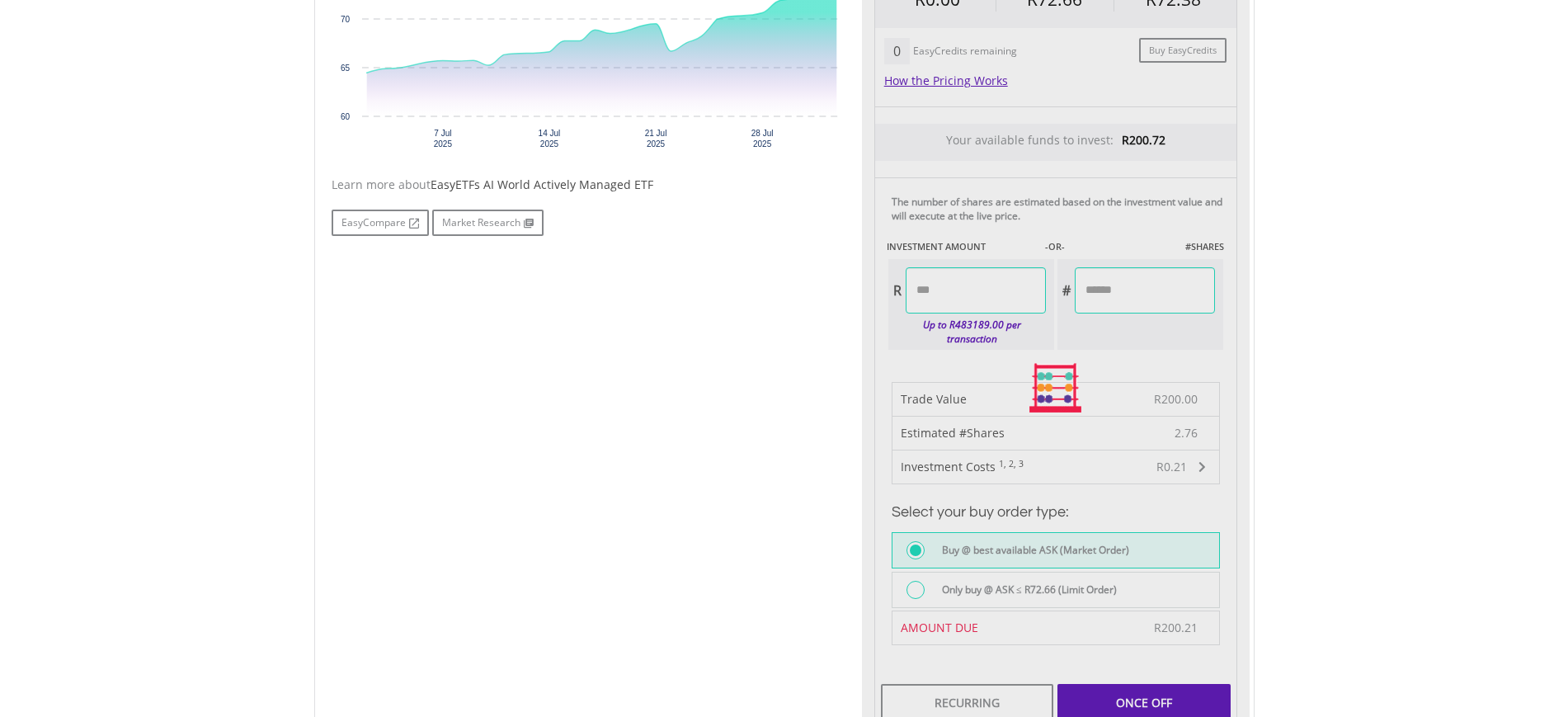 click on "Last Updated Price:
15-min. Delay*
Price Update Cost:
0
Credits
Market Closed
SELLING AT (BID)
BUYING AT                     (ASK)
LAST PRICE
R0.00
R72.66
R72.38
0
EasyCredits remaining" at bounding box center [1056, 388] 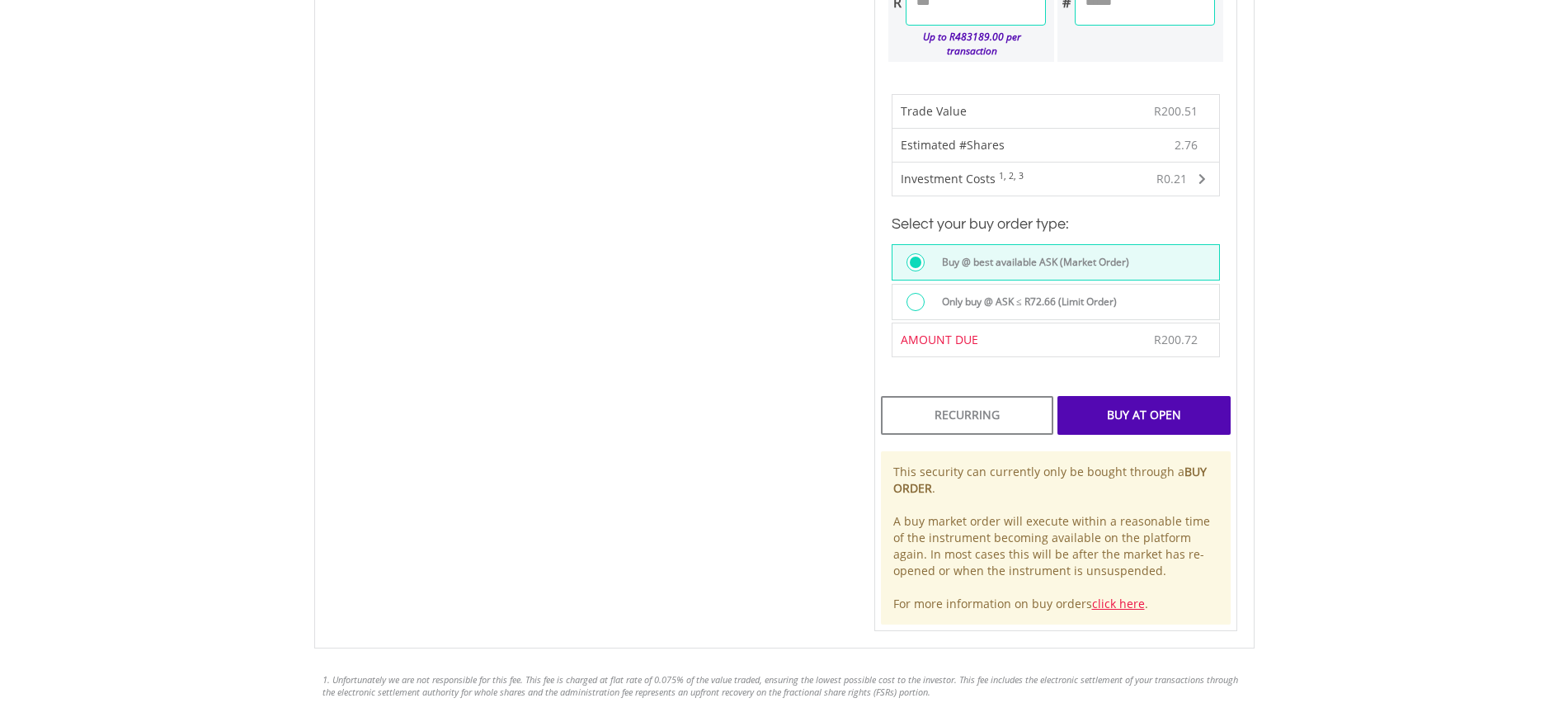 scroll, scrollTop: 1057, scrollLeft: 0, axis: vertical 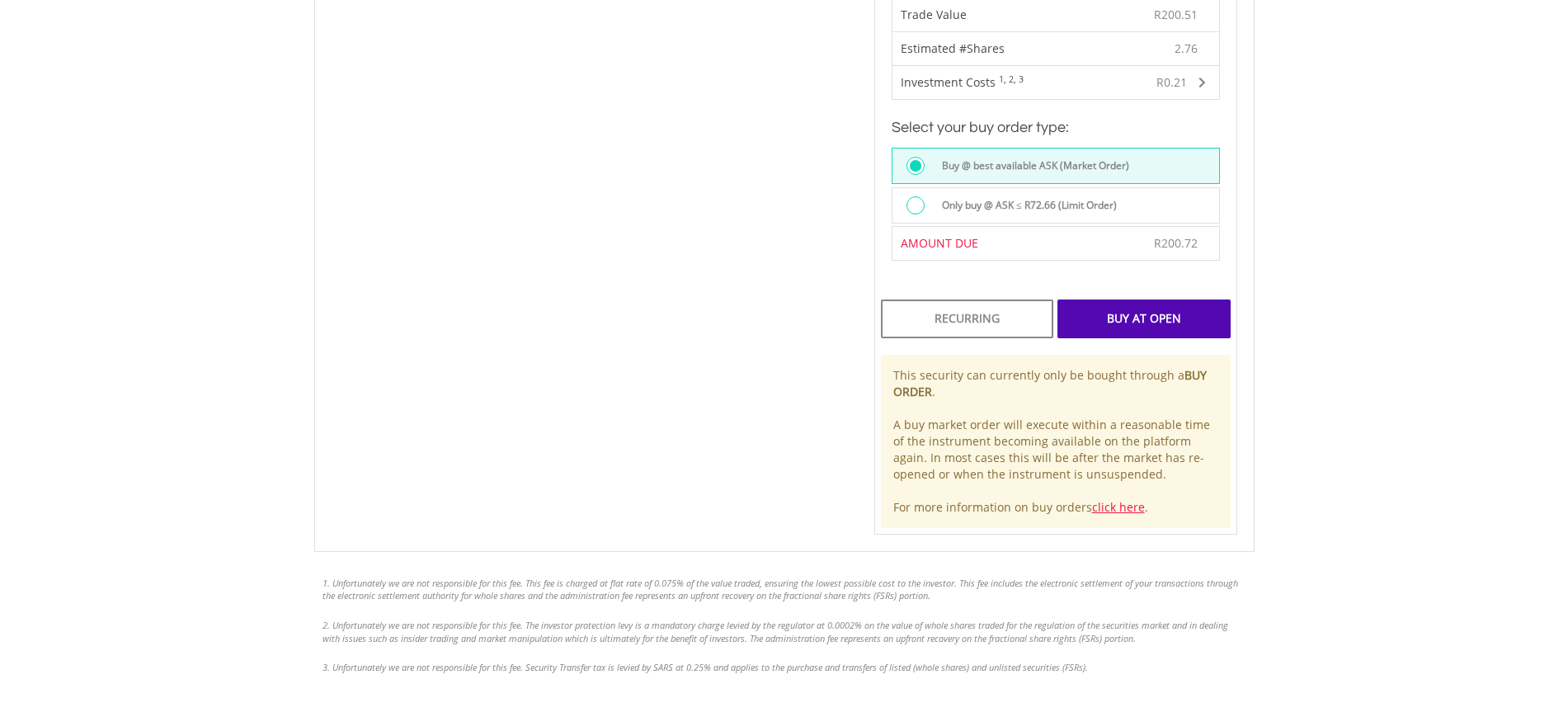 click on "Buy At Open" at bounding box center [1143, 318] 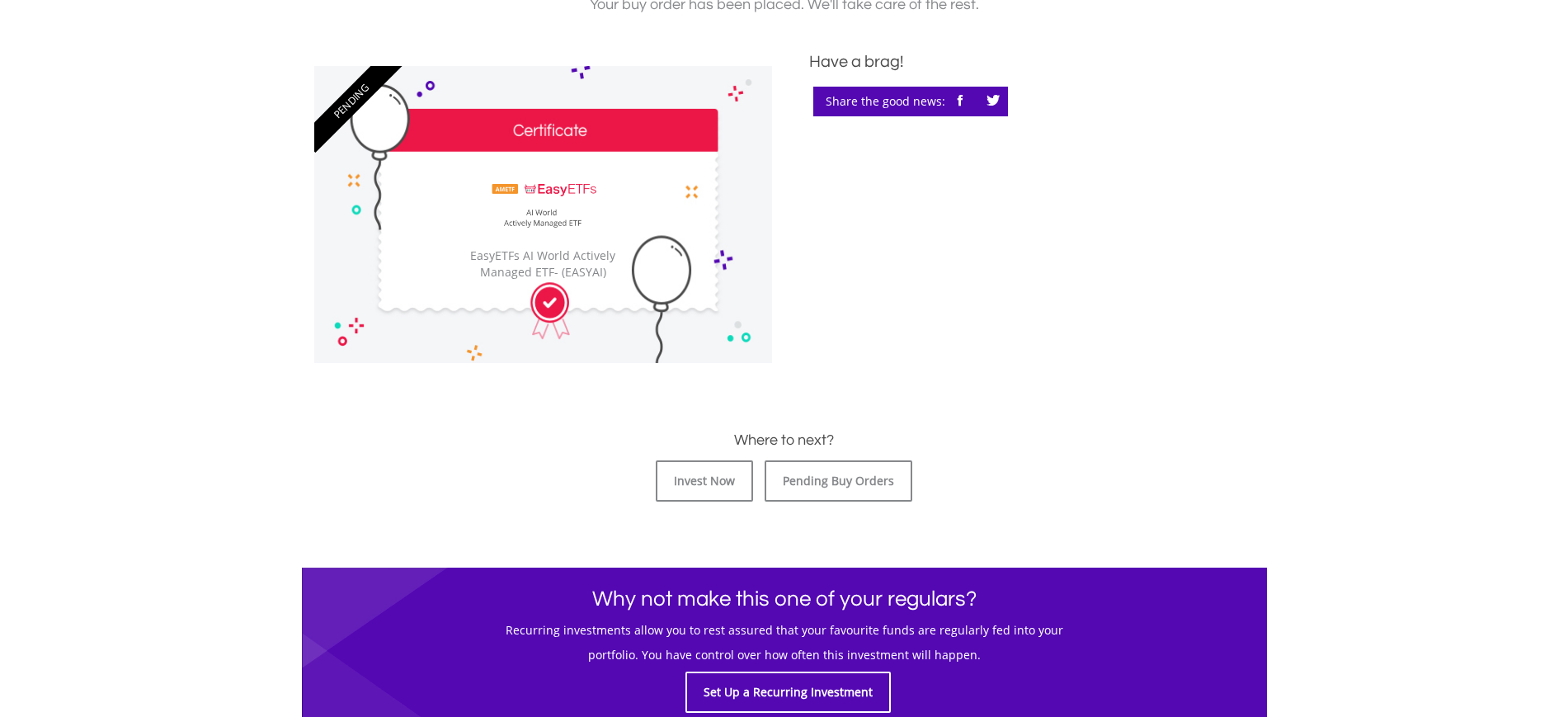 scroll, scrollTop: 440, scrollLeft: 0, axis: vertical 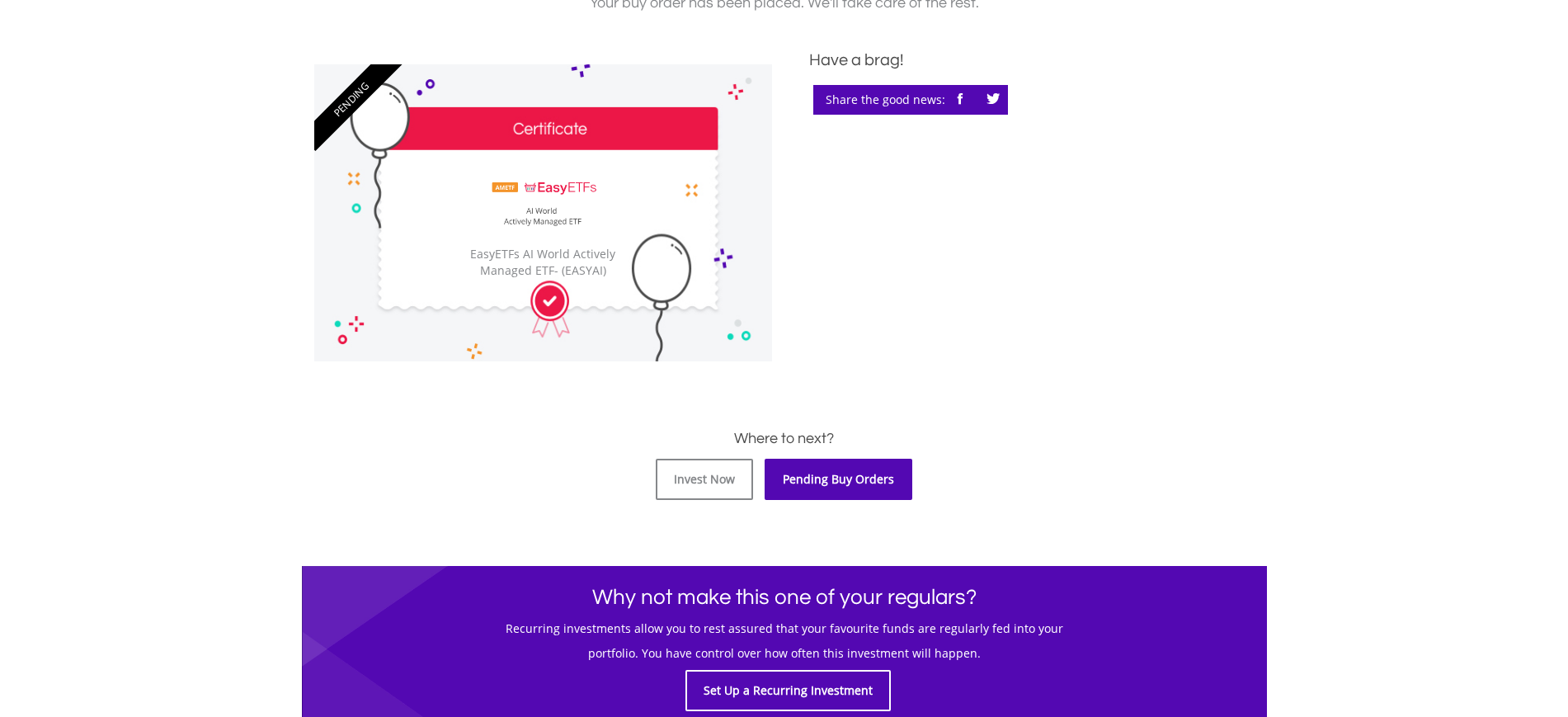 click on "Pending Buy Orders" at bounding box center (838, 479) 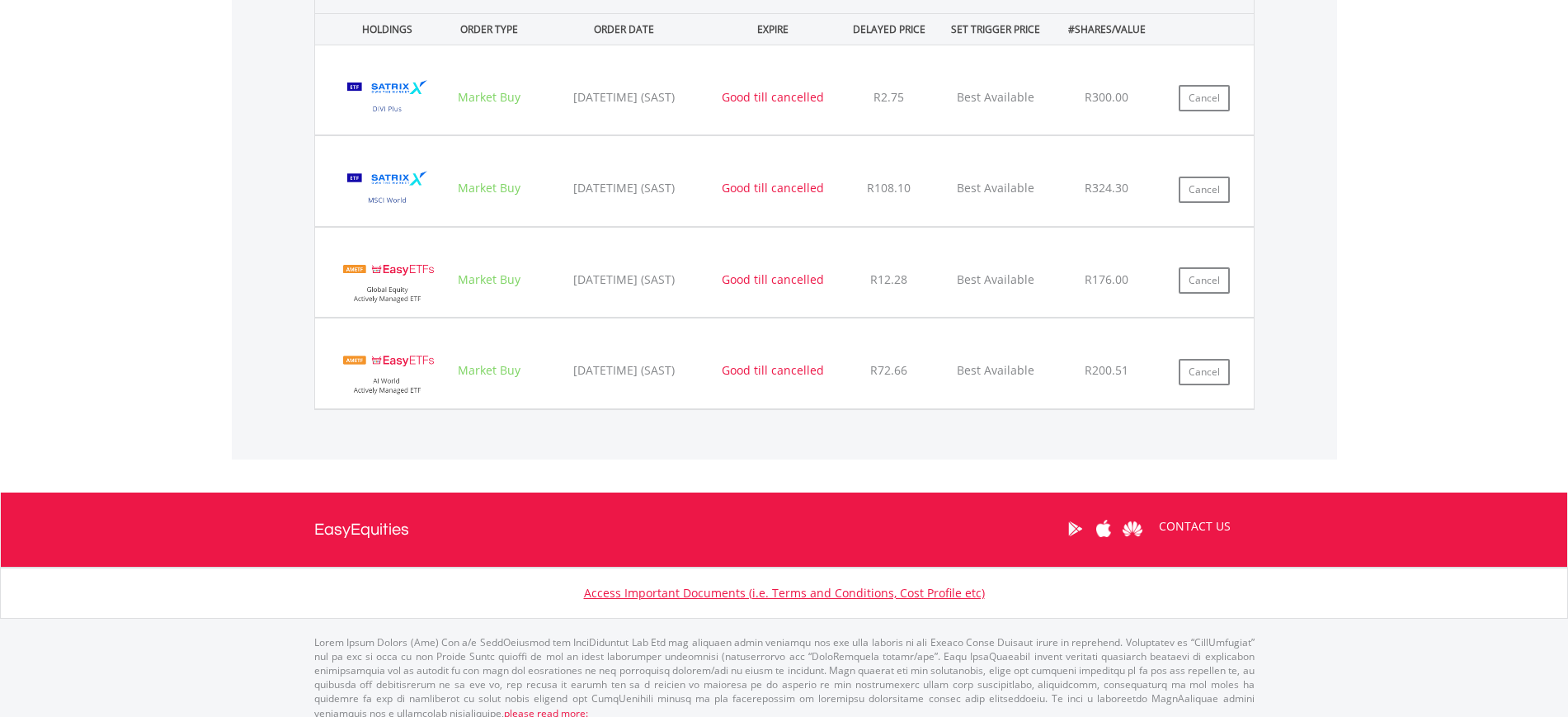 scroll, scrollTop: 1194, scrollLeft: 0, axis: vertical 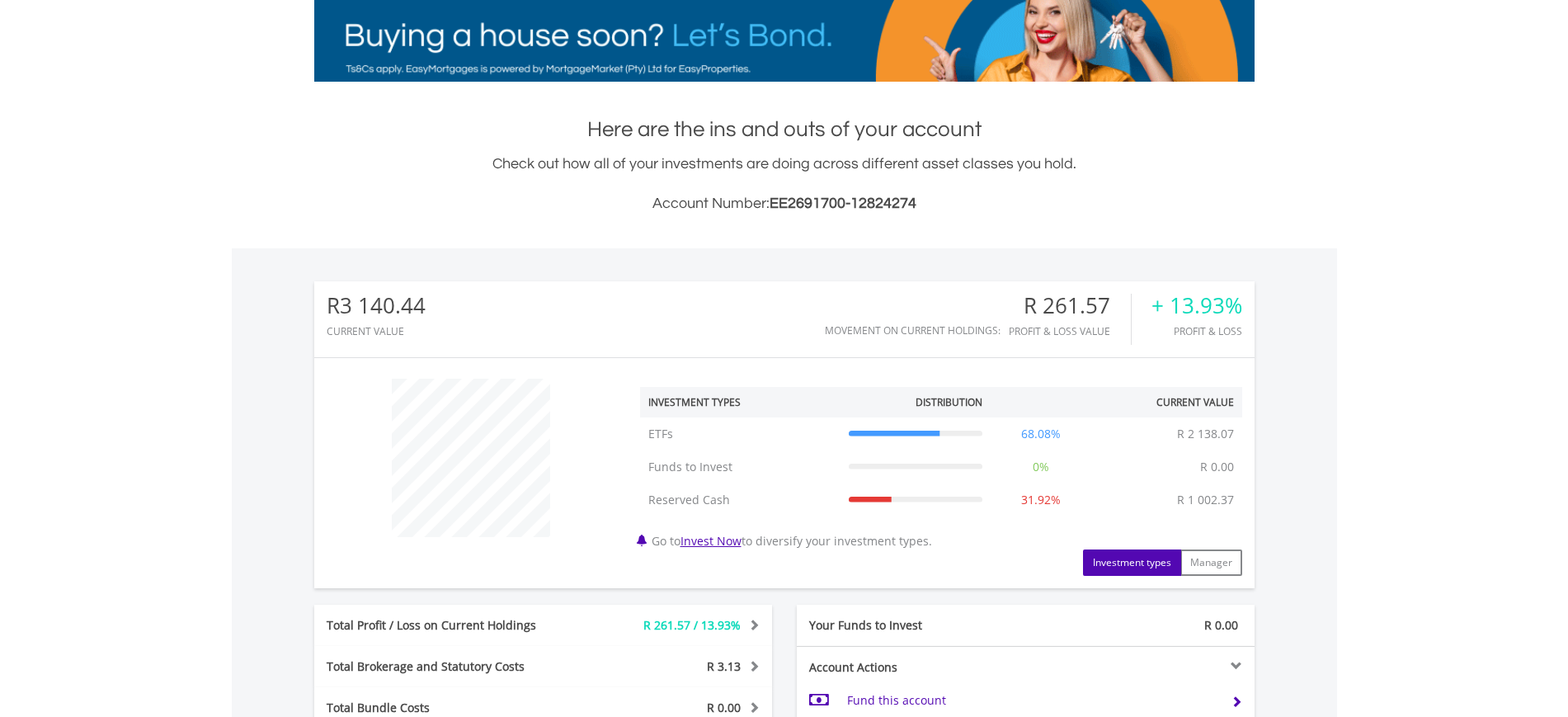 click on "Reserved Cash" at bounding box center [740, 500] 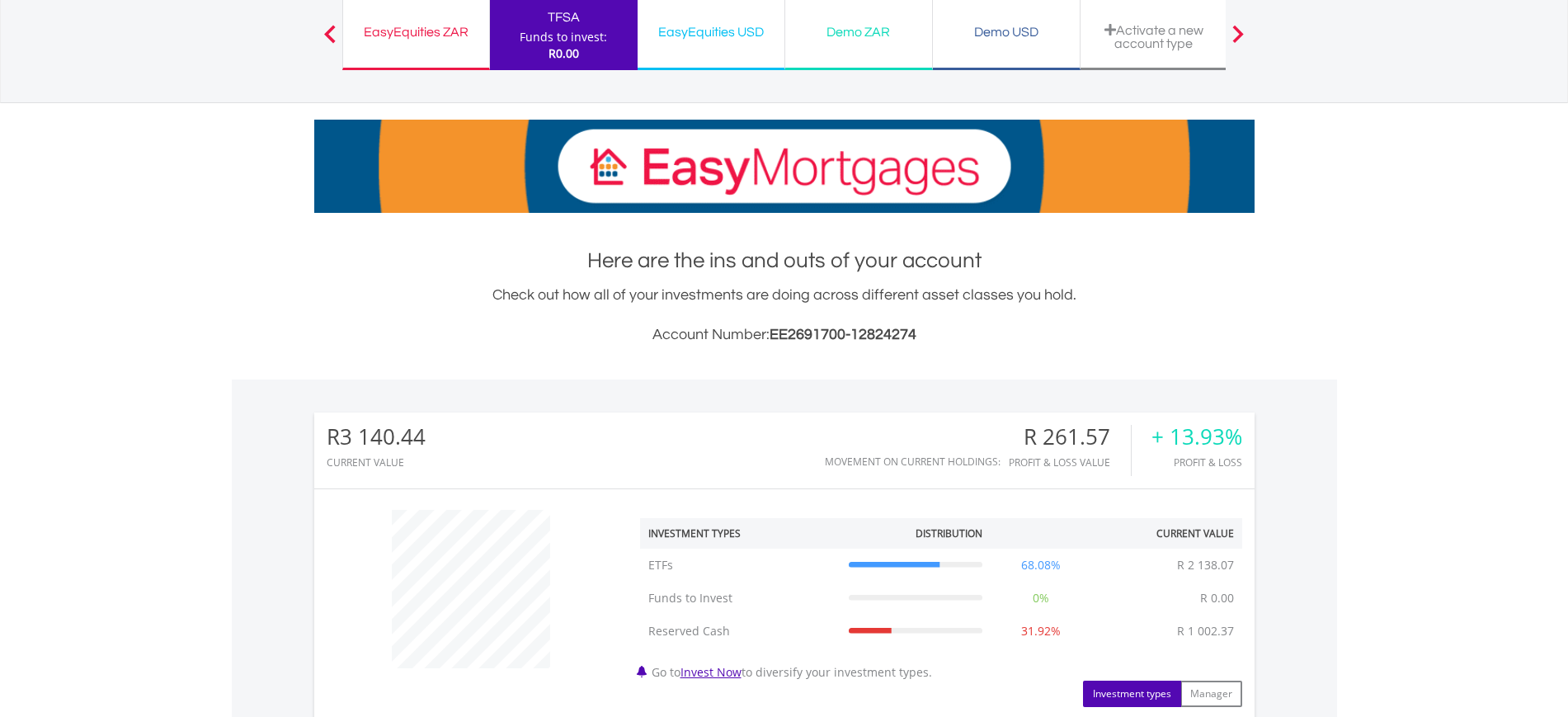 scroll, scrollTop: 0, scrollLeft: 0, axis: both 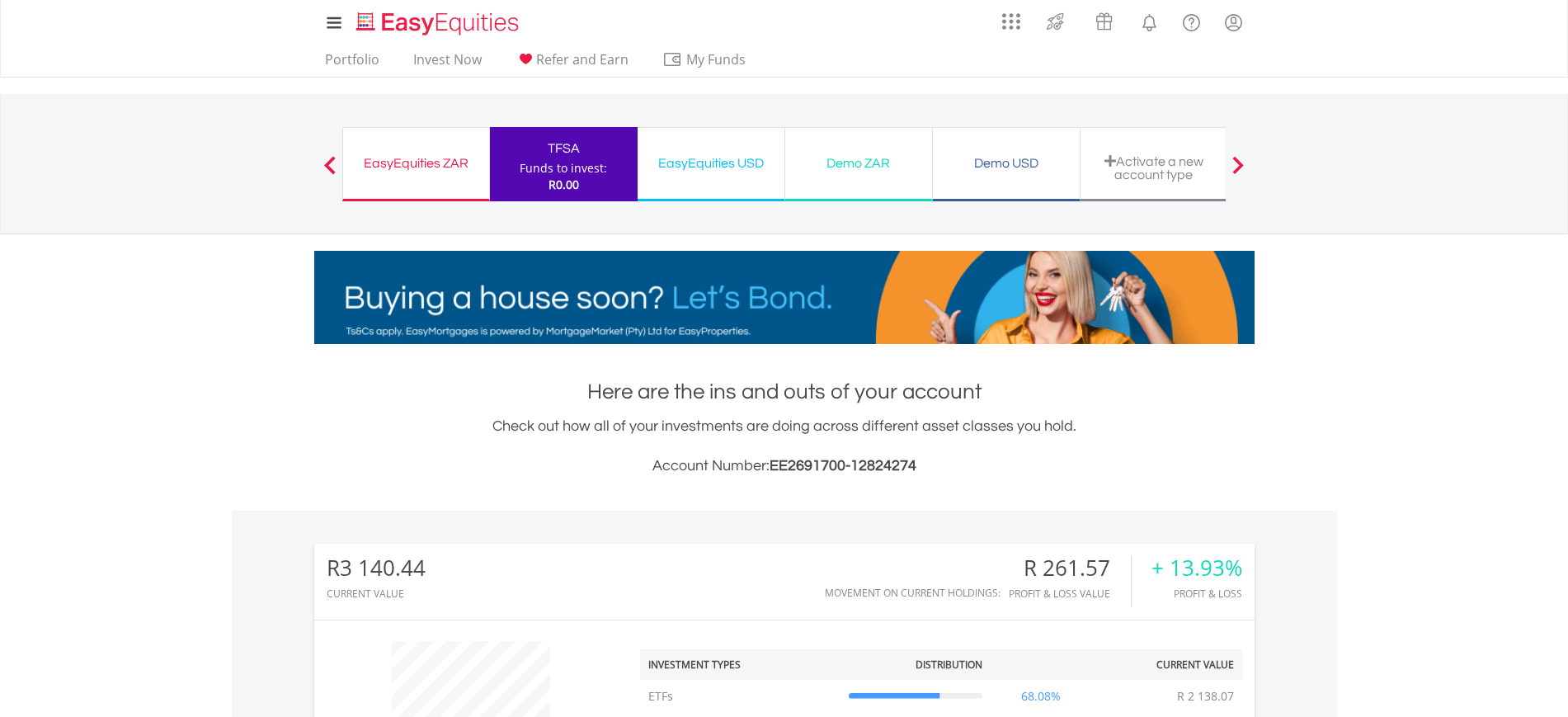 click on "EasyEquities ZAR" at bounding box center [416, 163] 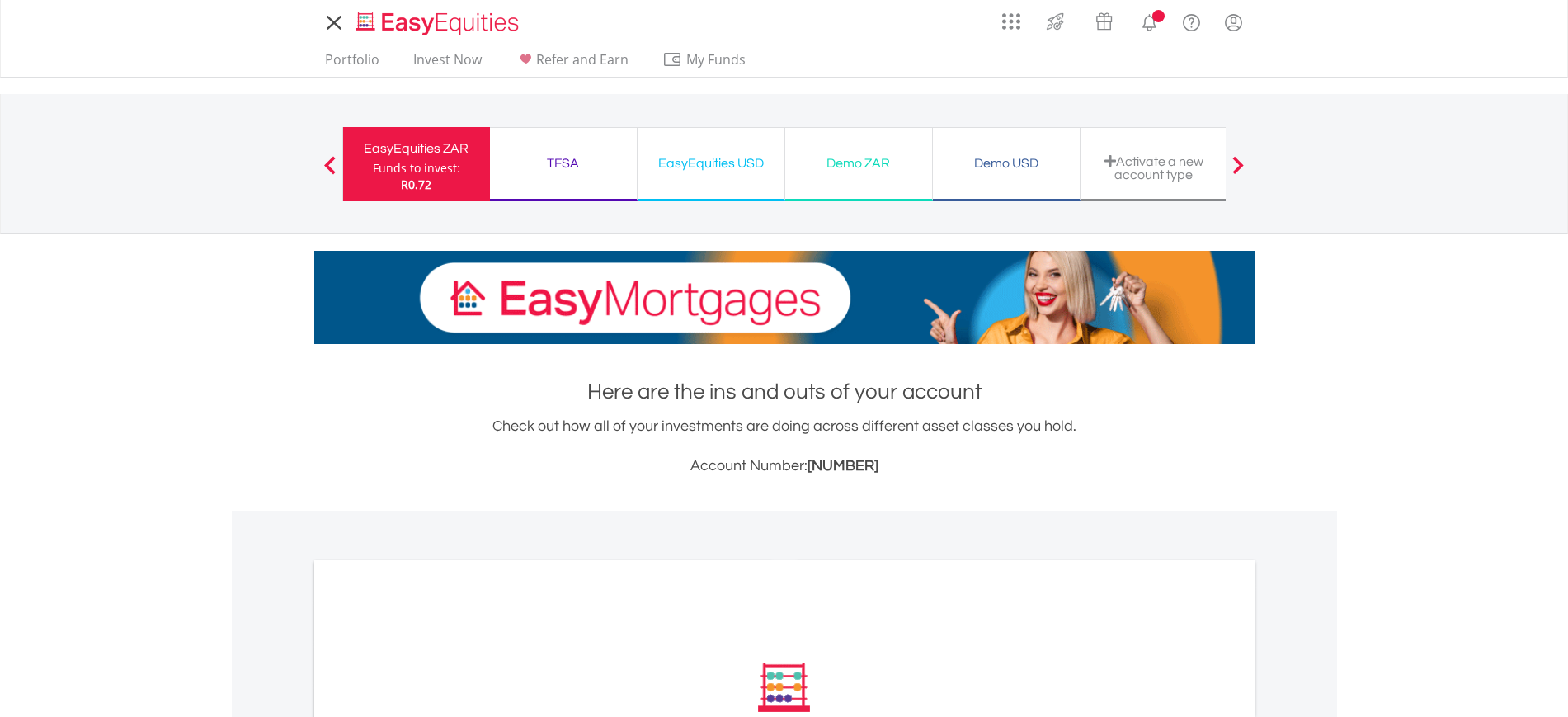 scroll, scrollTop: 0, scrollLeft: 0, axis: both 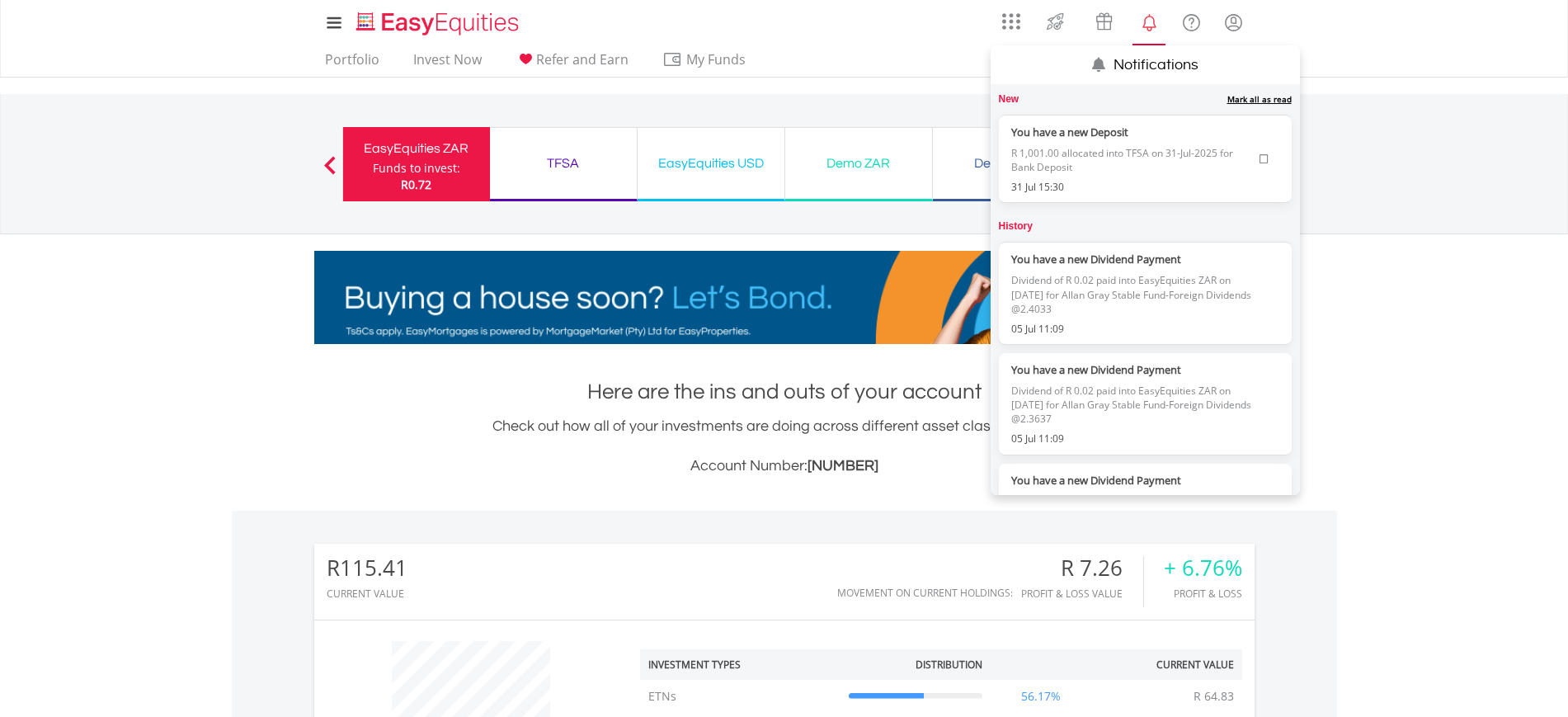 click on "R 1,001.00 allocated into TFSA on 31-Jul-2025 for Bank Deposit" at bounding box center [1132, 160] 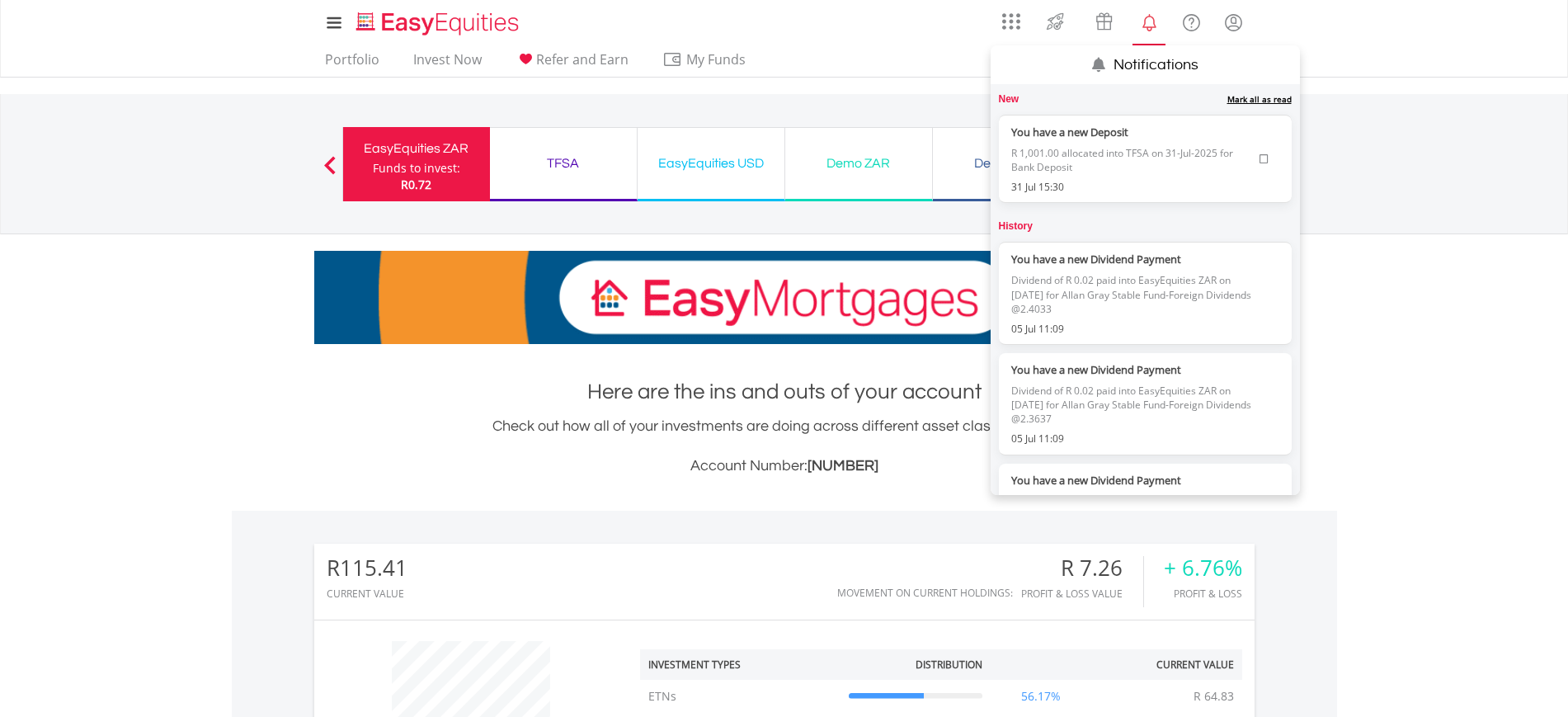click on "Mark all as read" at bounding box center (1260, 99) 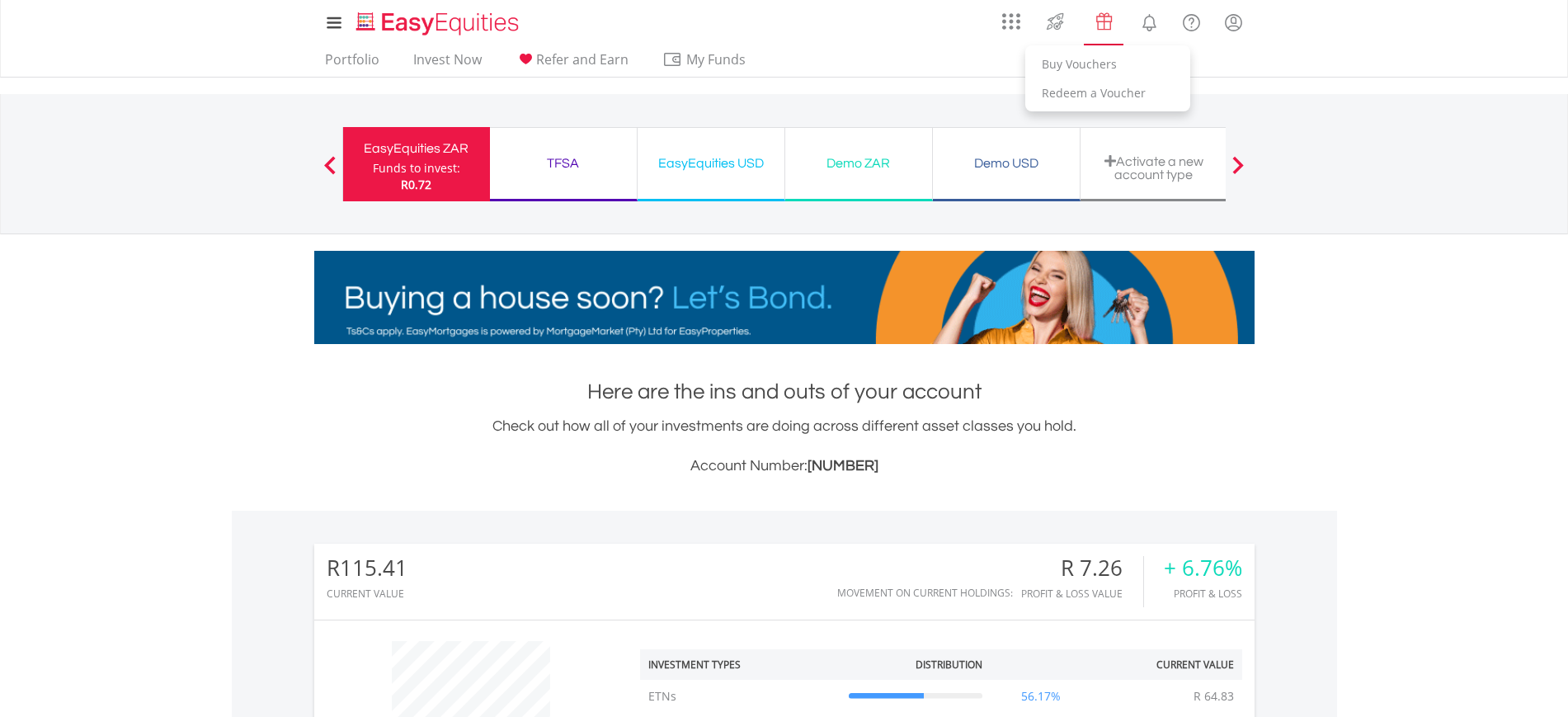 click at bounding box center (1104, 21) 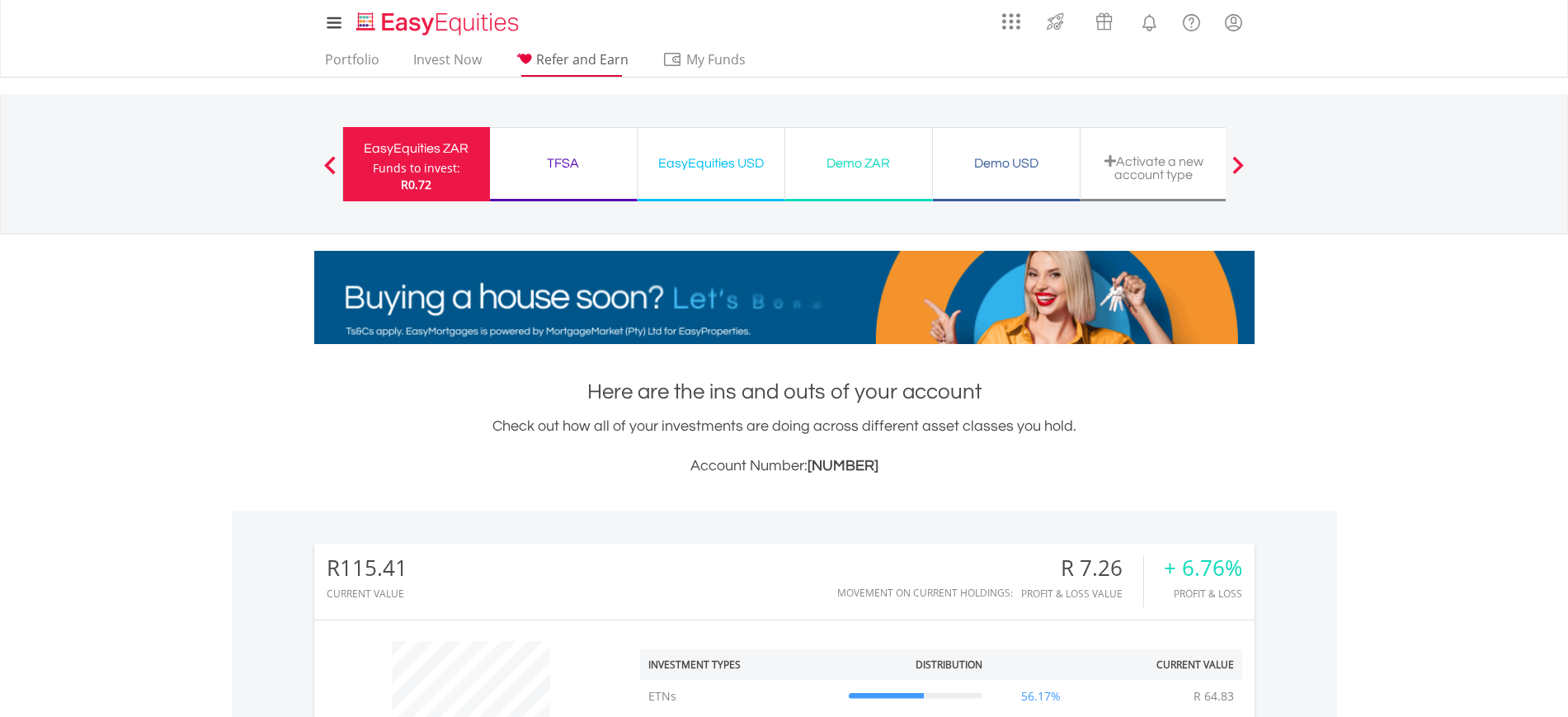 click on "Refer and Earn" at bounding box center (582, 59) 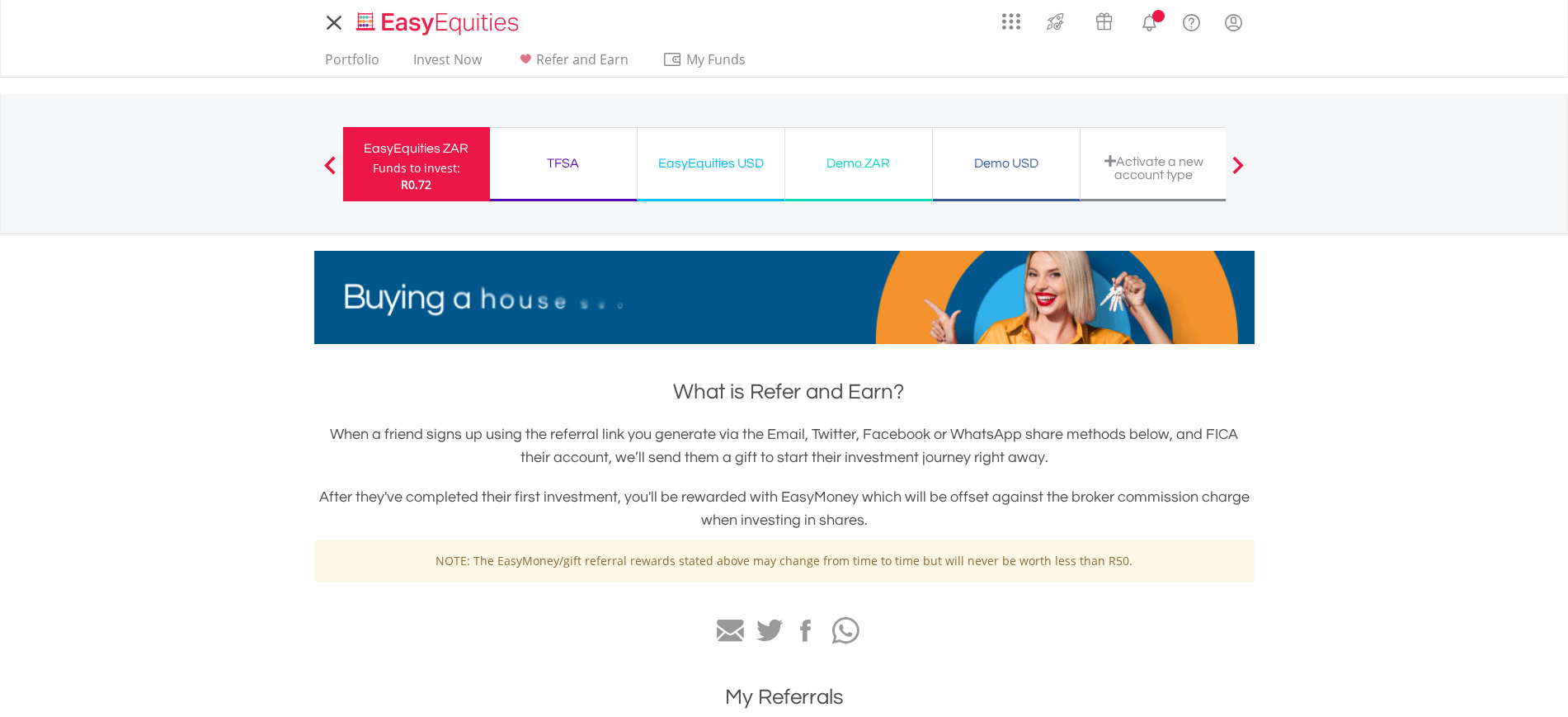 scroll, scrollTop: 0, scrollLeft: 0, axis: both 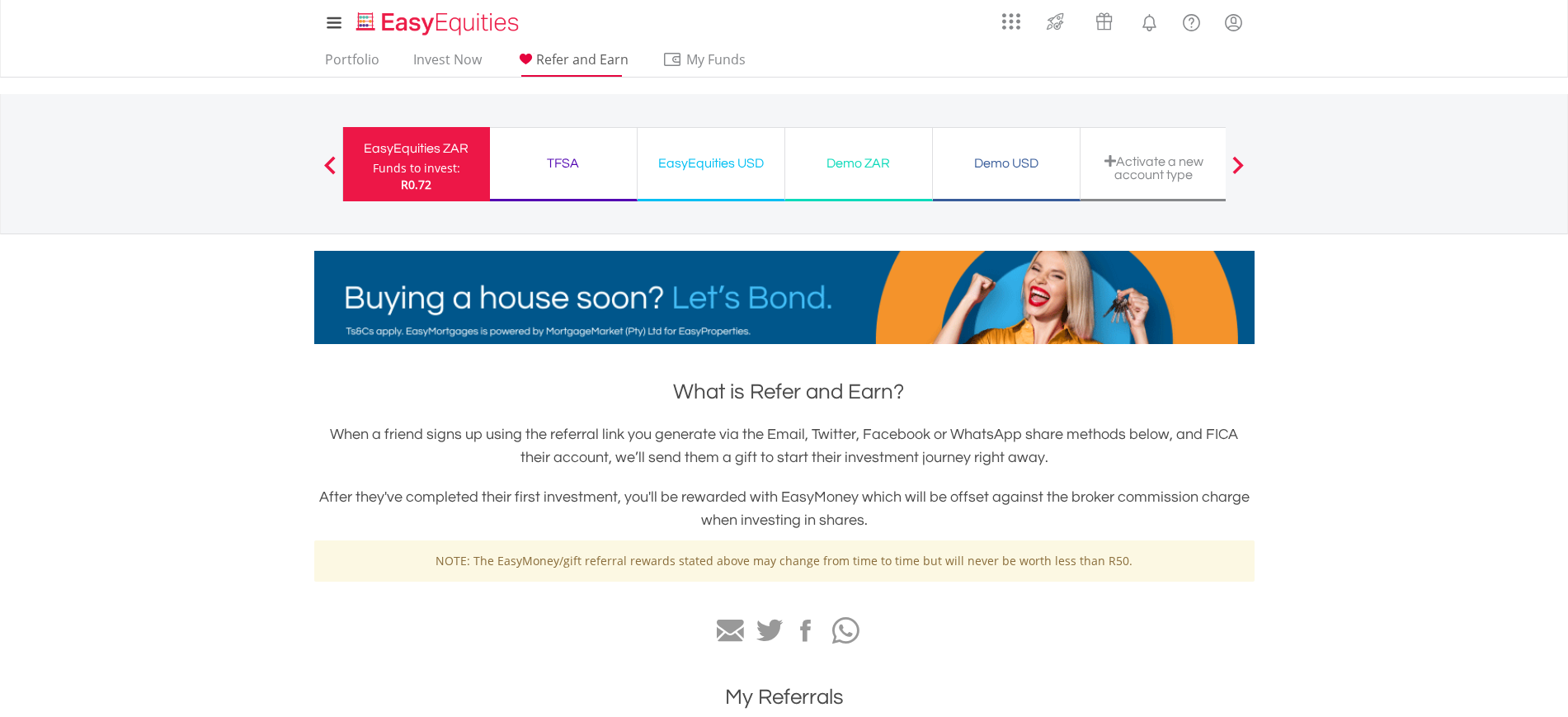 click on "Refer and Earn" at bounding box center [582, 59] 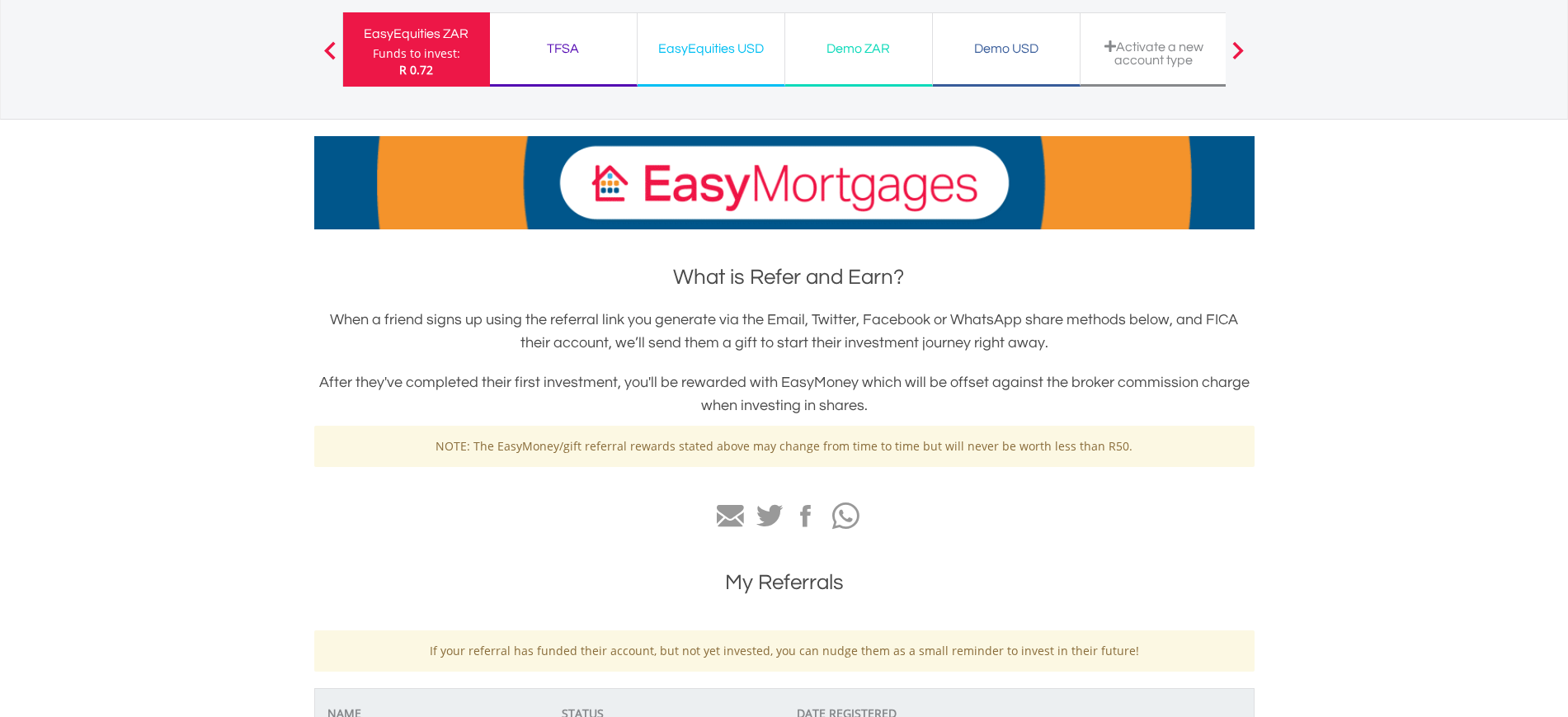 scroll, scrollTop: 114, scrollLeft: 0, axis: vertical 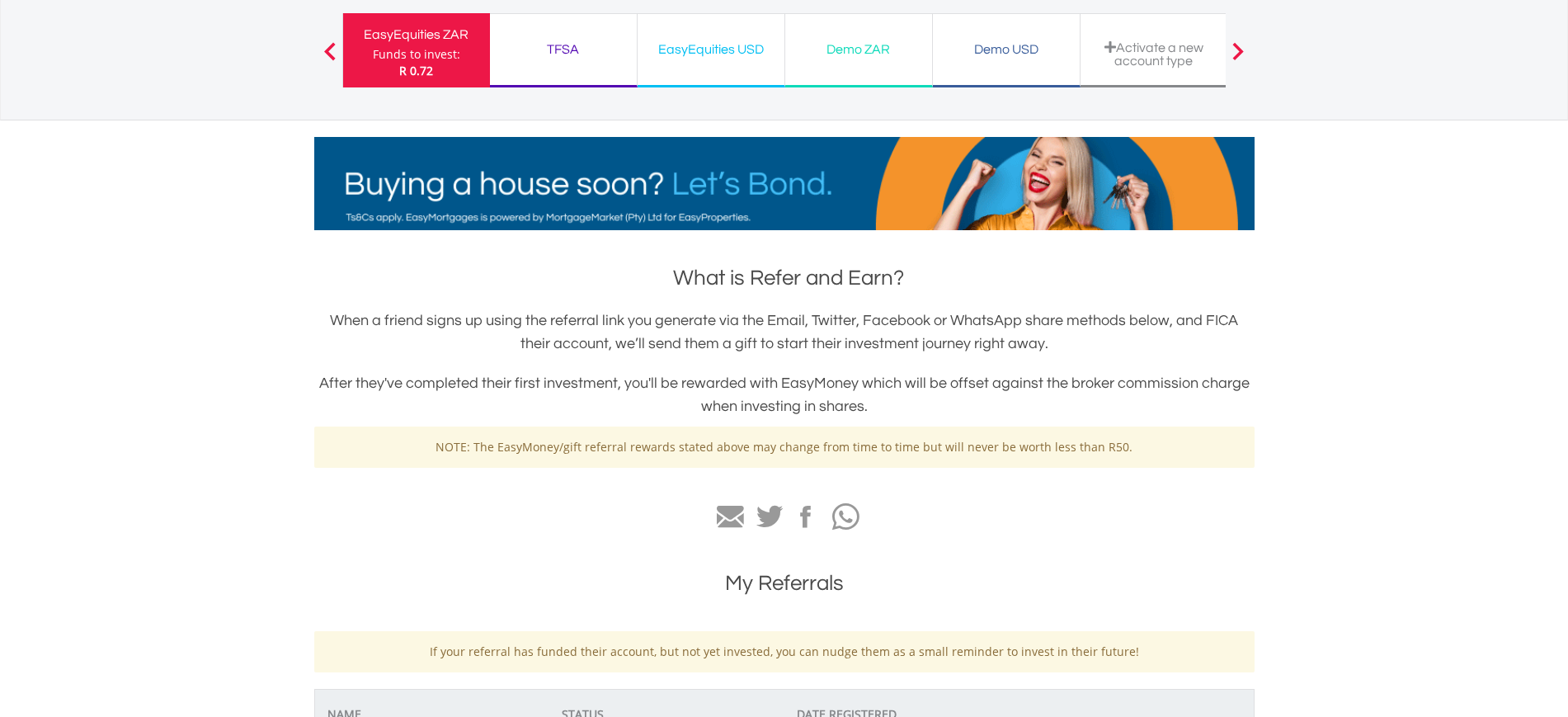 click on "Funds to invest:" at bounding box center [417, 54] 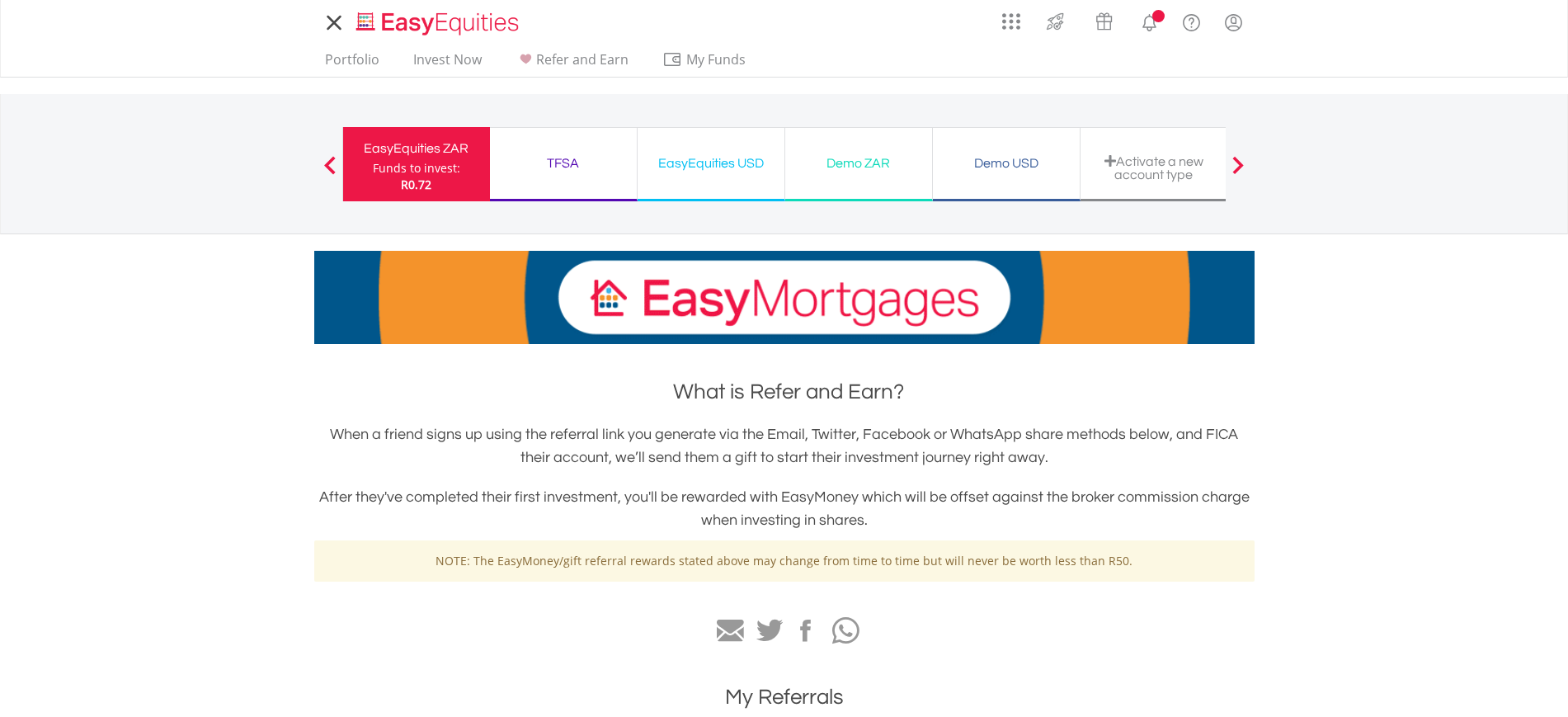 scroll, scrollTop: 0, scrollLeft: 0, axis: both 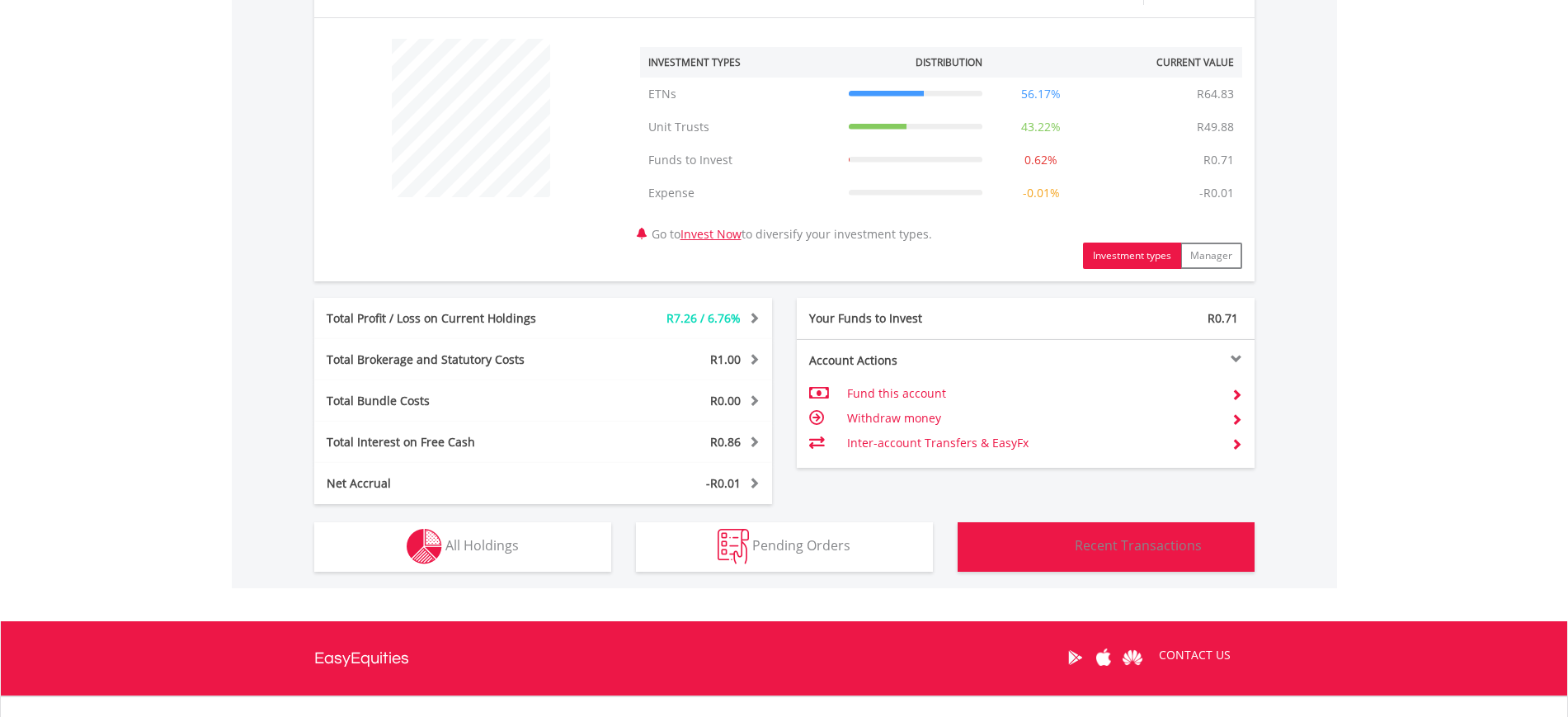 click at bounding box center (1040, 547) 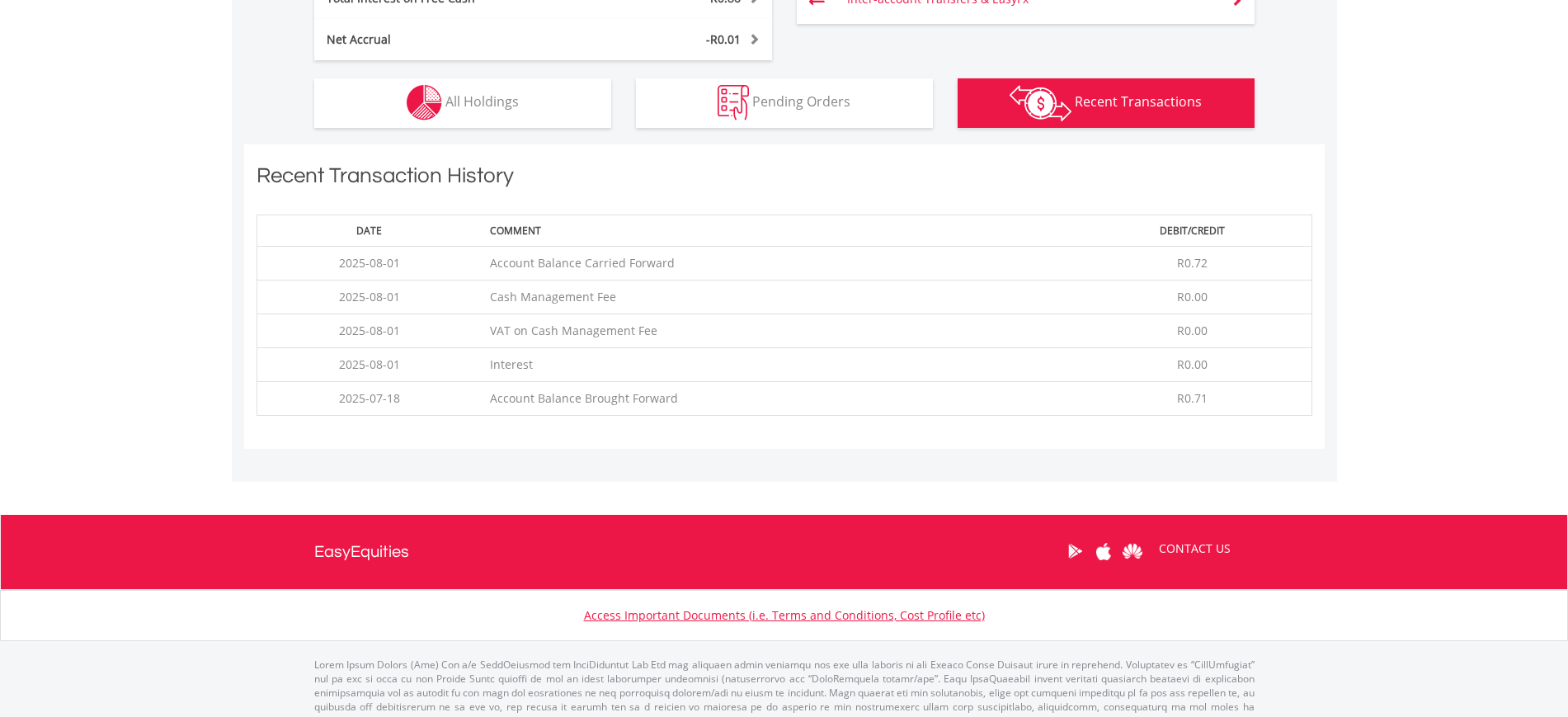 scroll, scrollTop: 1083, scrollLeft: 0, axis: vertical 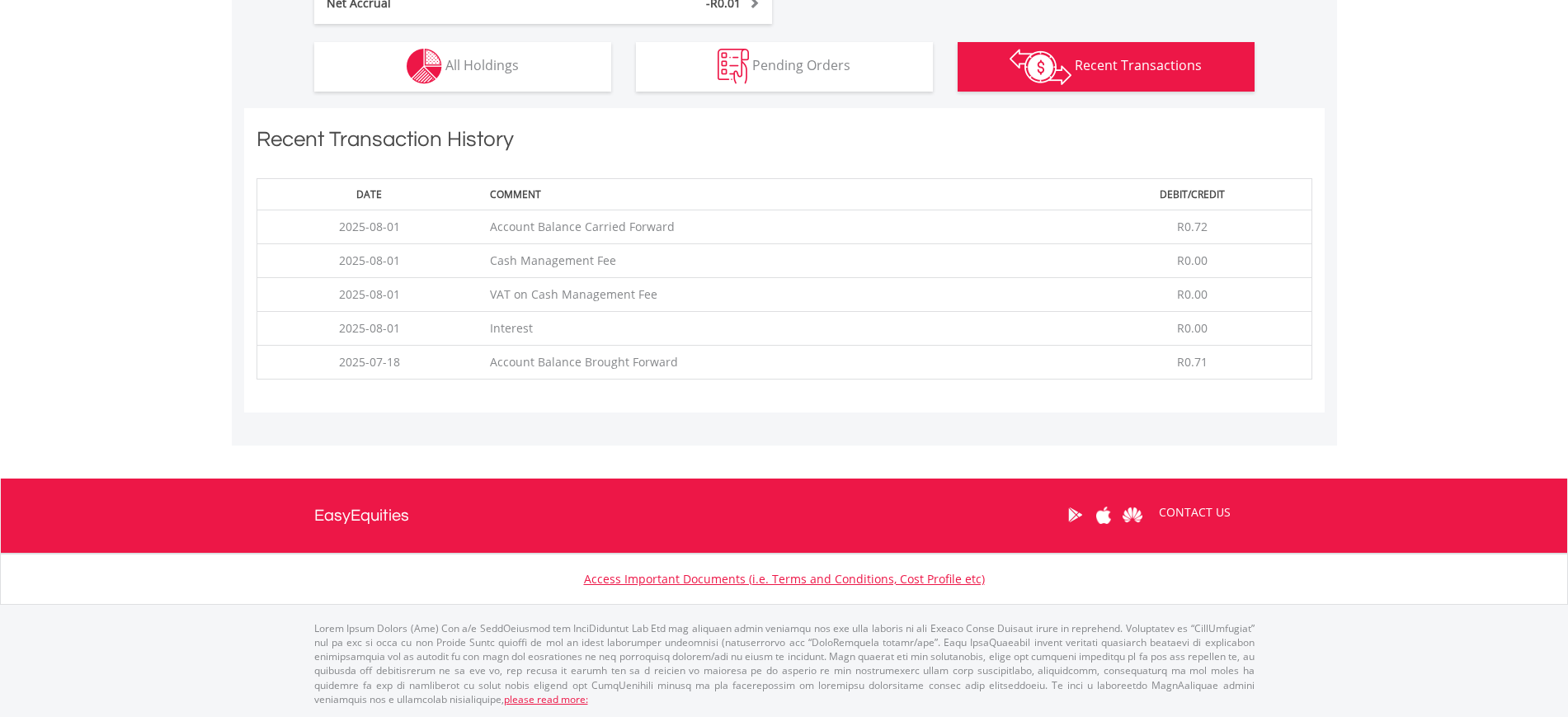 click on "CONTACT US" at bounding box center [784, 516] 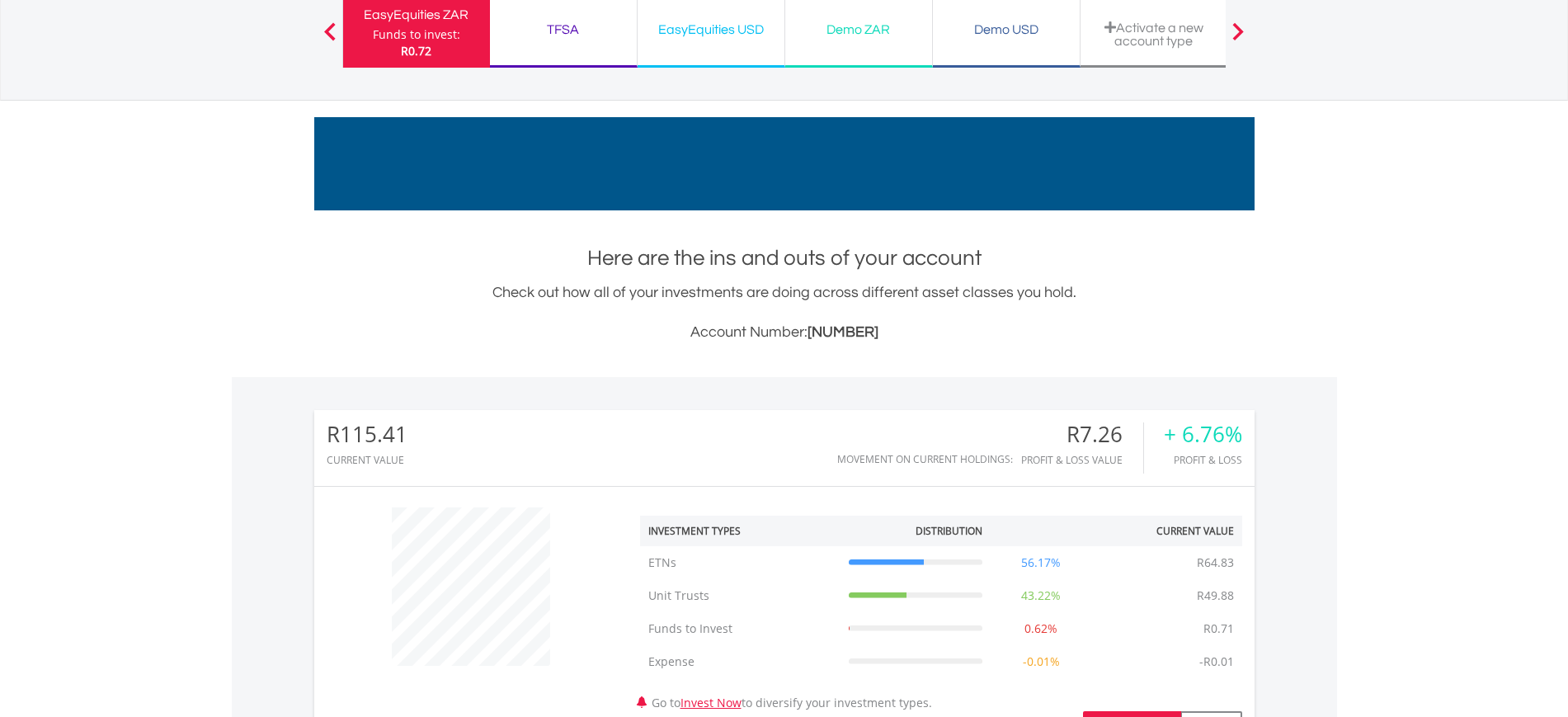 scroll, scrollTop: 122, scrollLeft: 0, axis: vertical 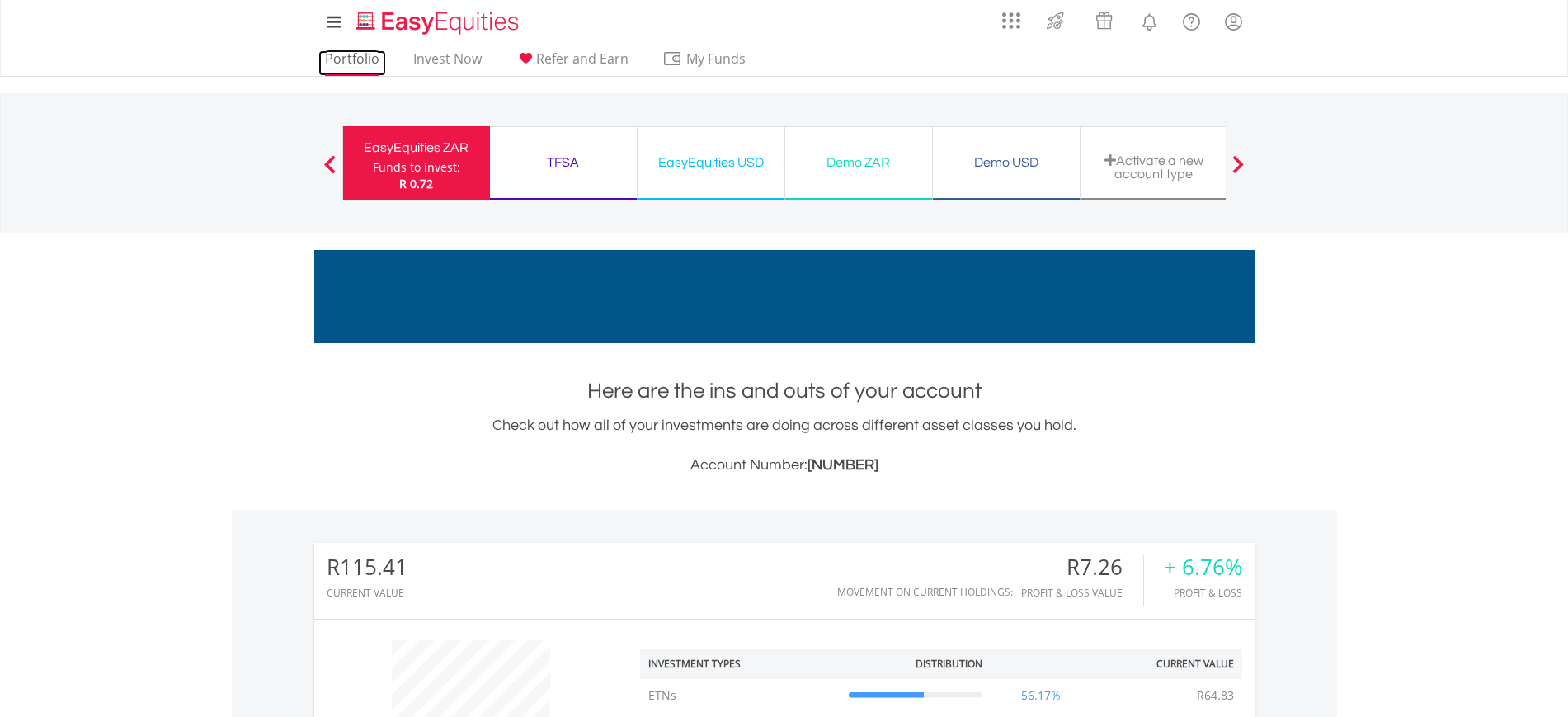 click on "Portfolio" at bounding box center [352, 63] 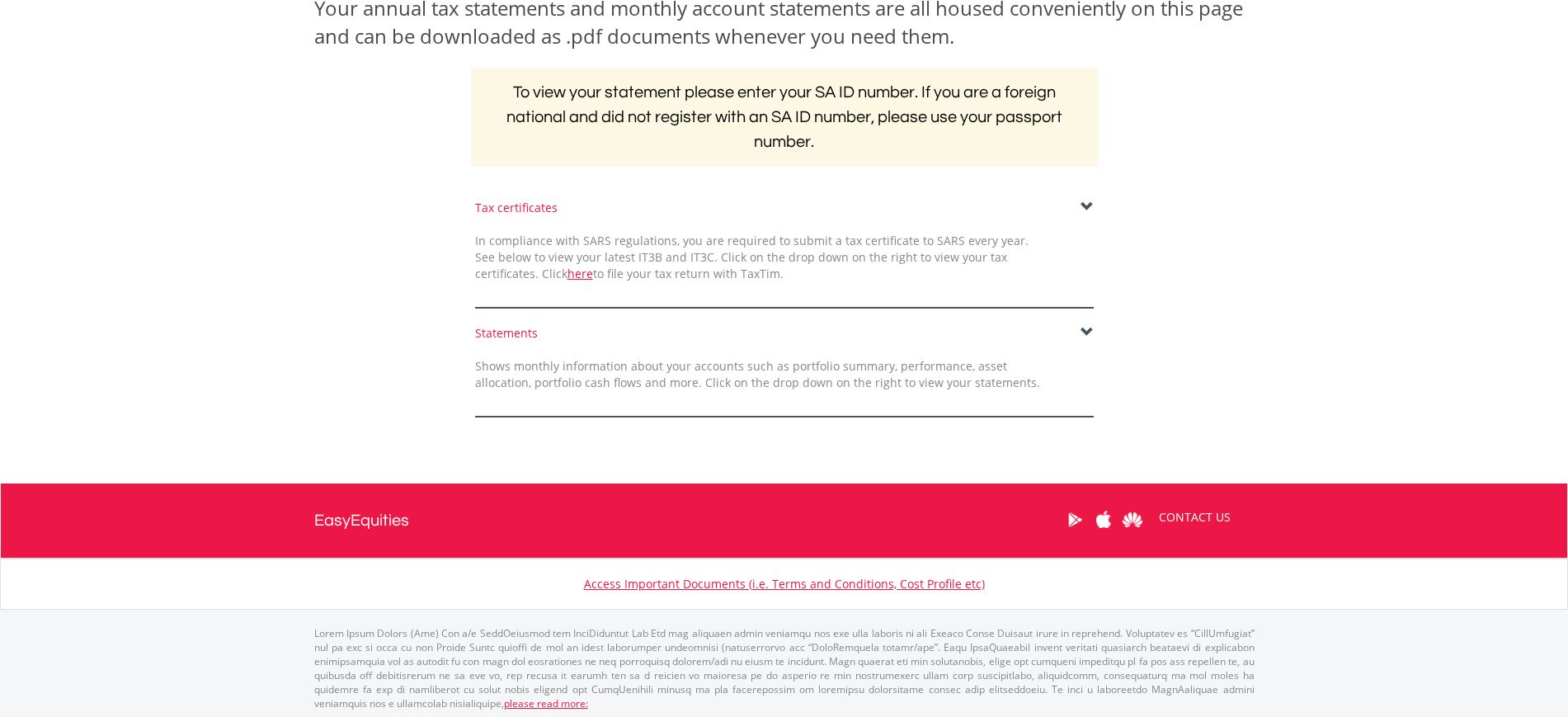 scroll, scrollTop: 284, scrollLeft: 0, axis: vertical 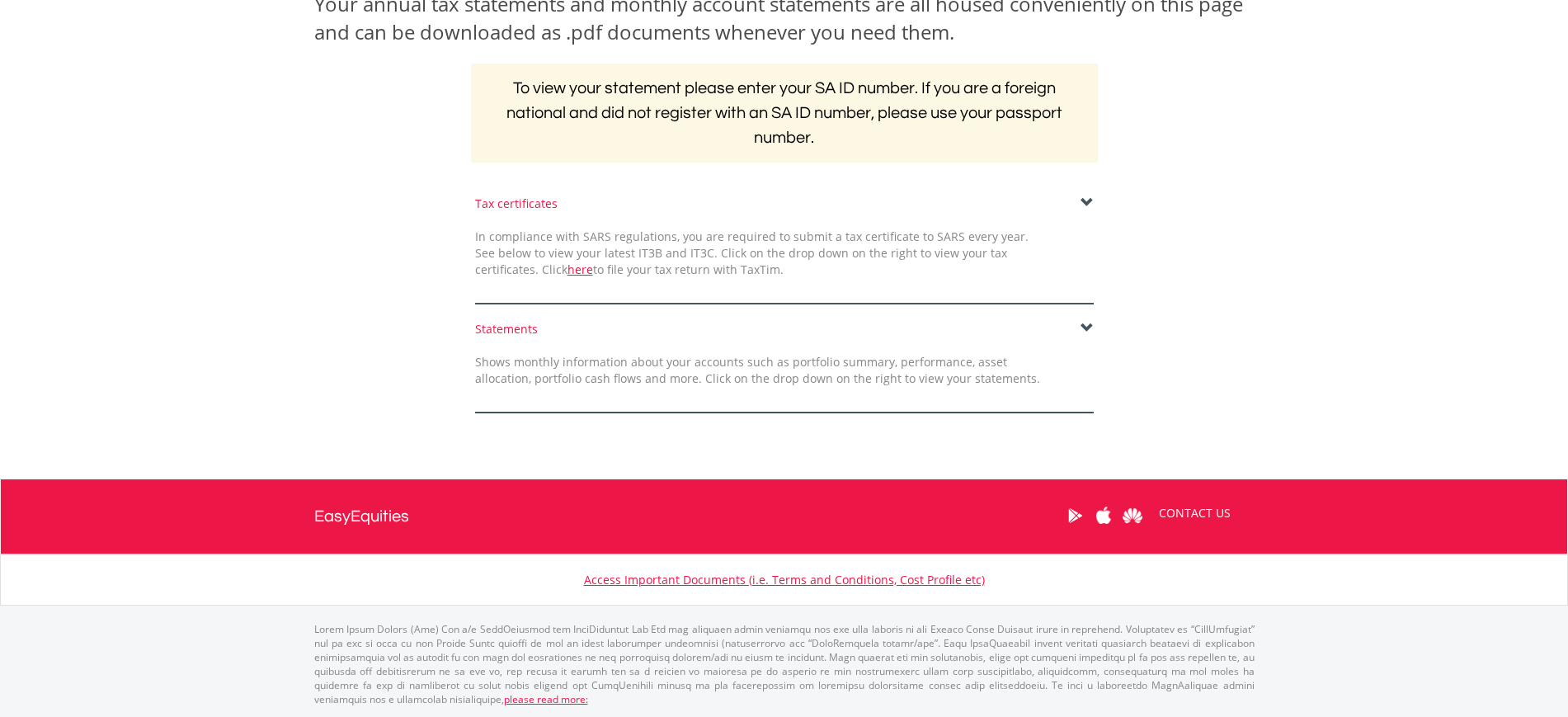 click on "Tax certificates
In compliance with SARS regulations, you are required to submit a tax certificate to SARS every year. See below to view your latest IT3B and IT3C. Click on the drop down on the right to view your tax certificates.
Click   here   to file your tax return with TaxTim.
Statements
Shows monthly information about your accounts such as portfolio summary, performance, asset allocation, portfolio cash flows and more. Click on the drop down on the right to view your statements.
EE2691700-12824273 (EasyEquities ZAR)" at bounding box center [784, 304] 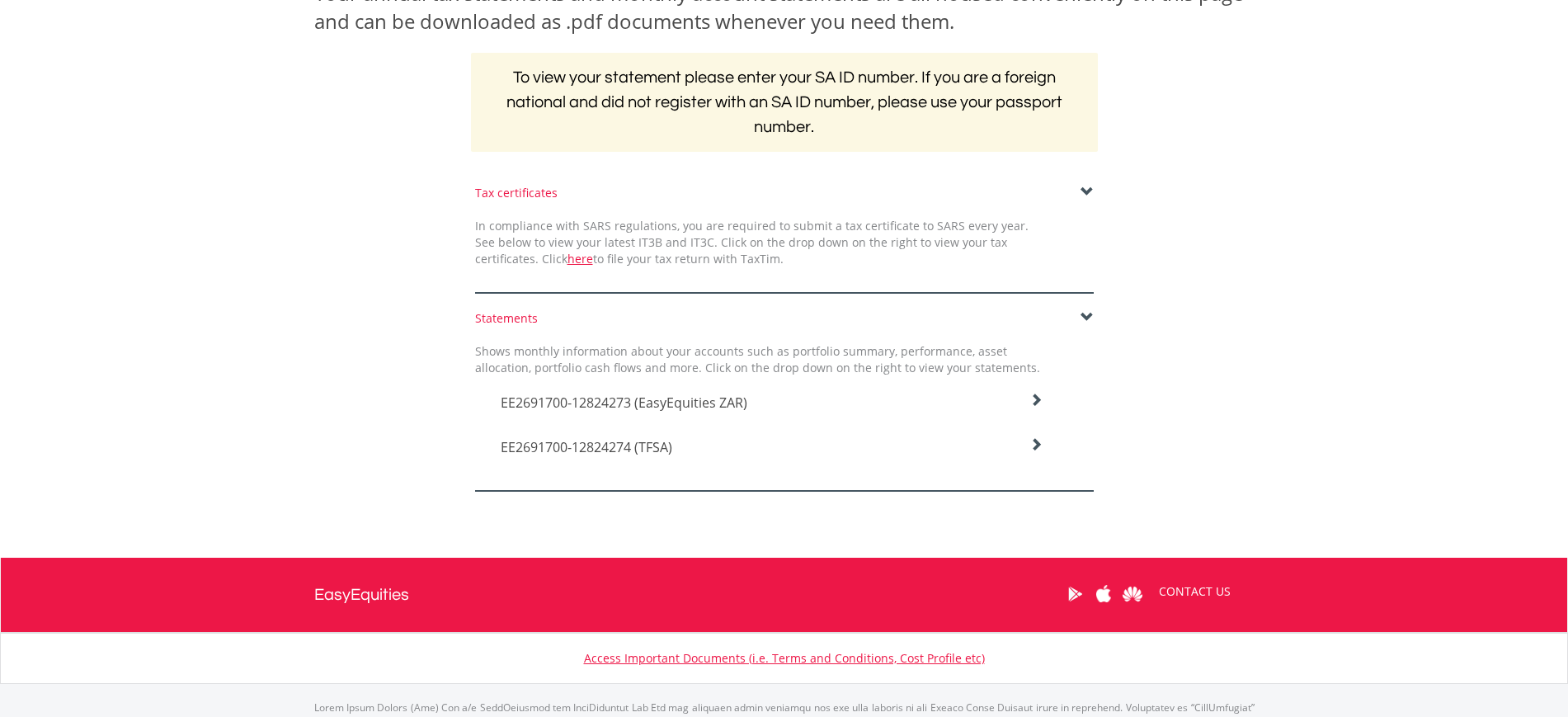 scroll, scrollTop: 295, scrollLeft: 0, axis: vertical 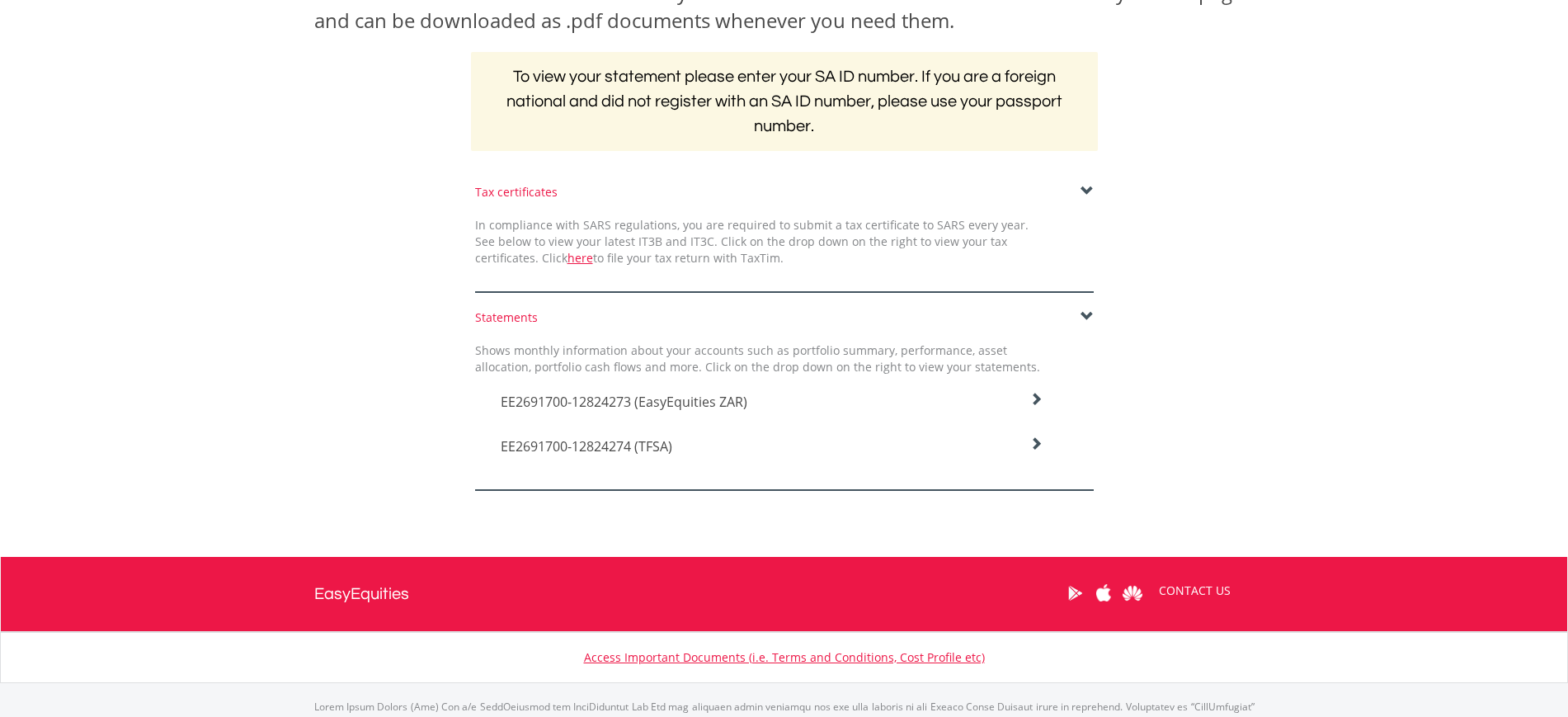 click at bounding box center (1036, 399) 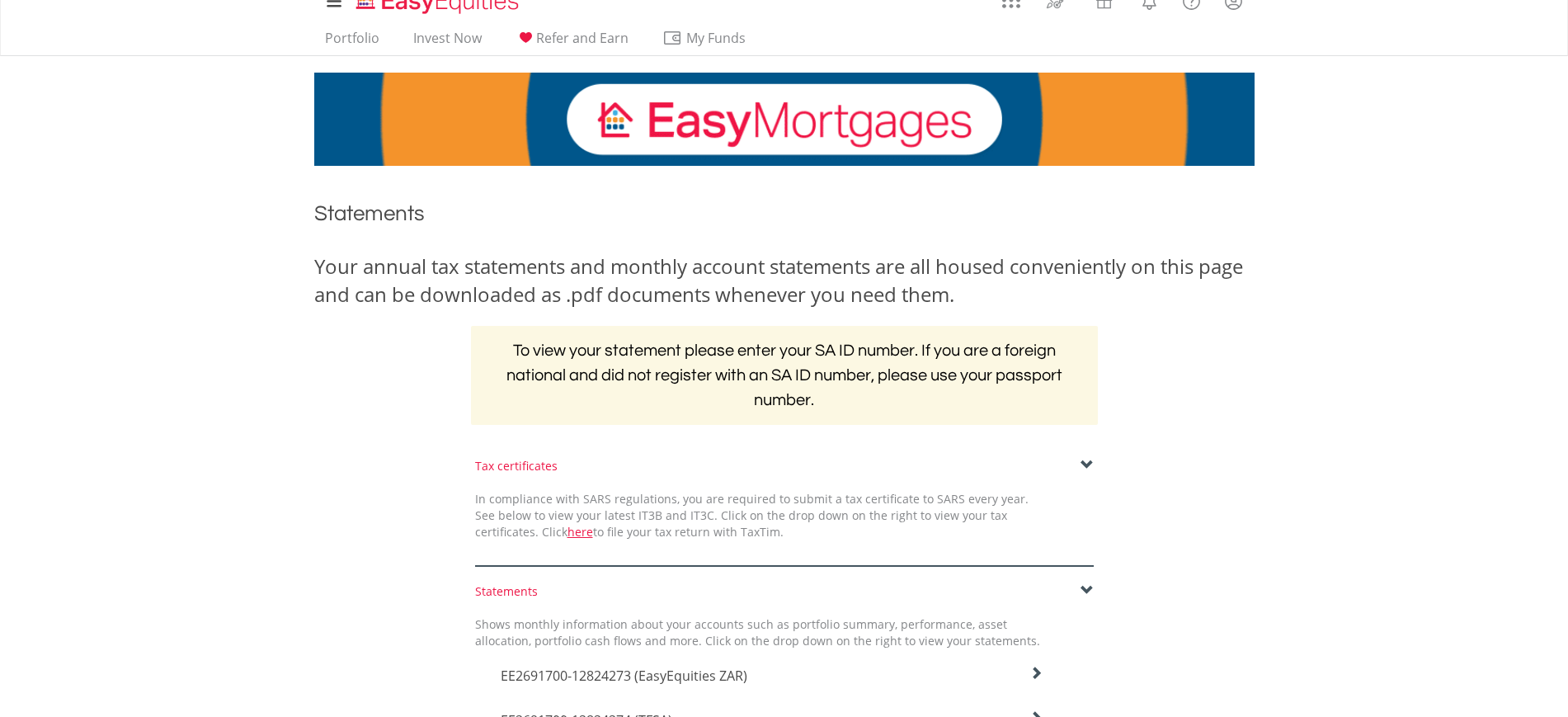 scroll, scrollTop: 0, scrollLeft: 0, axis: both 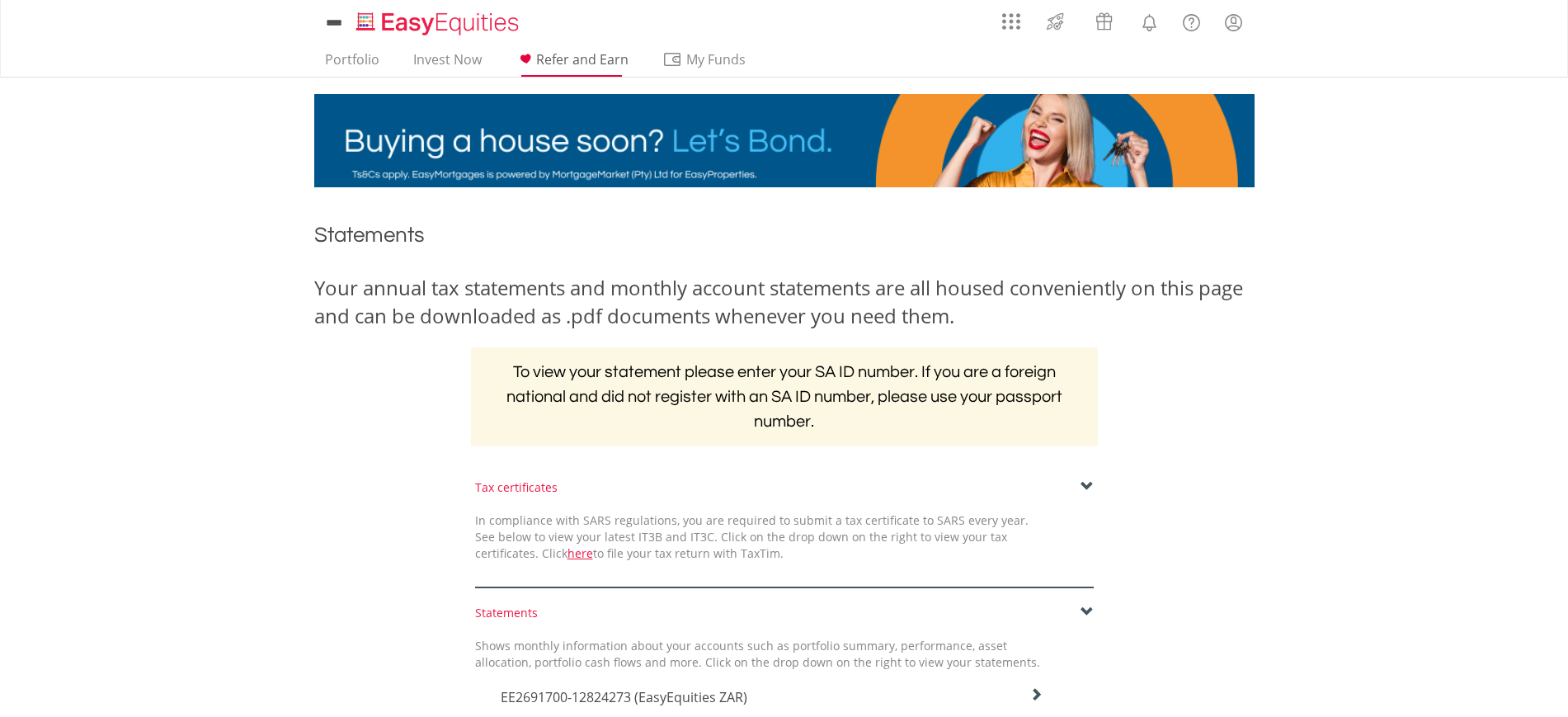 click on "Refer and Earn" at bounding box center (582, 59) 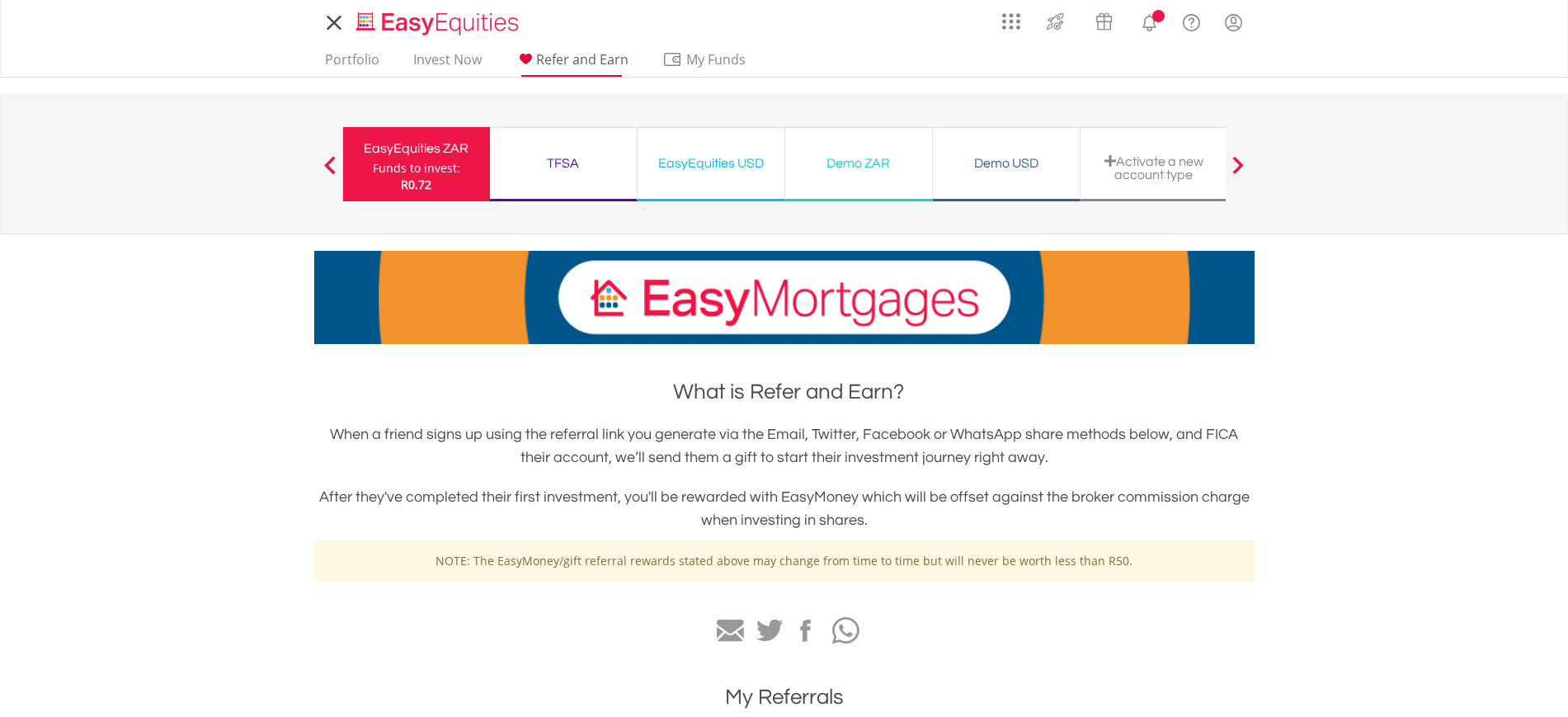 scroll, scrollTop: 0, scrollLeft: 0, axis: both 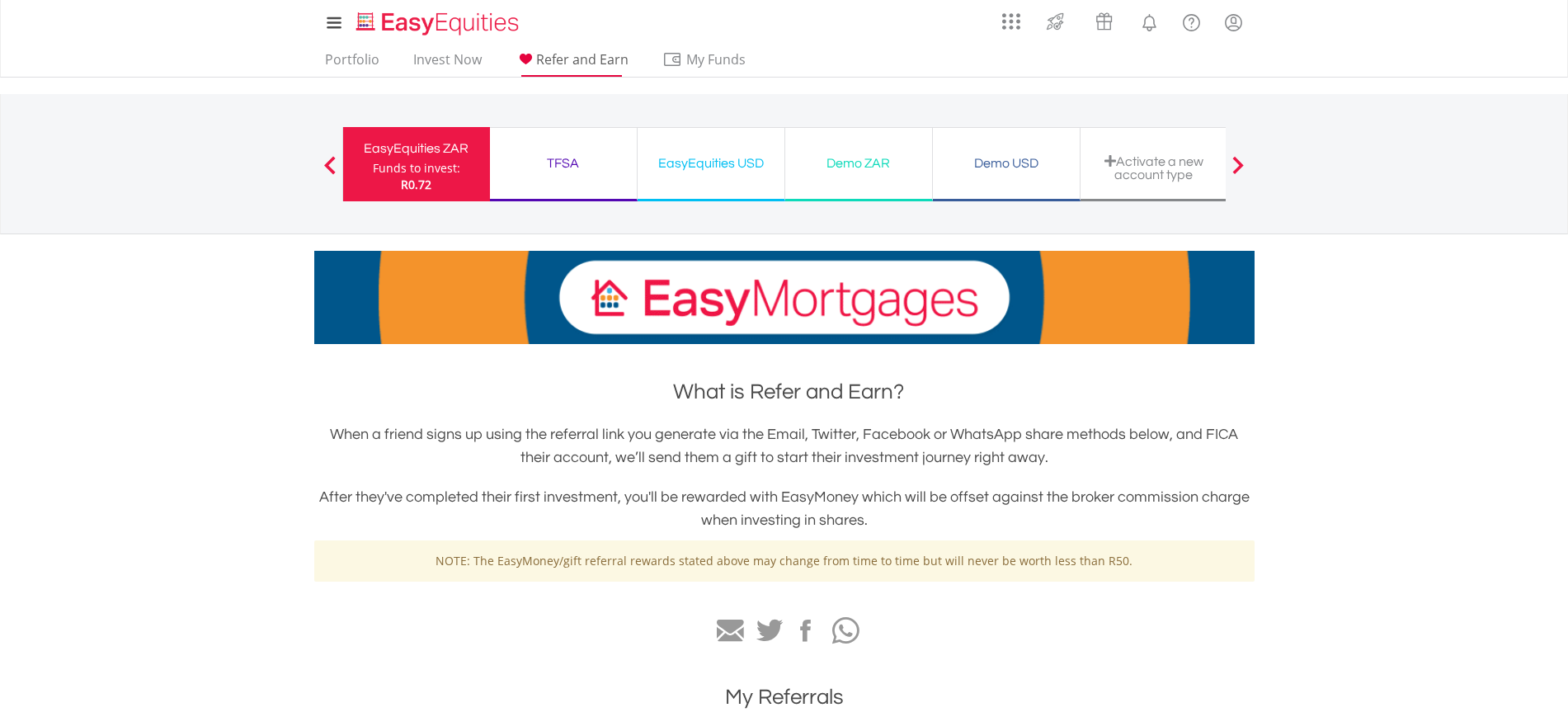 drag, startPoint x: 562, startPoint y: 61, endPoint x: 539, endPoint y: 60, distance: 23.021729 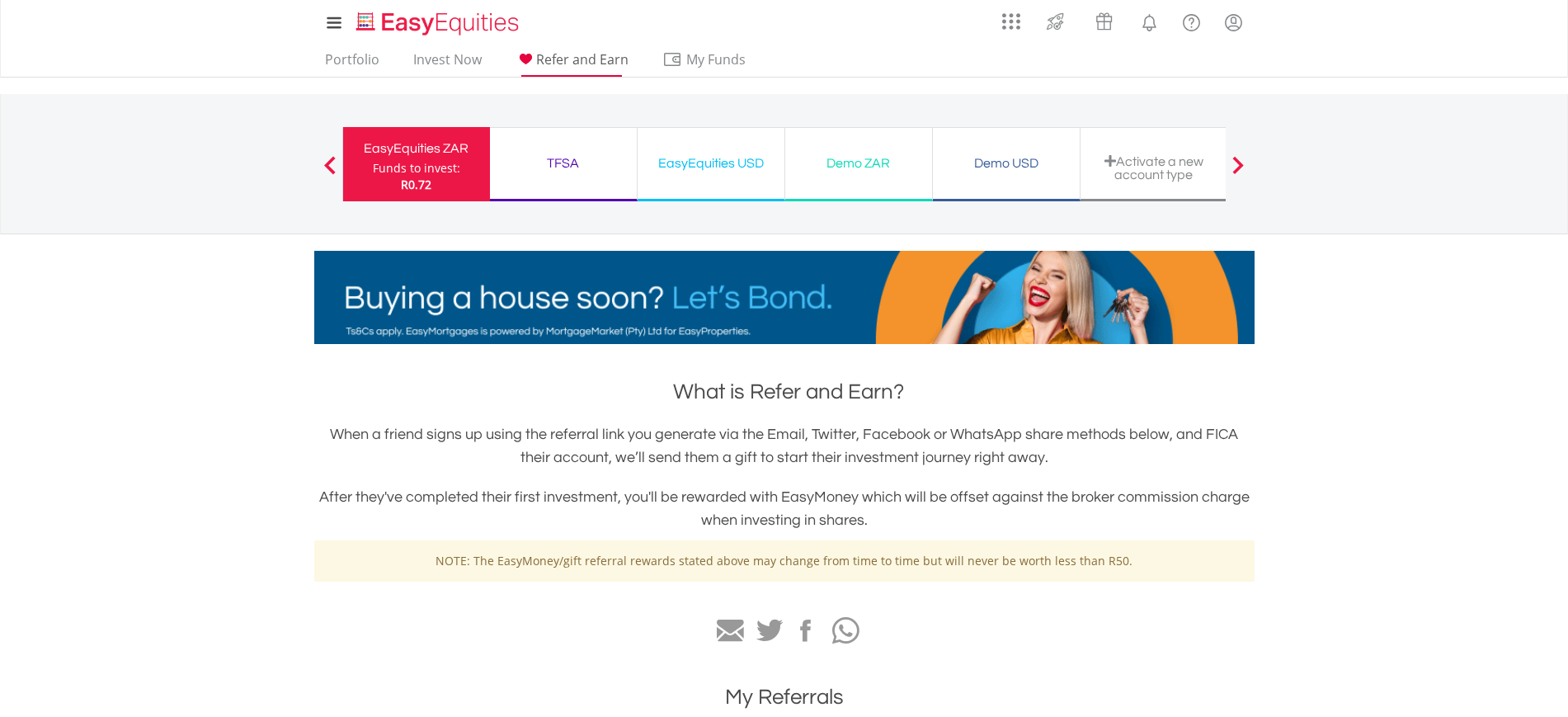 click on "Refer and Earn" at bounding box center (582, 59) 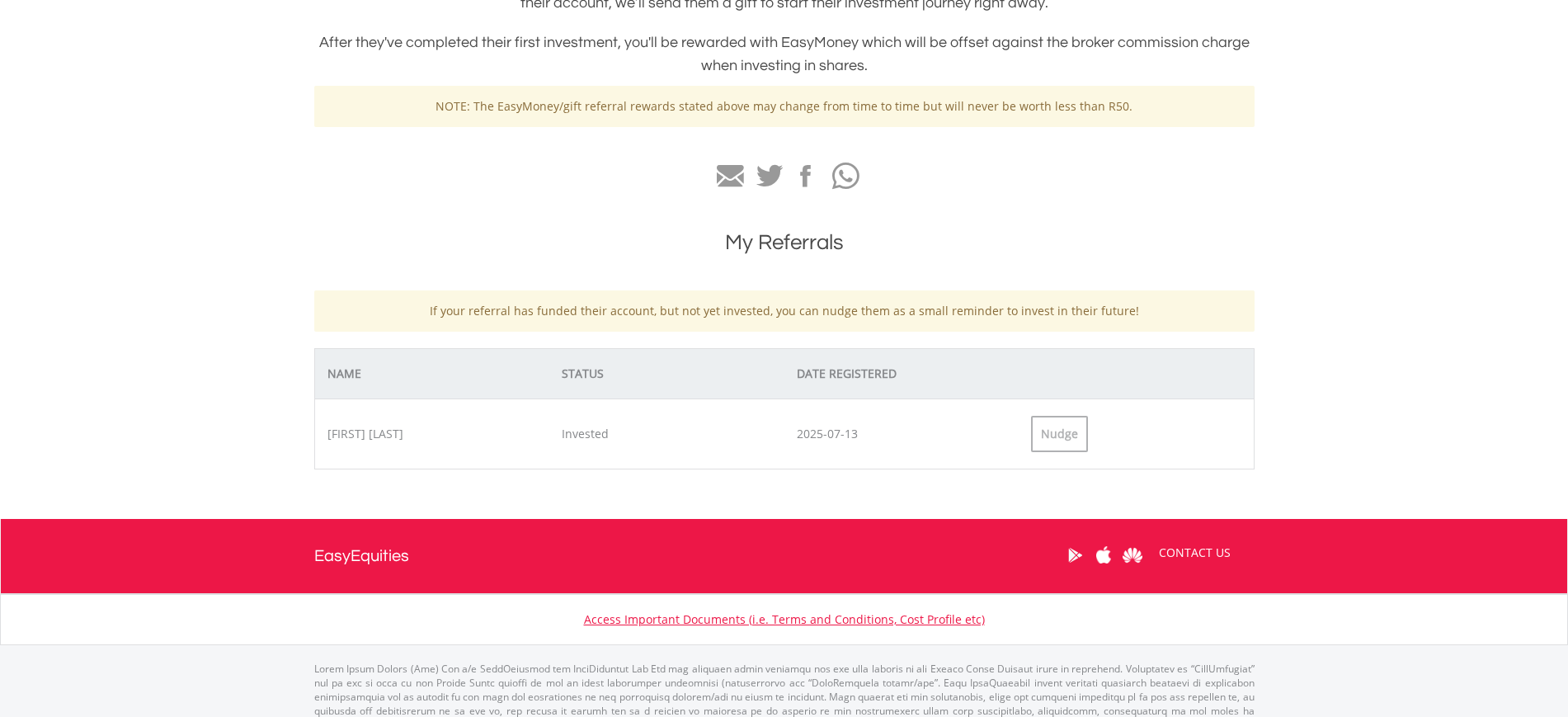 scroll, scrollTop: 459, scrollLeft: 0, axis: vertical 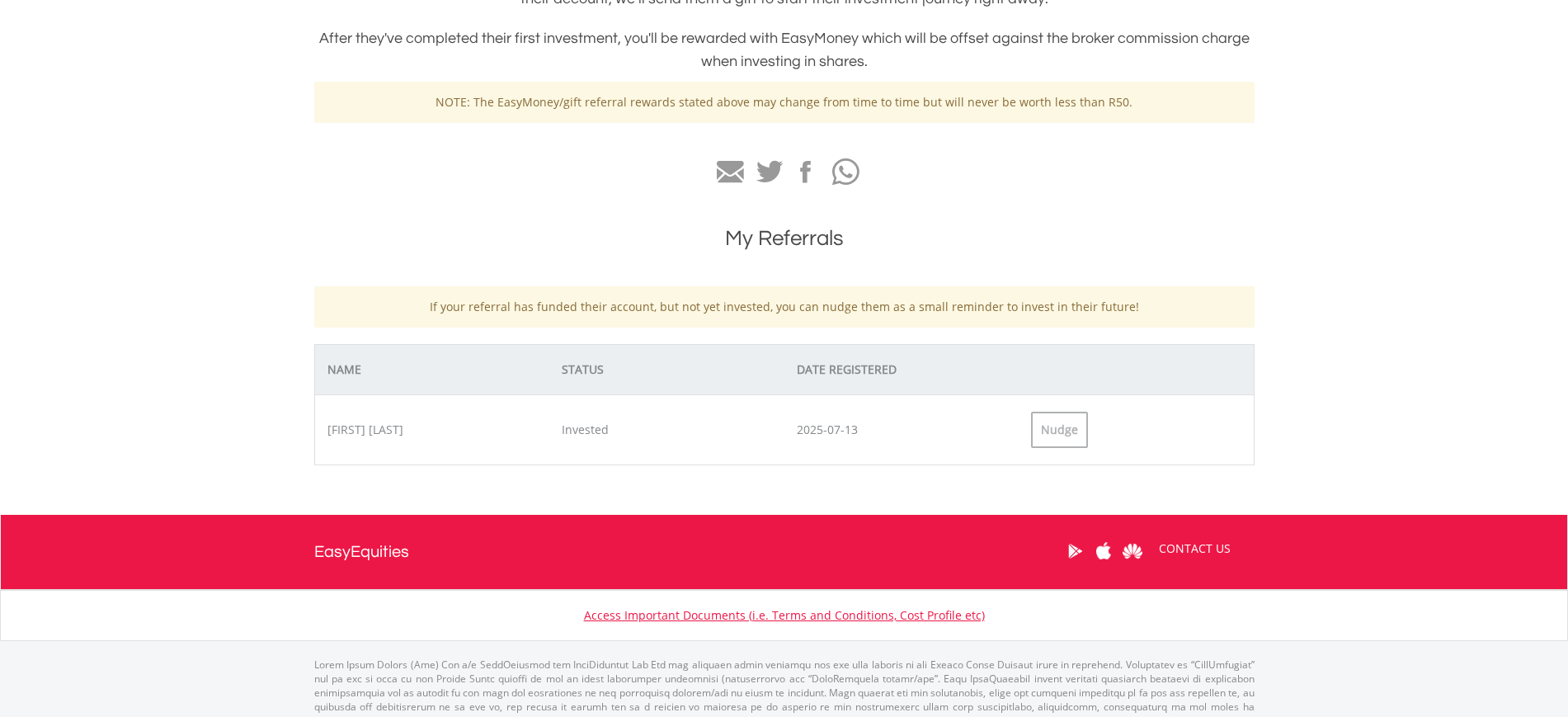 click on "Invested" at bounding box center (666, 430) 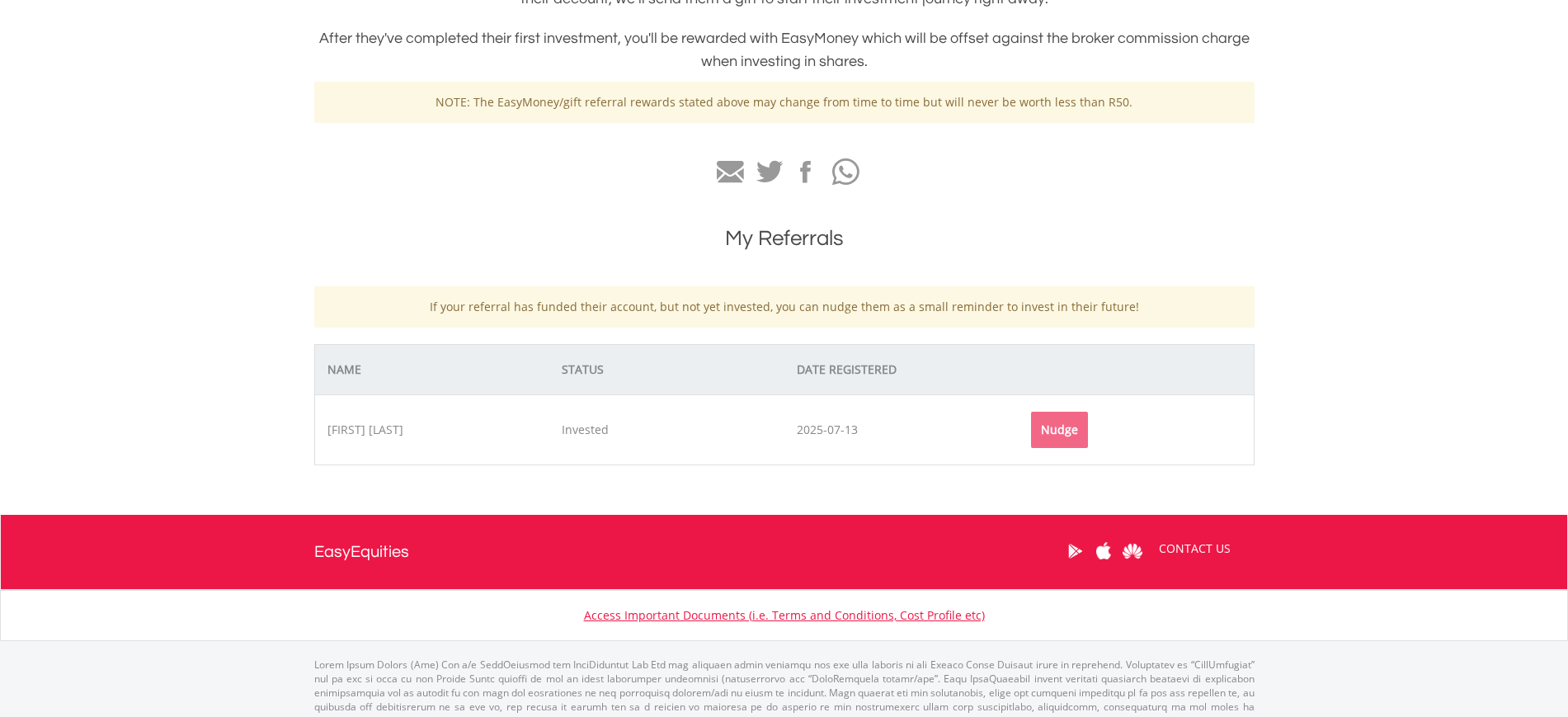 click on "Nudge" at bounding box center (1059, 430) 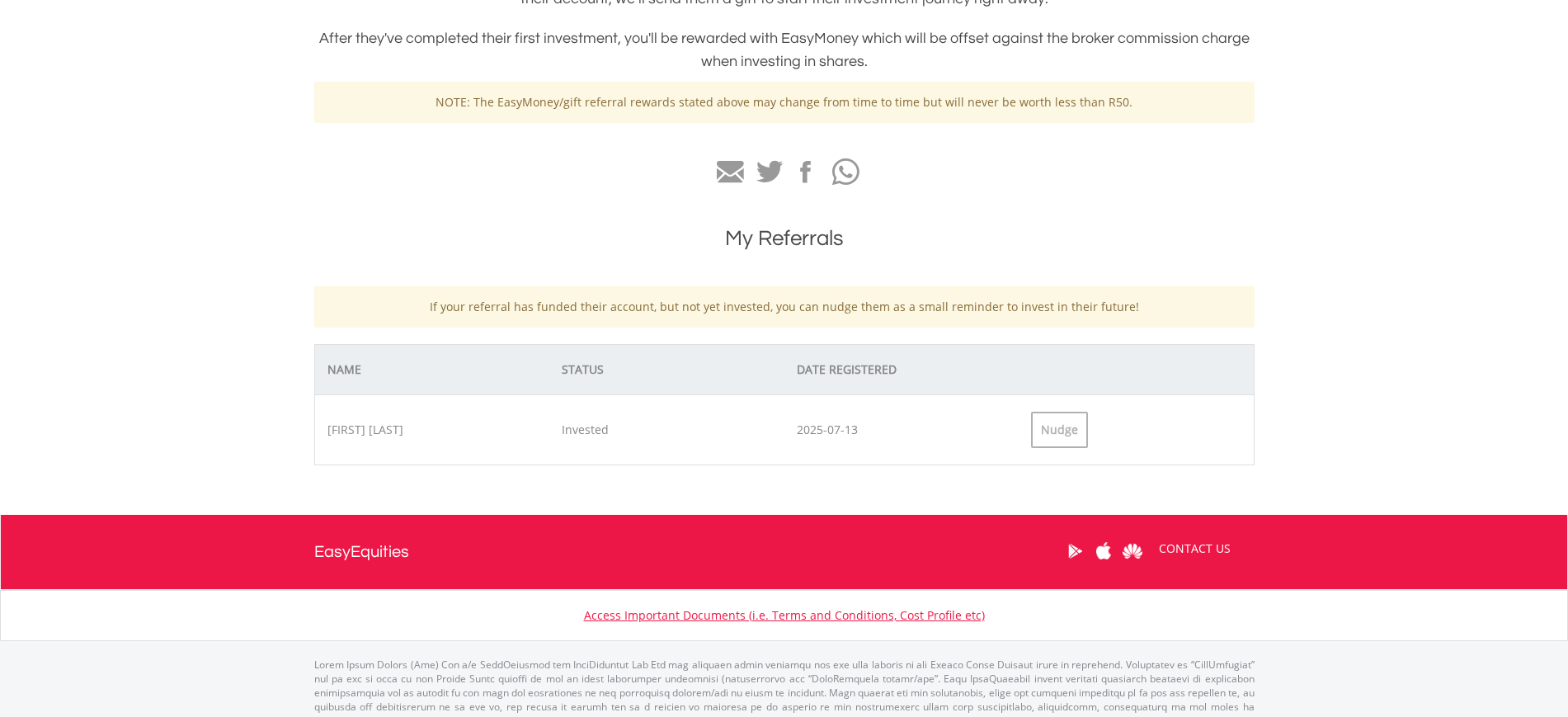 click on "2025-07-13" at bounding box center (902, 430) 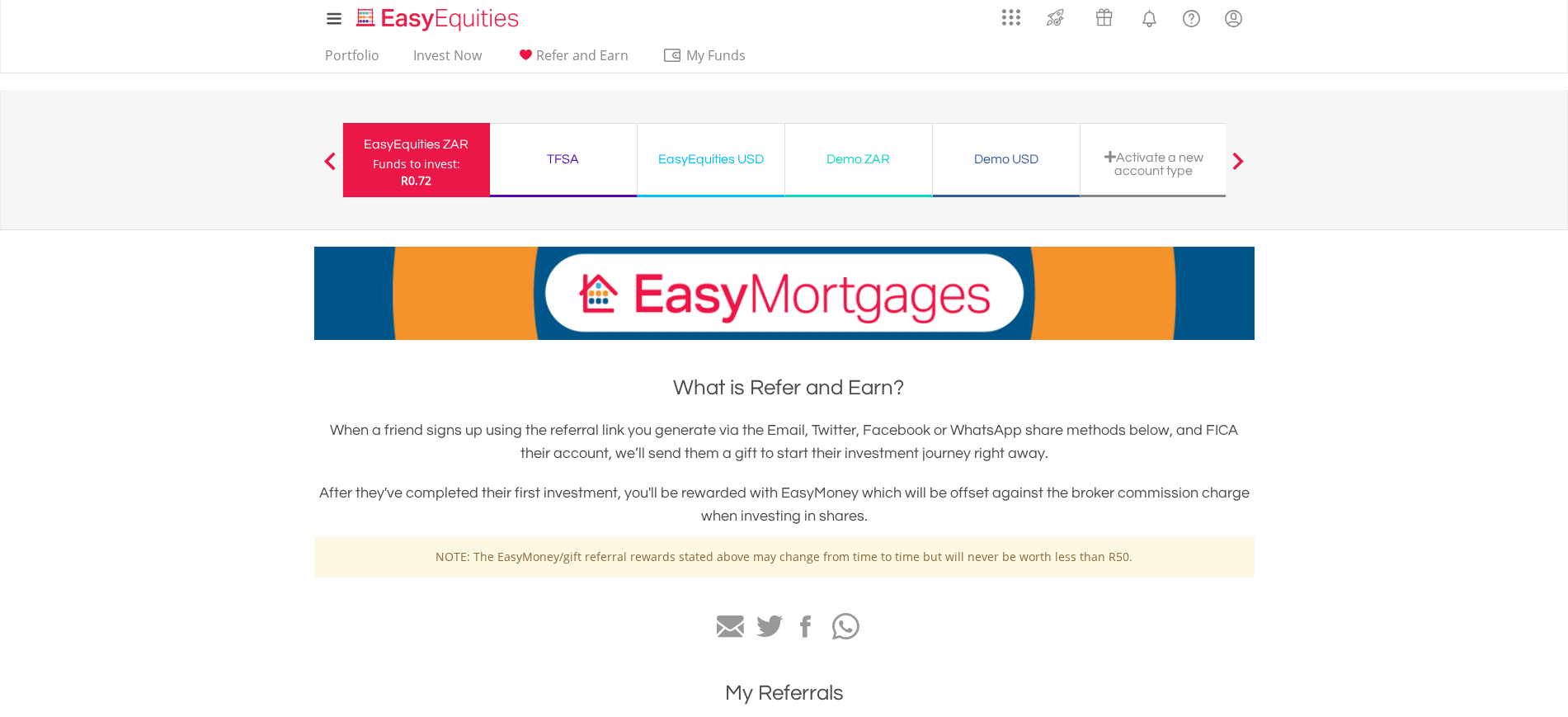 scroll, scrollTop: 0, scrollLeft: 0, axis: both 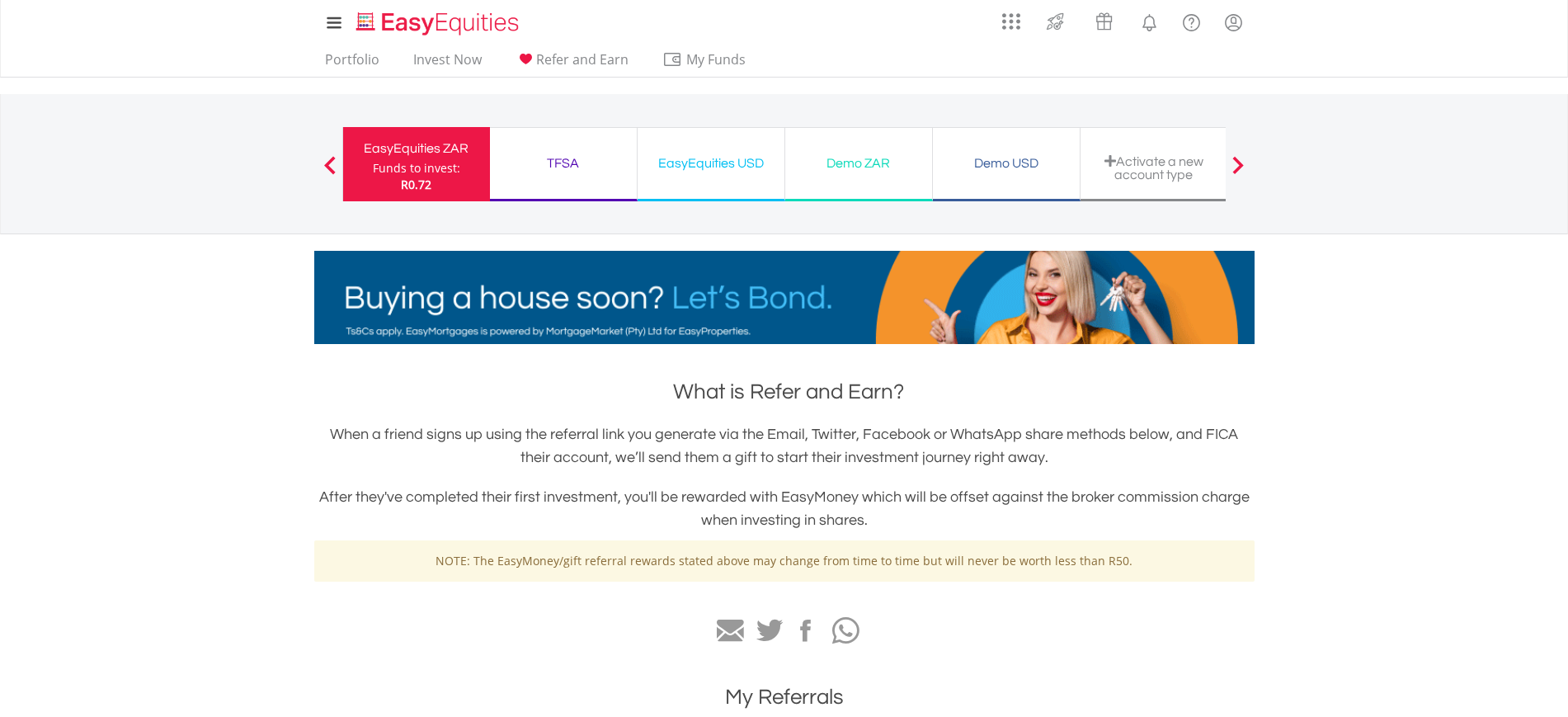 click on "Demo ZAR
Funds to invest:
R0.72" at bounding box center [859, 164] 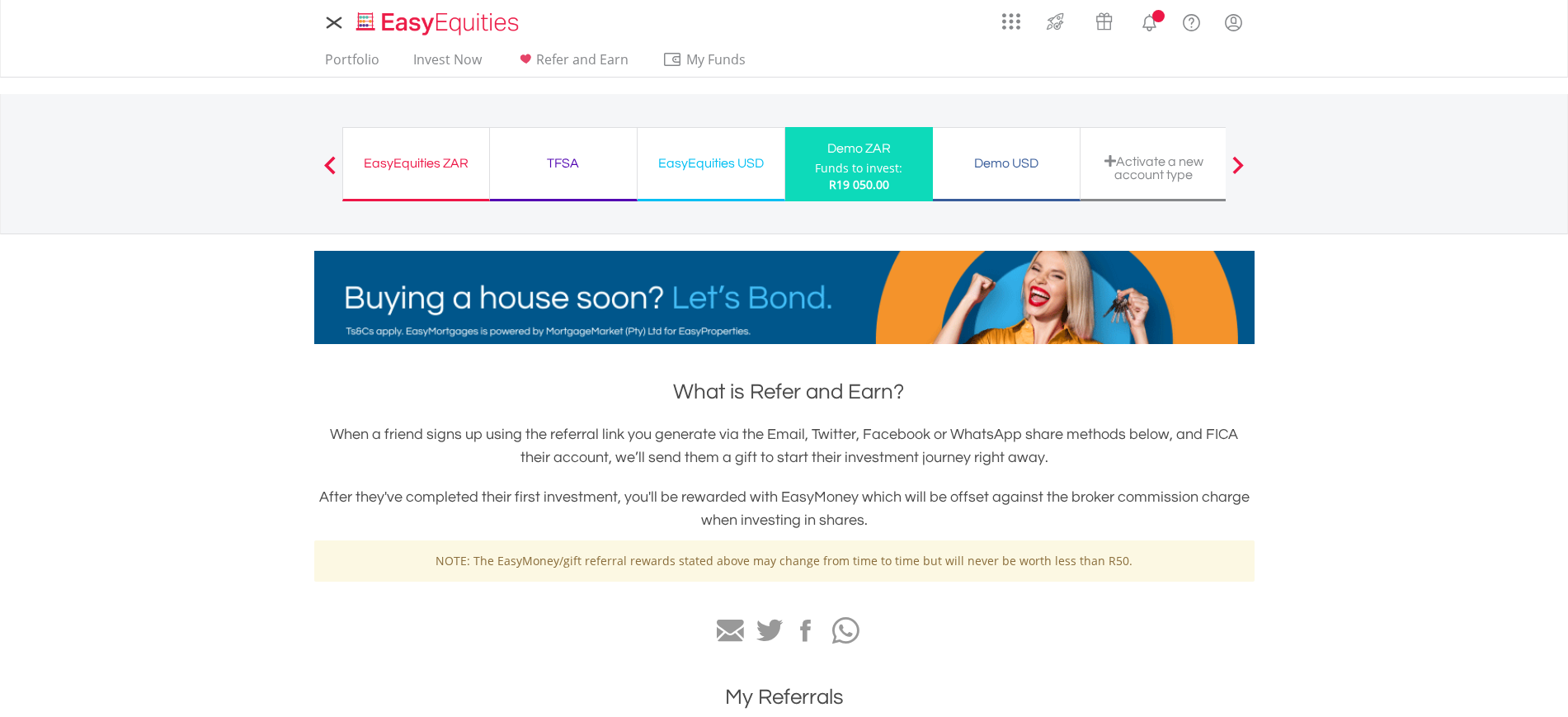 scroll, scrollTop: 0, scrollLeft: 0, axis: both 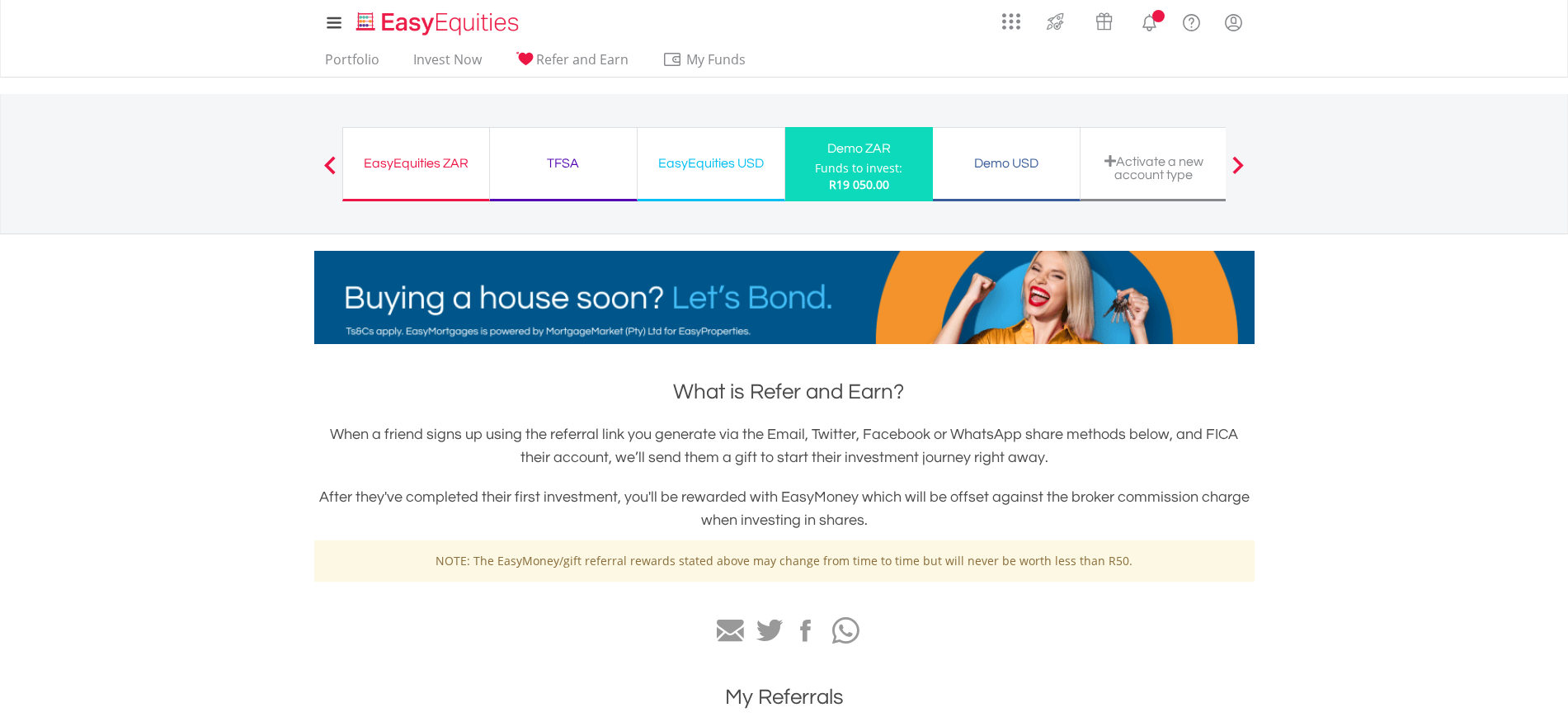 click on "EasyEquities USD" at bounding box center (711, 163) 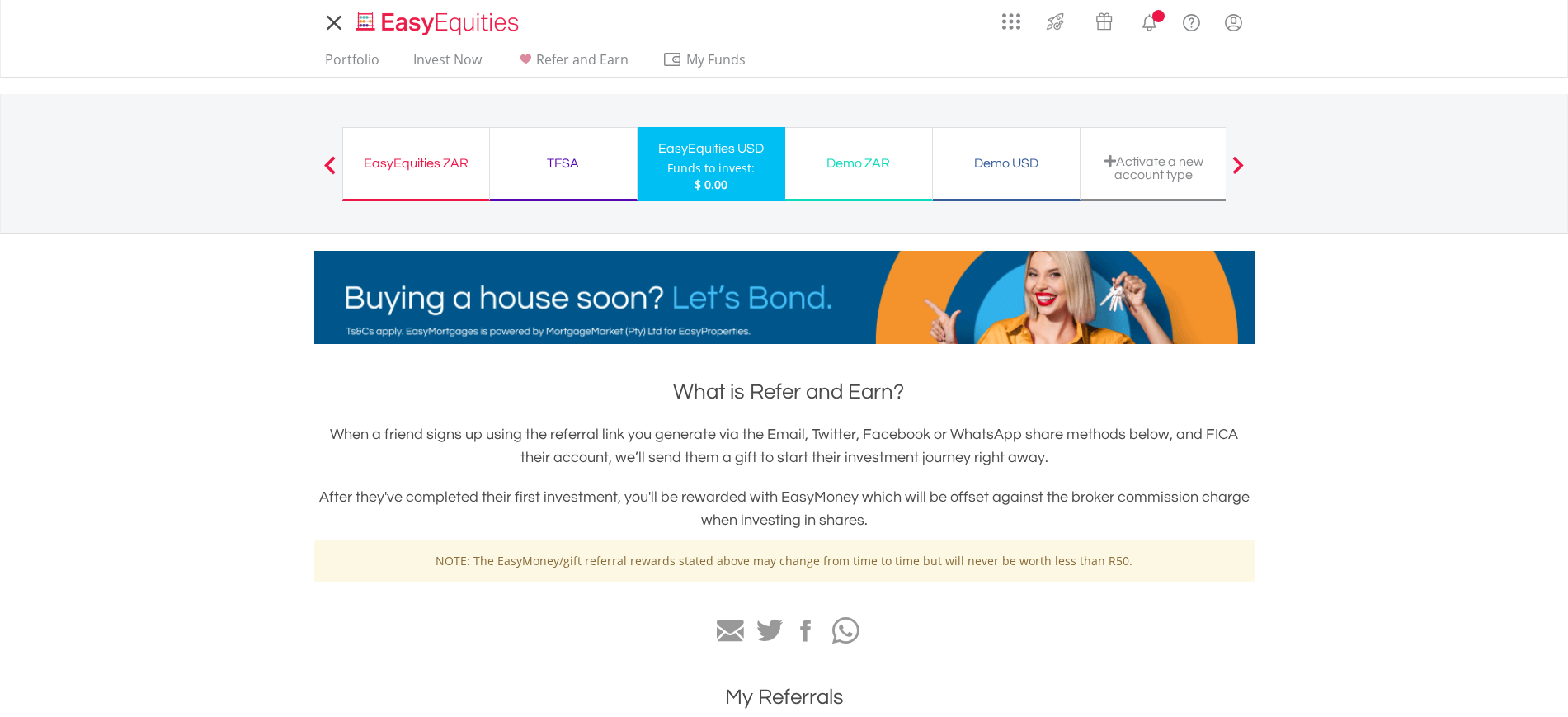 scroll, scrollTop: 0, scrollLeft: 0, axis: both 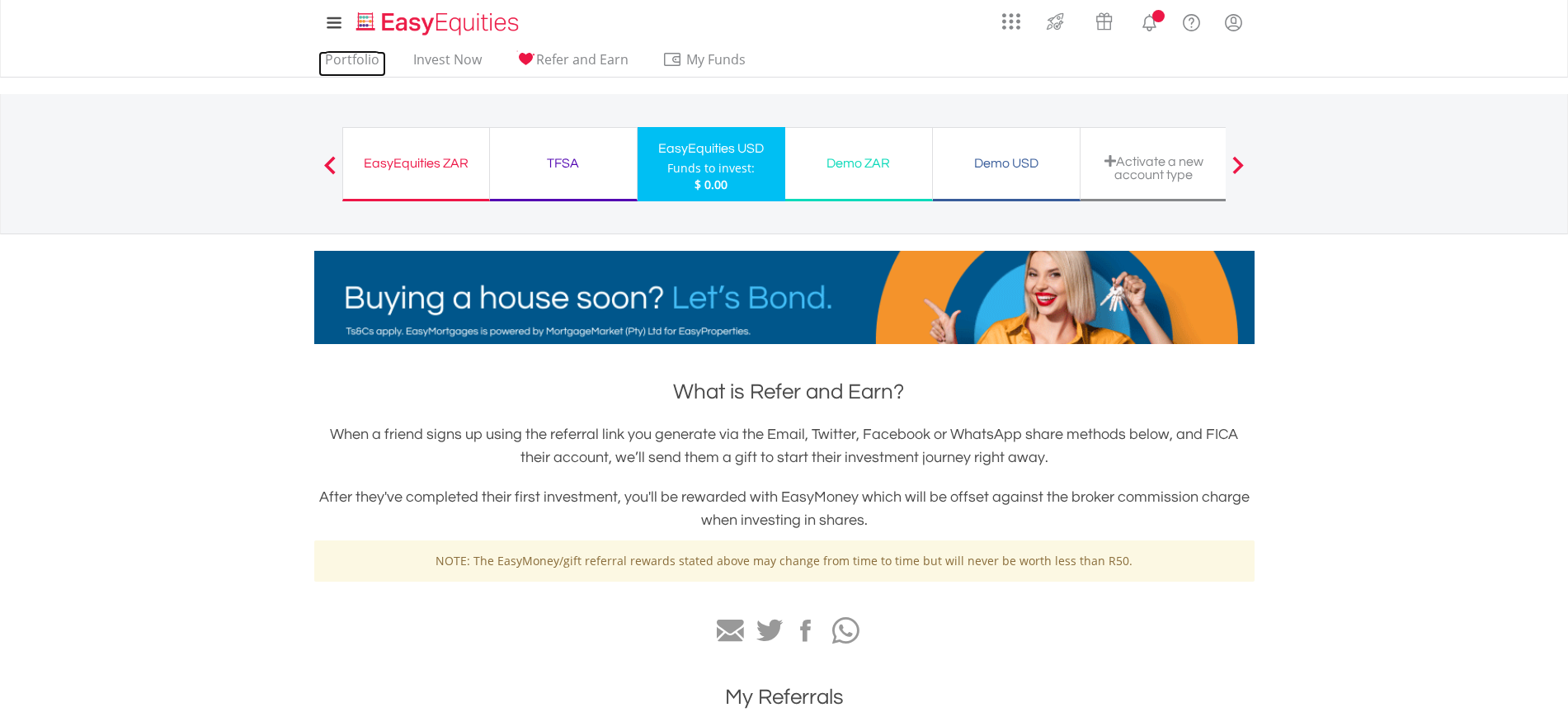 click on "Portfolio" at bounding box center [352, 64] 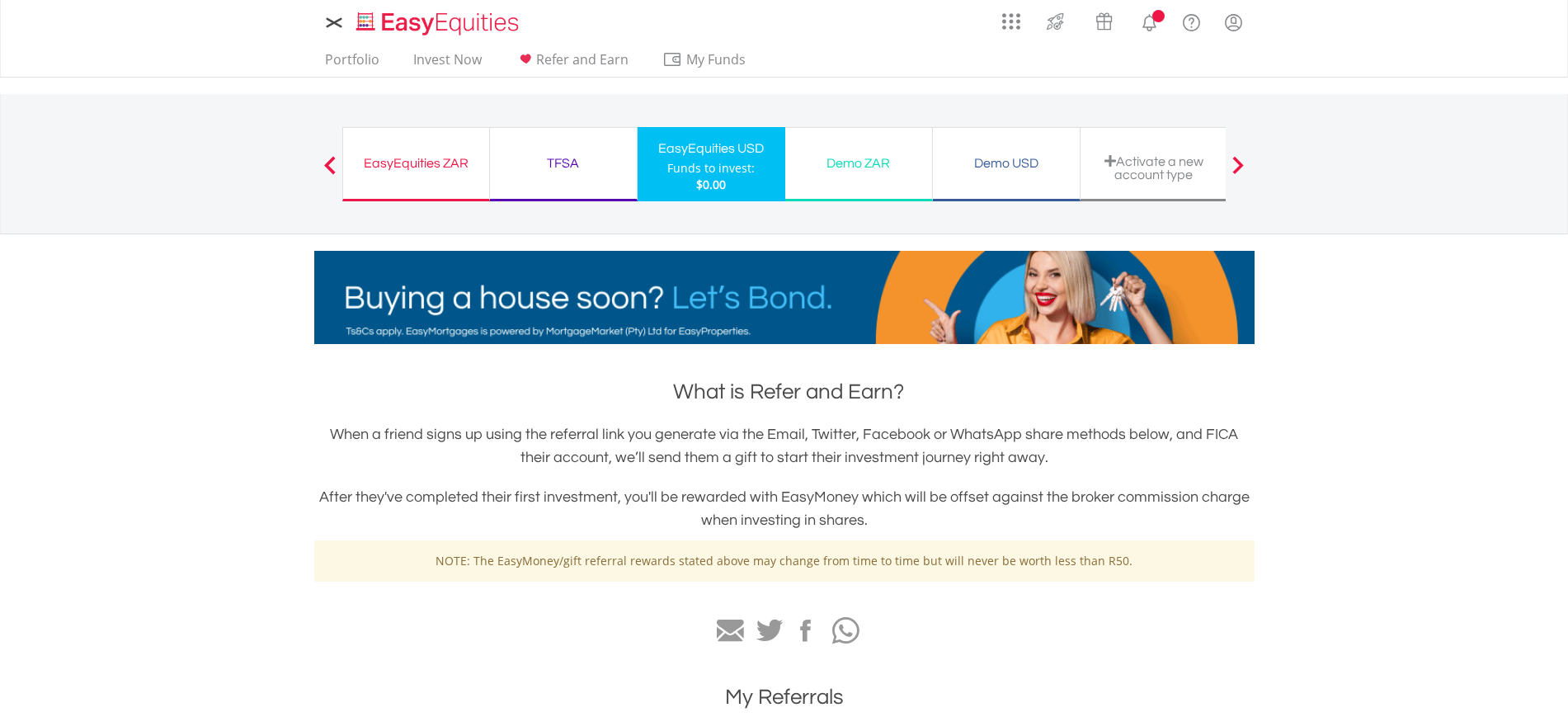 scroll, scrollTop: 0, scrollLeft: 0, axis: both 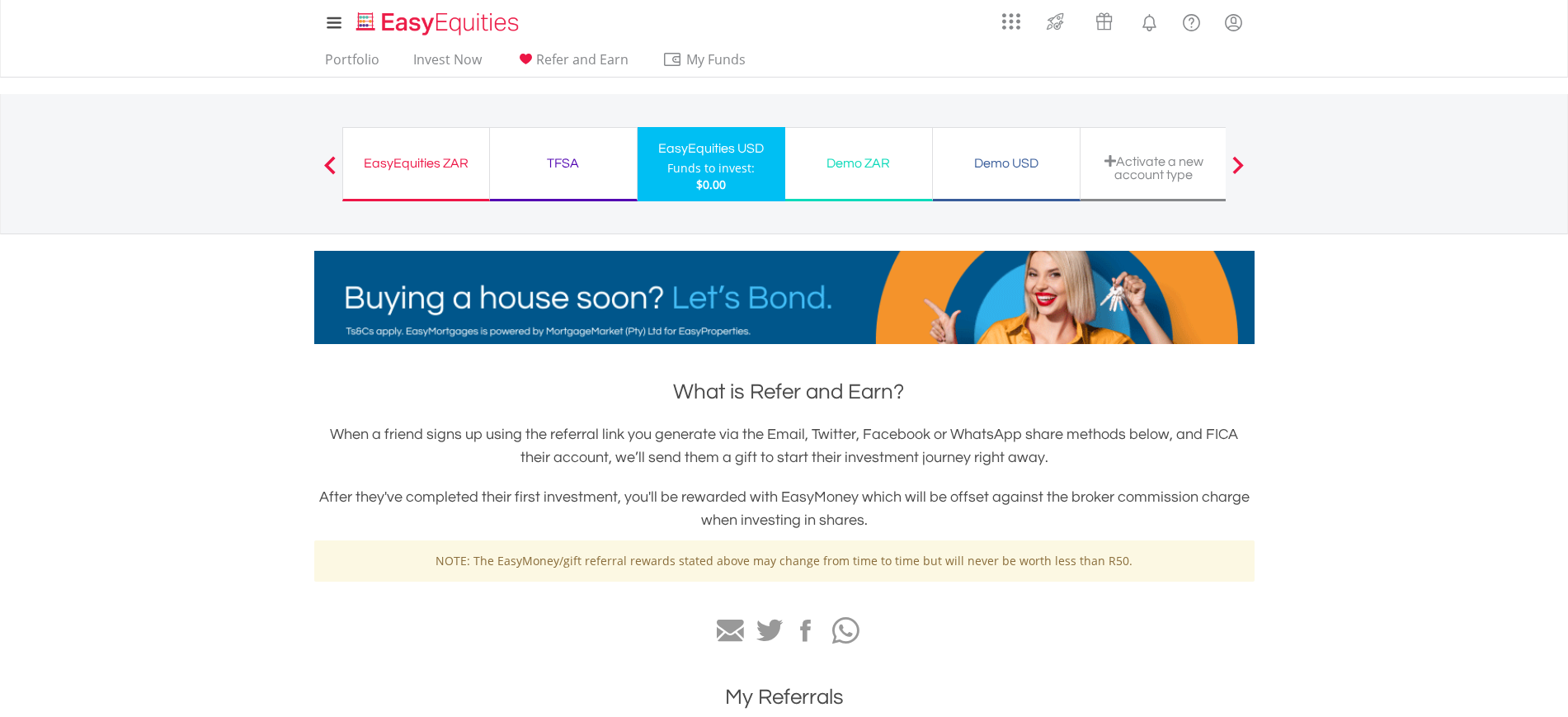 click on "Funds to invest:" at bounding box center (711, 168) 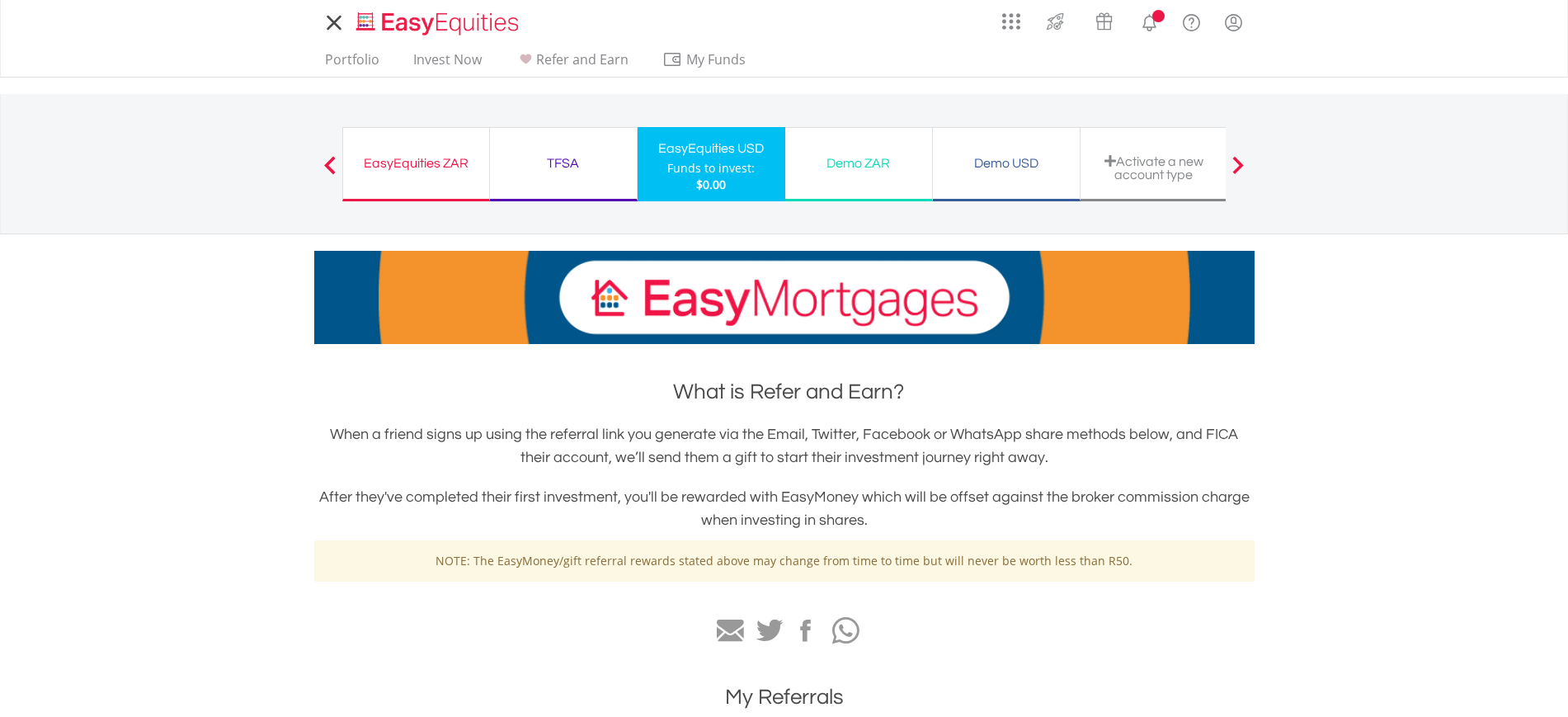 scroll, scrollTop: 0, scrollLeft: 0, axis: both 